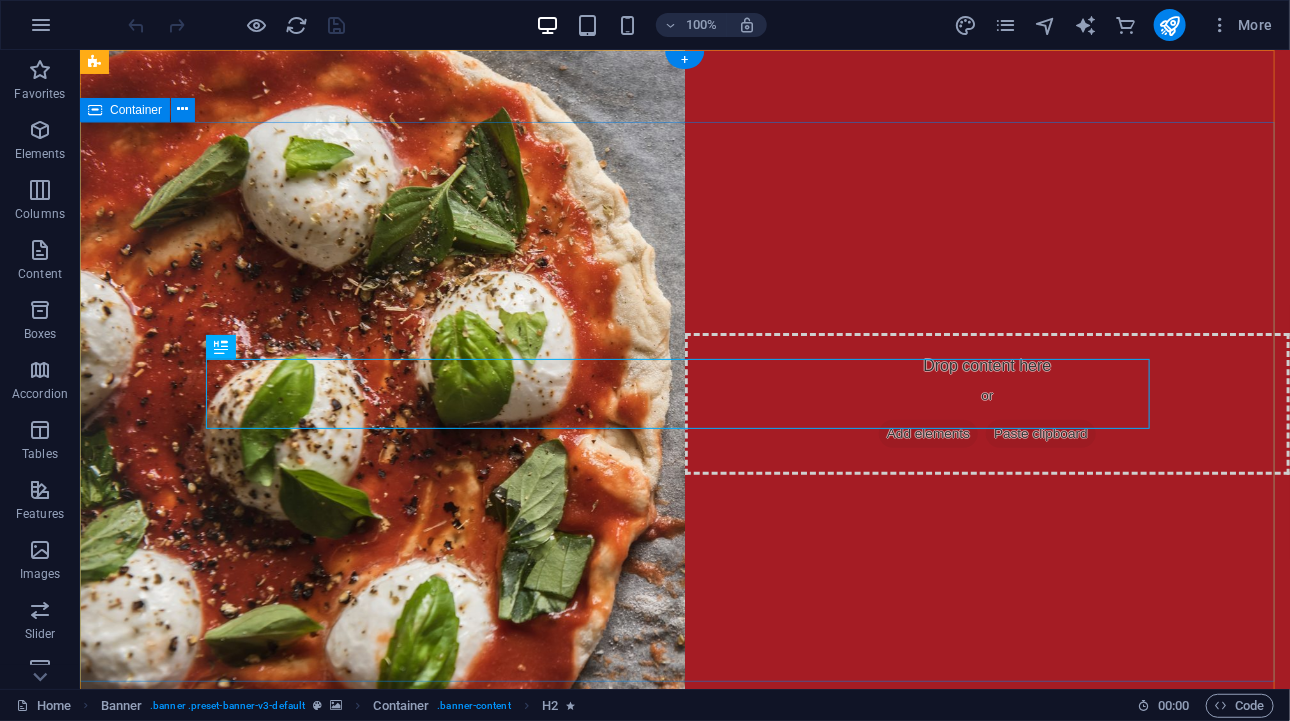 scroll, scrollTop: 0, scrollLeft: 0, axis: both 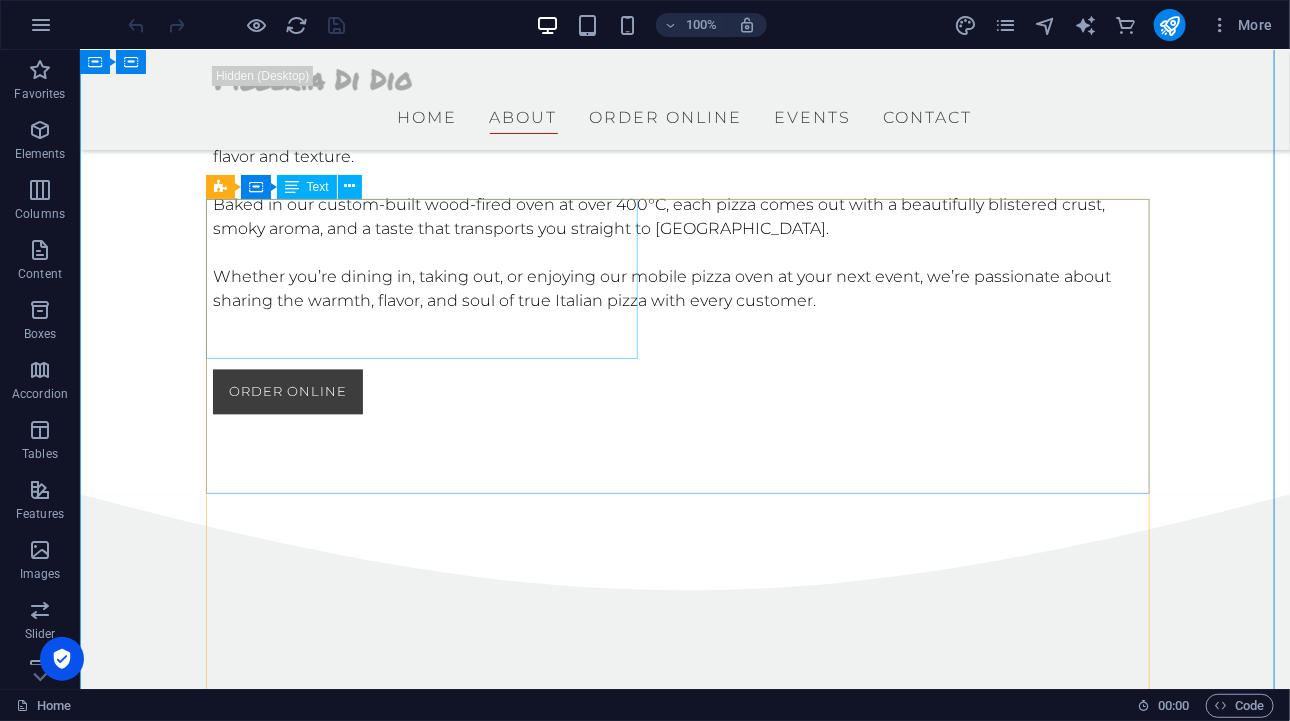 click on "Pizza Magherita Lorem ipsum dolor sit amet, consetetur sadipscing elitr, sed diam nonumy. 12 $" at bounding box center [664, 900] 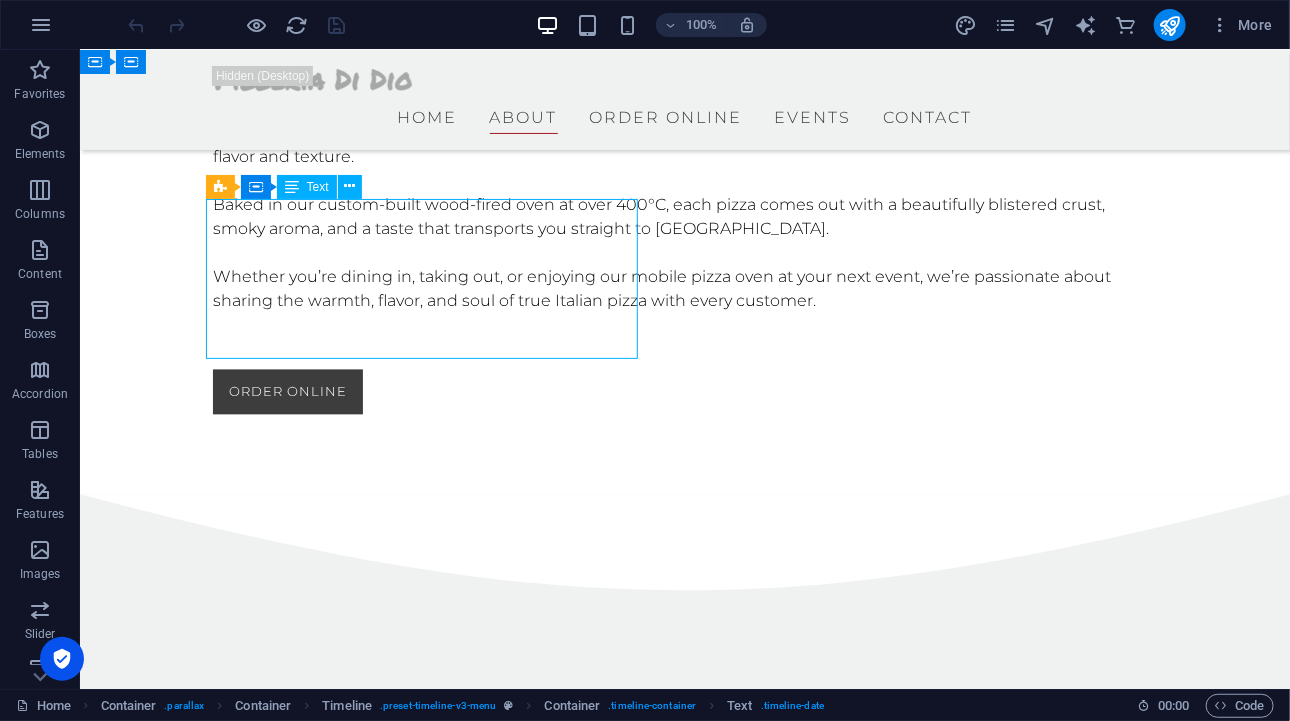 click on "Pizza Magherita Lorem ipsum dolor sit amet, consetetur sadipscing elitr, sed diam nonumy. 12 $" at bounding box center (664, 900) 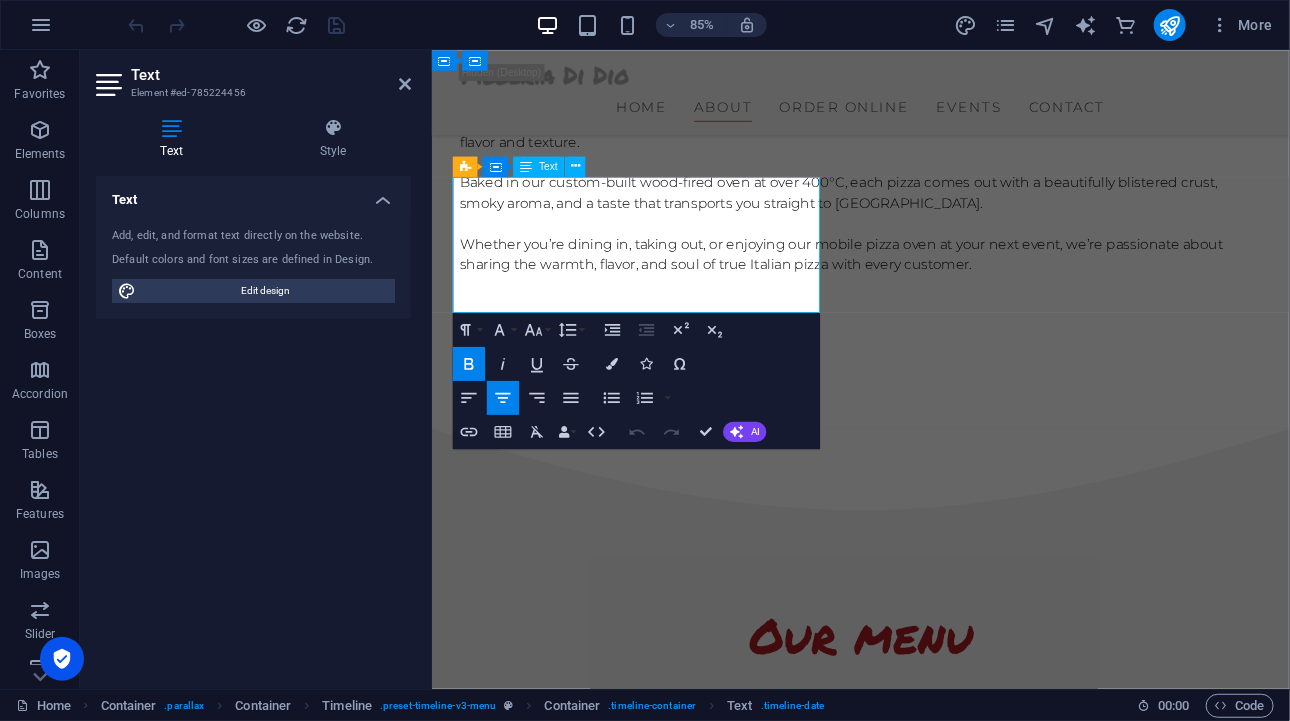 drag, startPoint x: 826, startPoint y: 291, endPoint x: 496, endPoint y: 274, distance: 330.4376 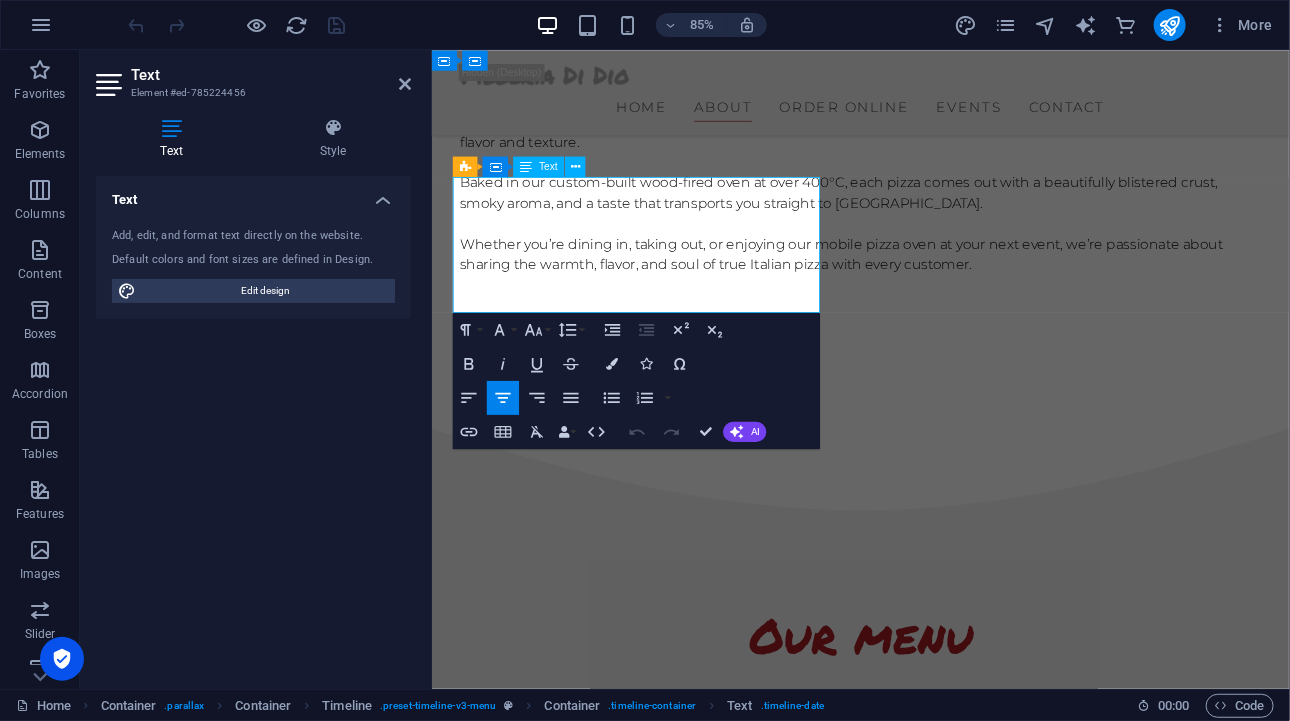 scroll, scrollTop: 1499, scrollLeft: 0, axis: vertical 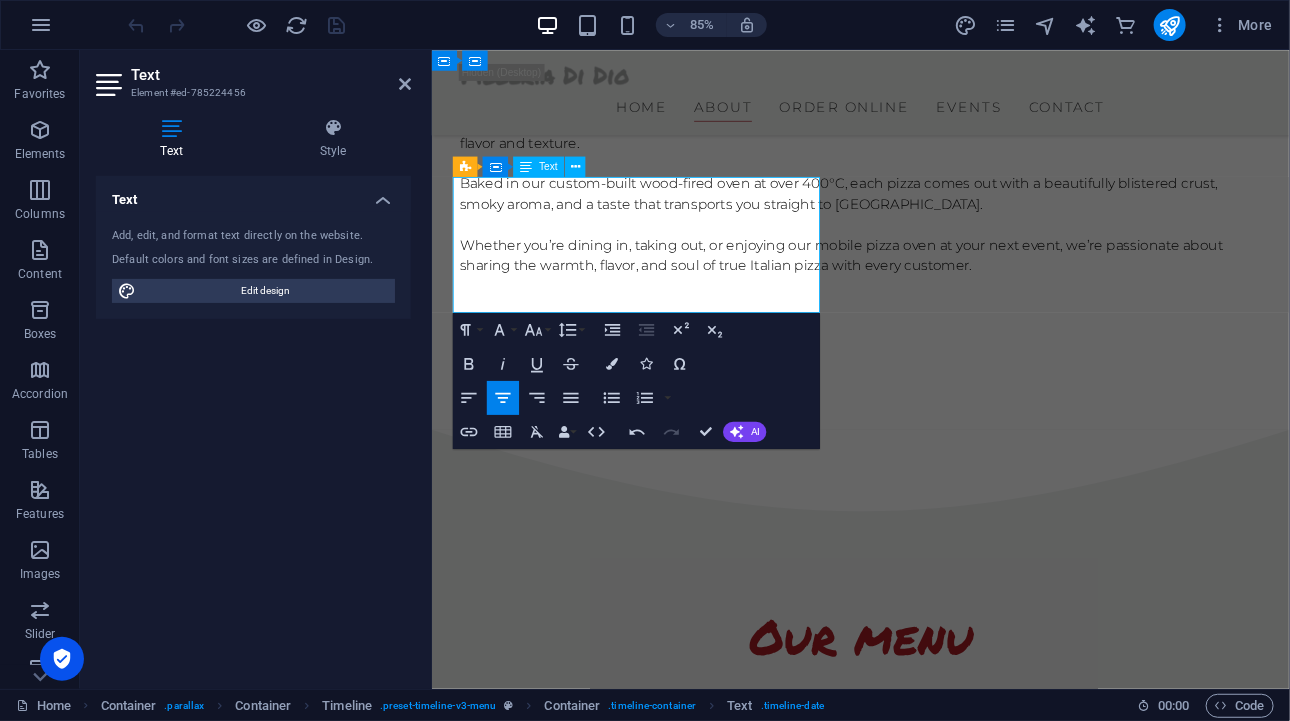 drag, startPoint x: 764, startPoint y: 293, endPoint x: 479, endPoint y: 269, distance: 286.00873 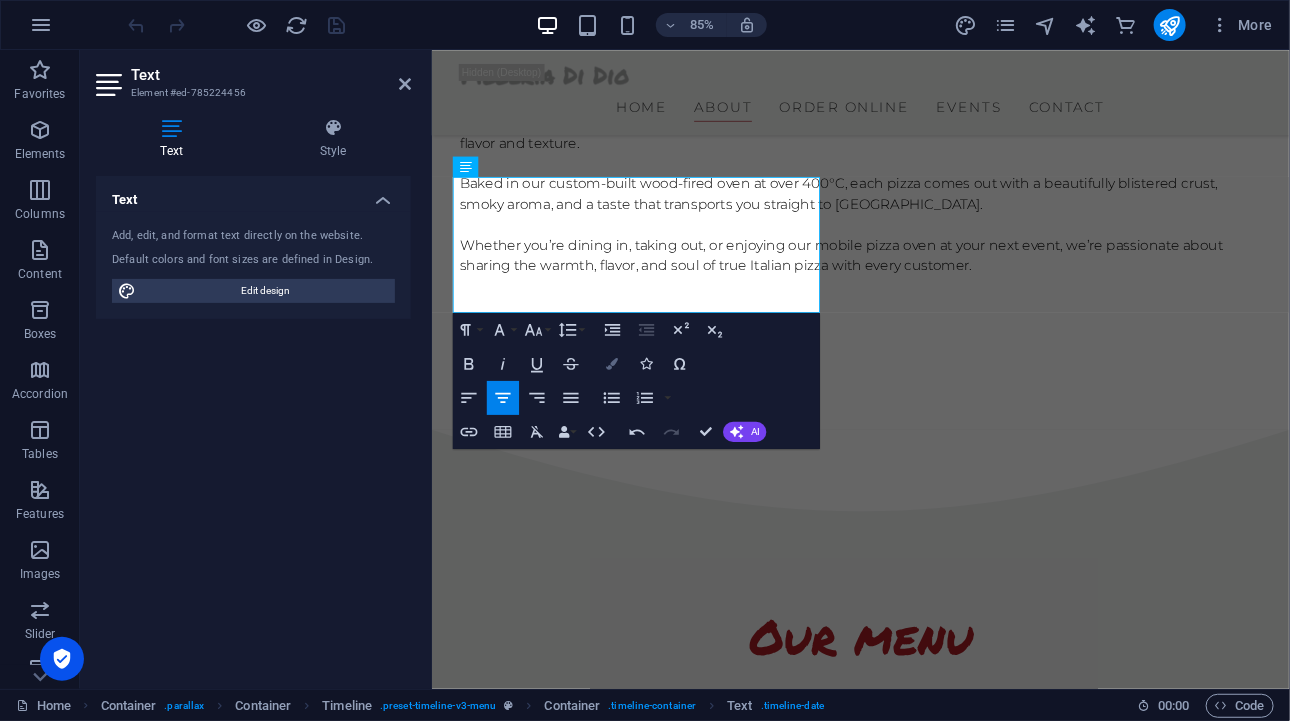 click at bounding box center [613, 364] 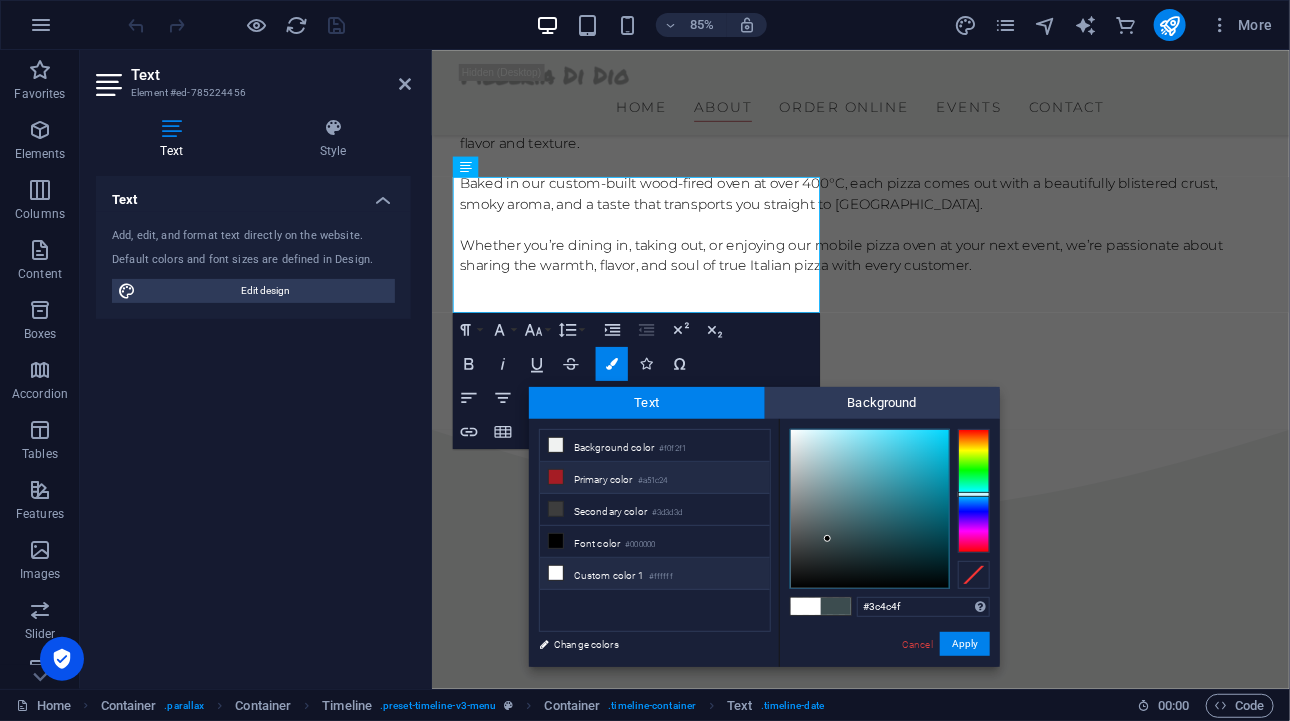 click on "Primary color
#a51c24" at bounding box center [655, 478] 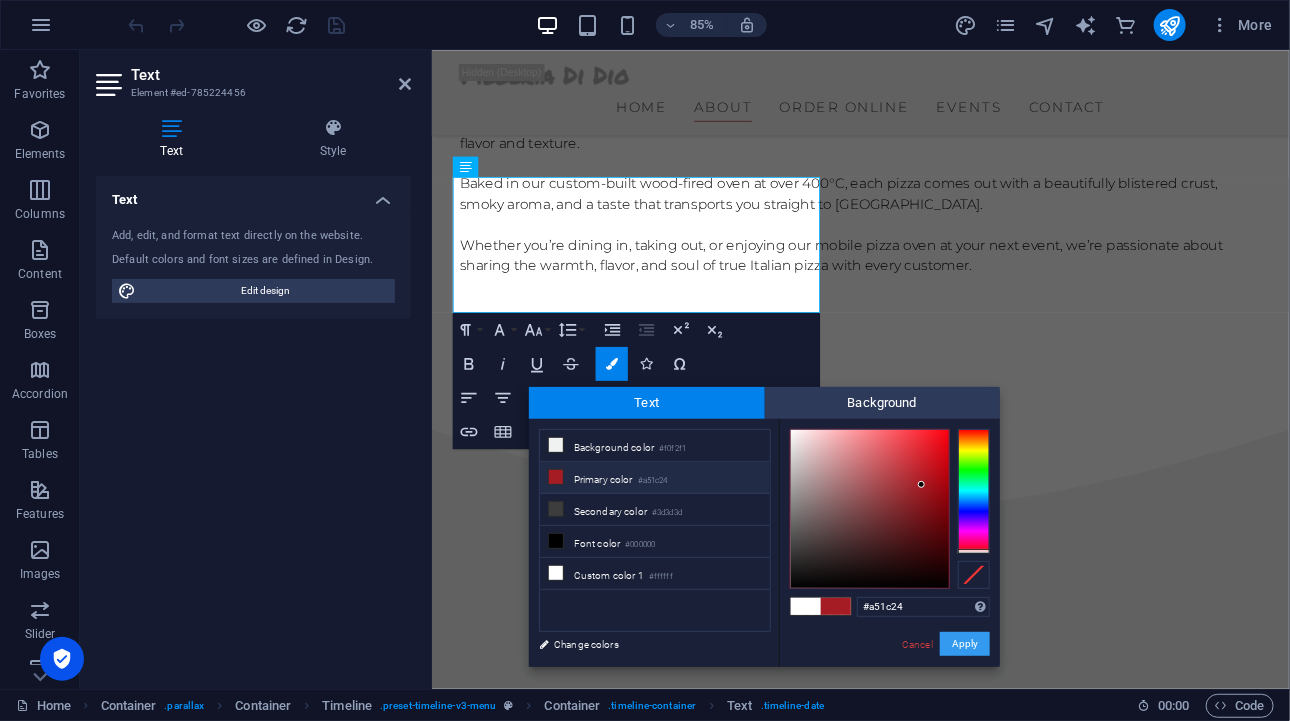 click on "Apply" at bounding box center [965, 644] 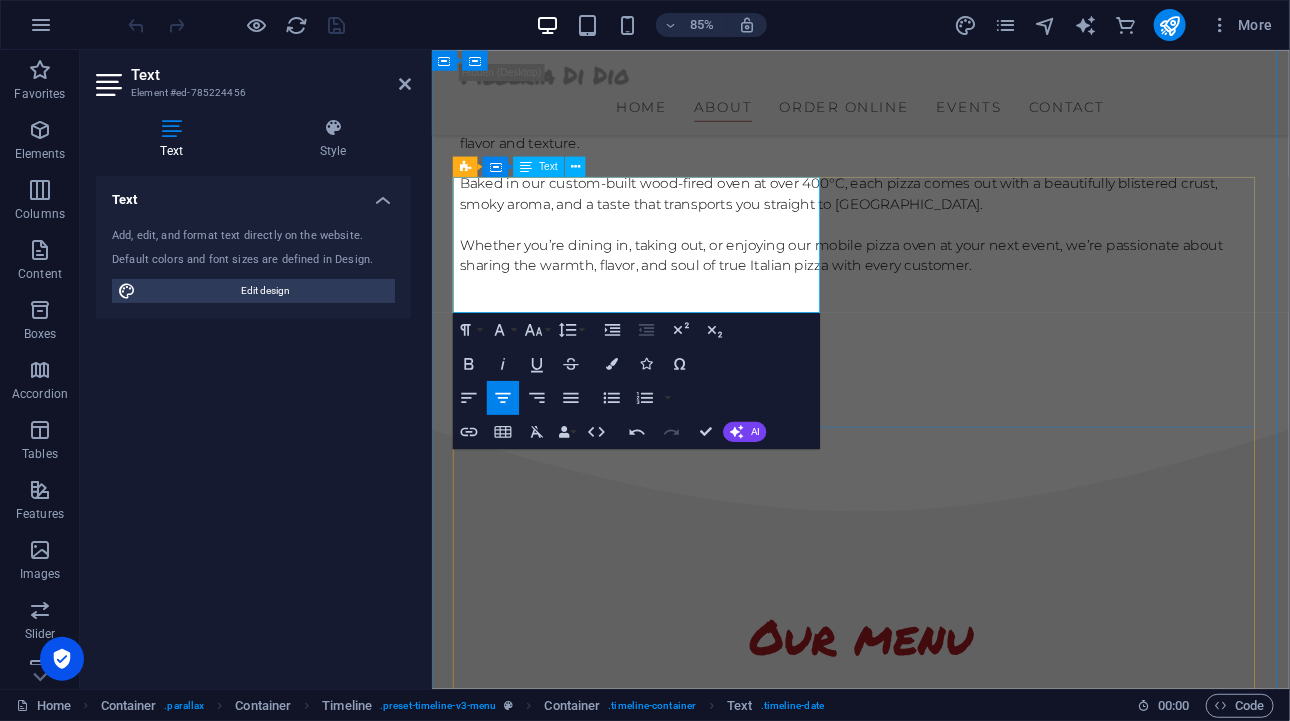 click on "12 $" at bounding box center (762, 935) 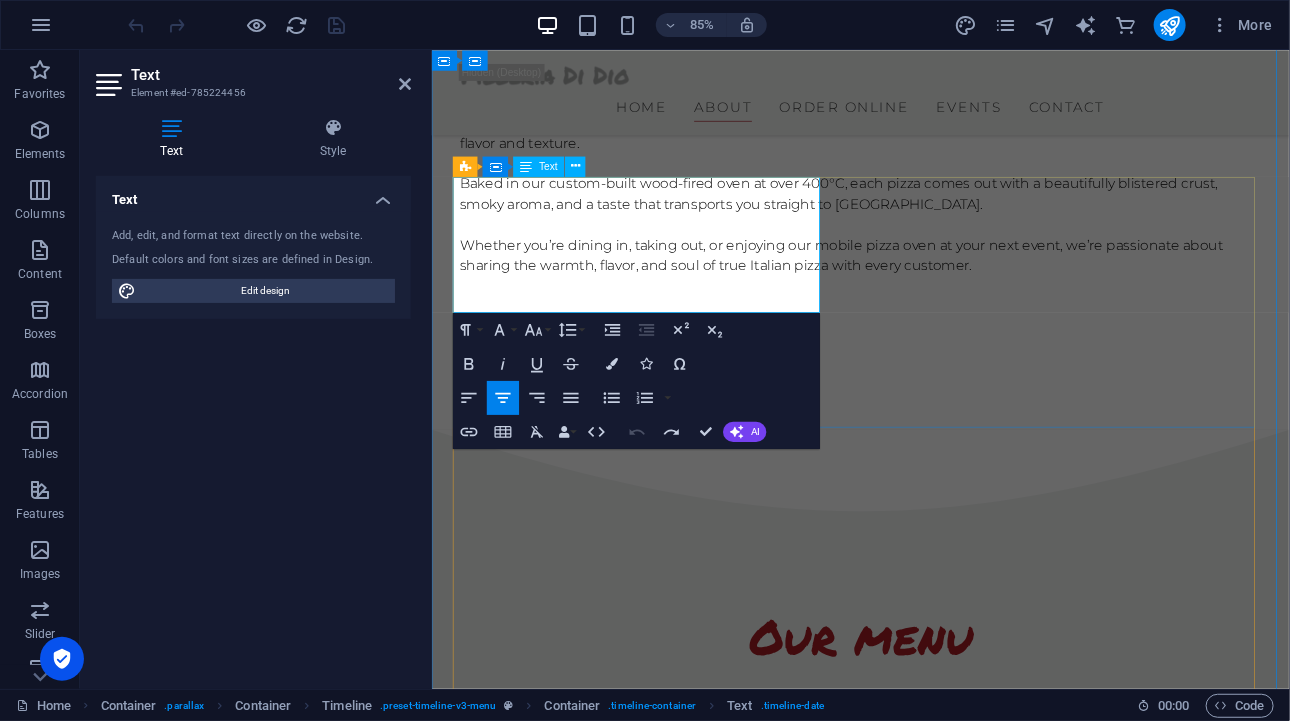 scroll, scrollTop: 1500, scrollLeft: 0, axis: vertical 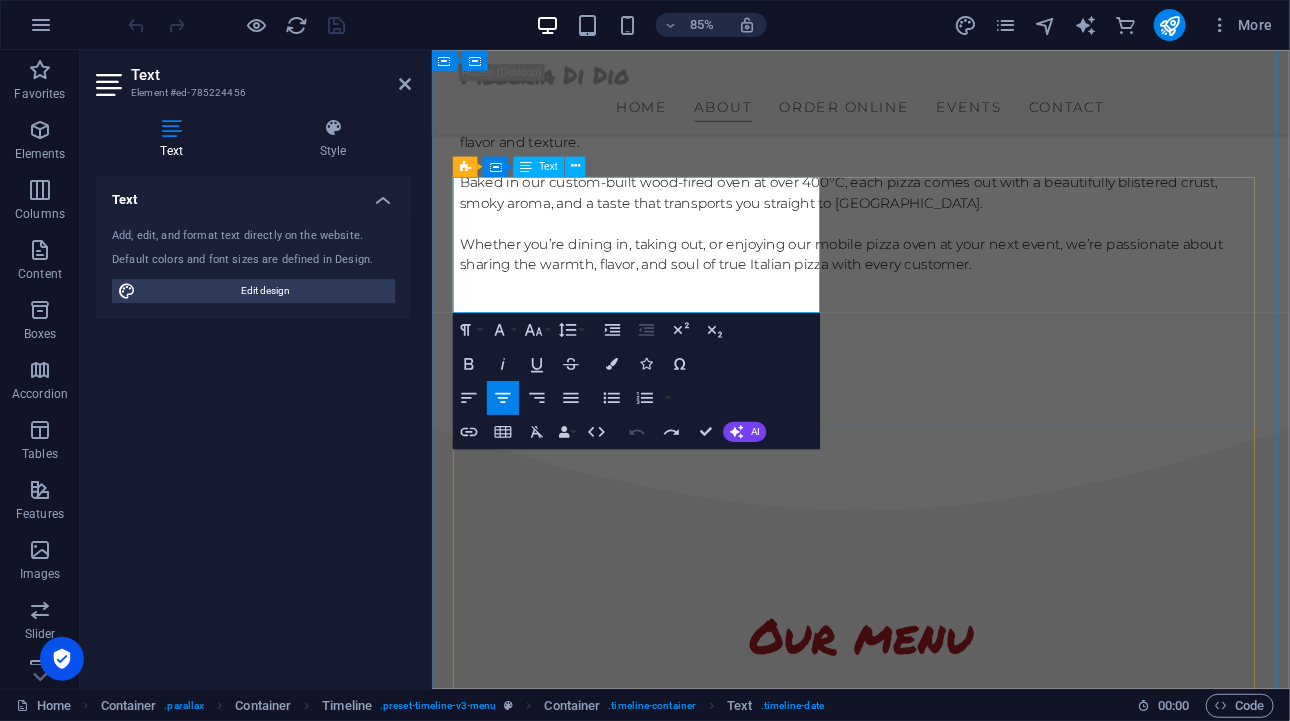 click on "12 $" at bounding box center (784, 934) 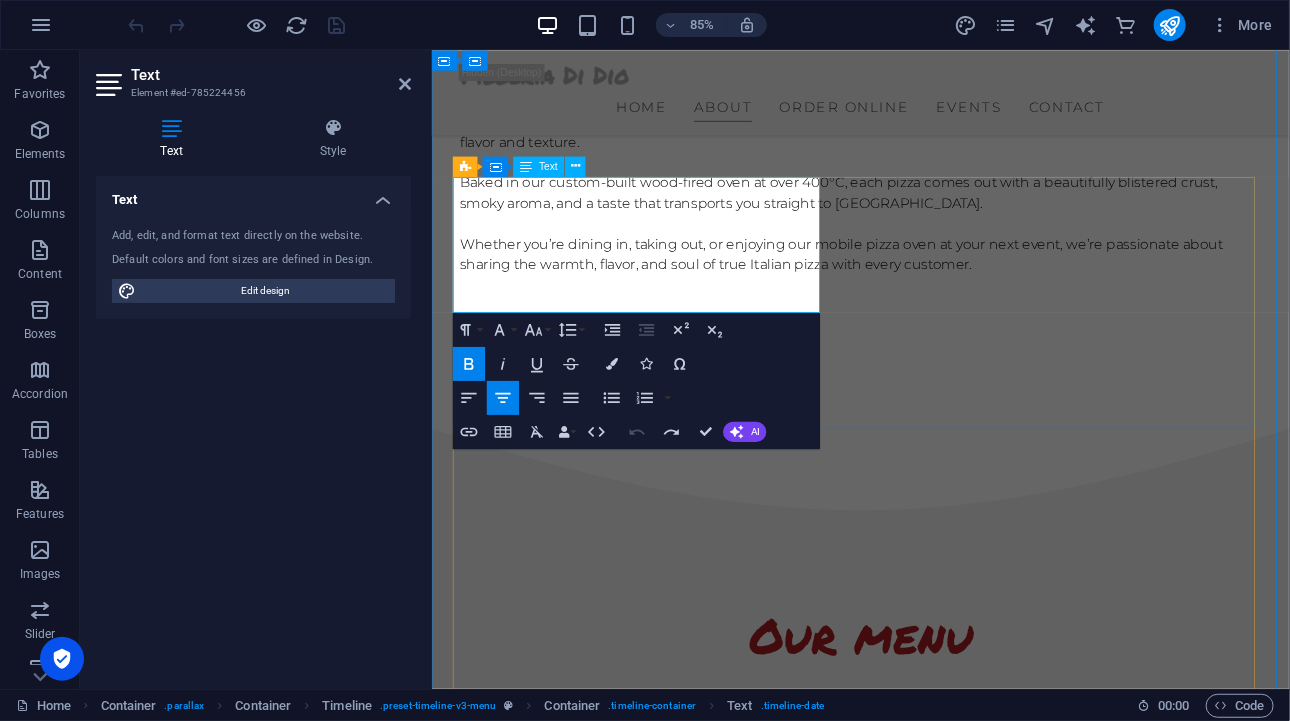 click on "Lorem ipsum dolor sit amet, consetetur sadipscing elitr, sed diam nonumy." at bounding box center (784, 900) 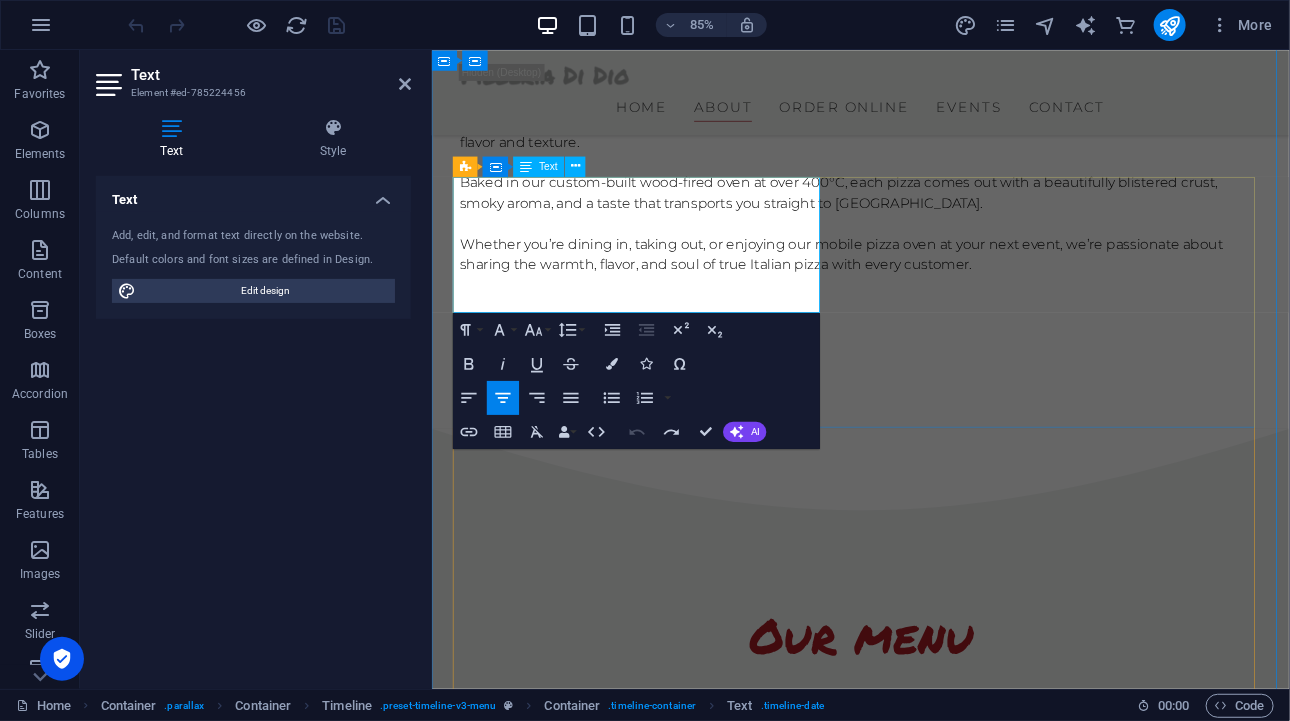 drag, startPoint x: 517, startPoint y: 268, endPoint x: 821, endPoint y: 294, distance: 305.1098 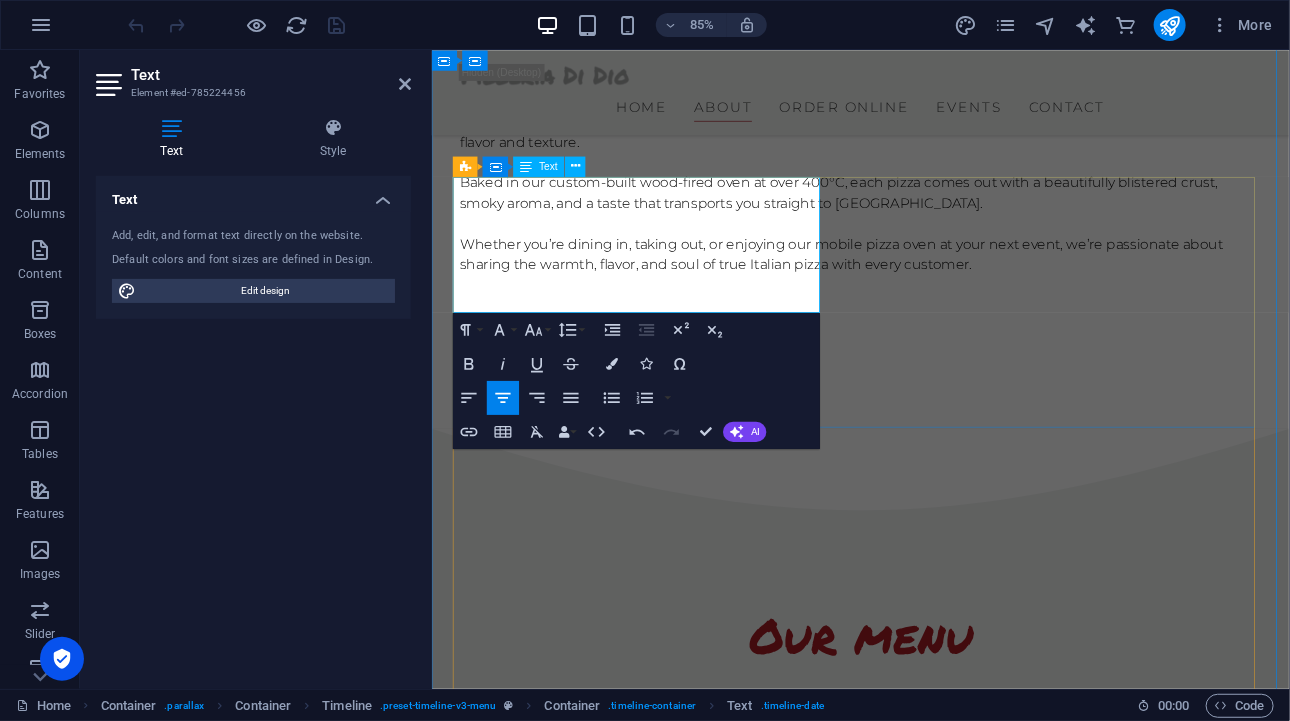 click on "12 $" at bounding box center (793, 934) 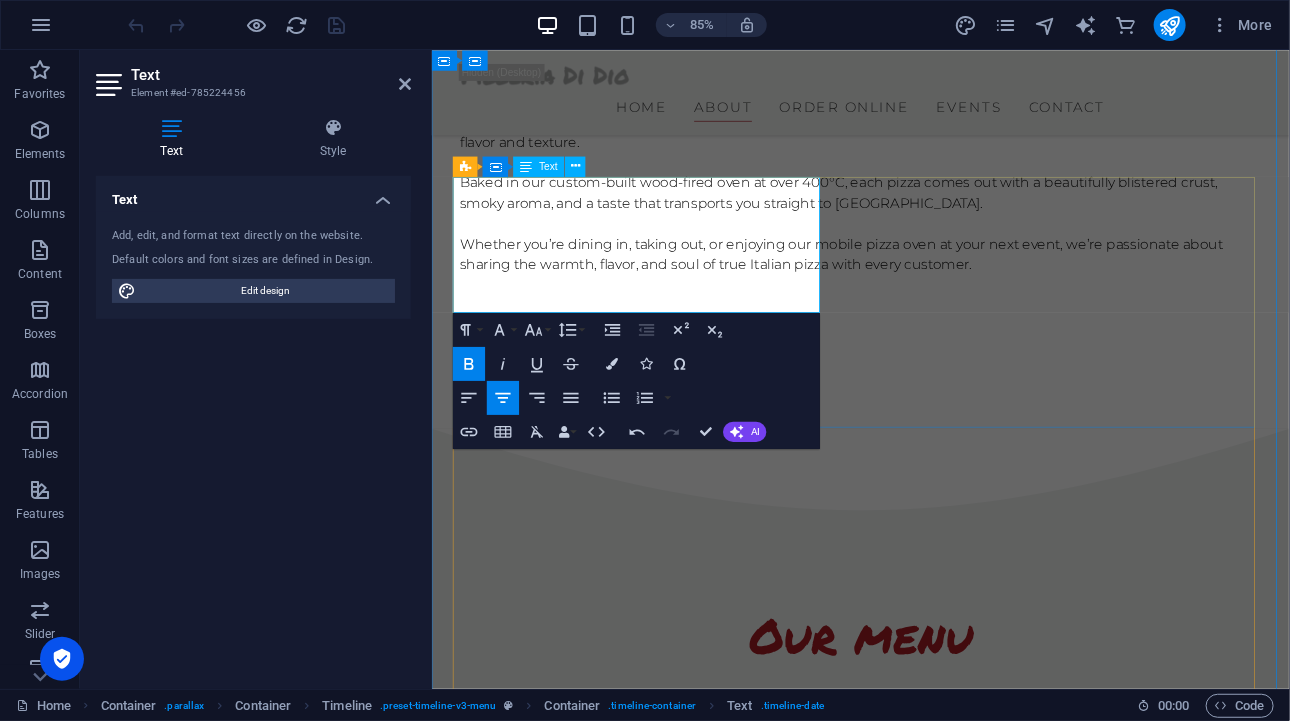 type 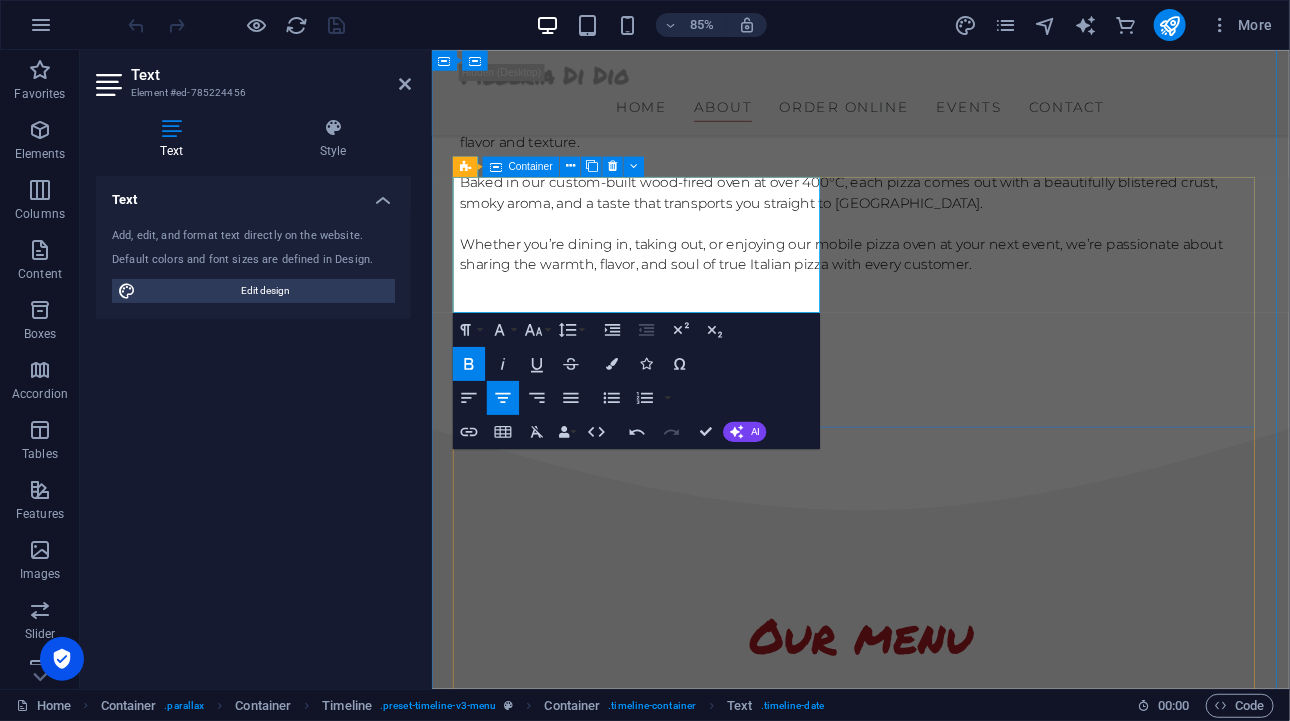 click on "Pizza Magherita Special marinara home made tomato sauce, fiordilatte cheese and fresh basil £10 Special marinara home made tomato sauce, fiordilatte cheese and fresh basil" at bounding box center [936, 1195] 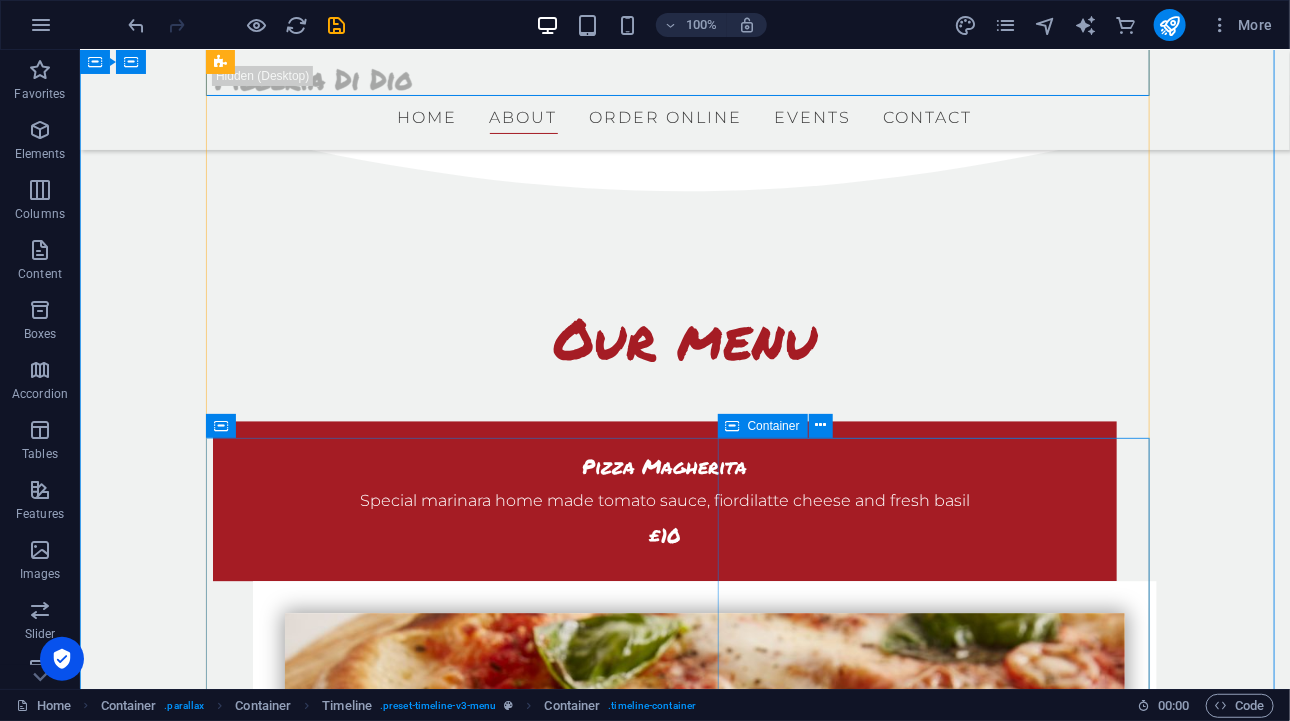 scroll, scrollTop: 1800, scrollLeft: 0, axis: vertical 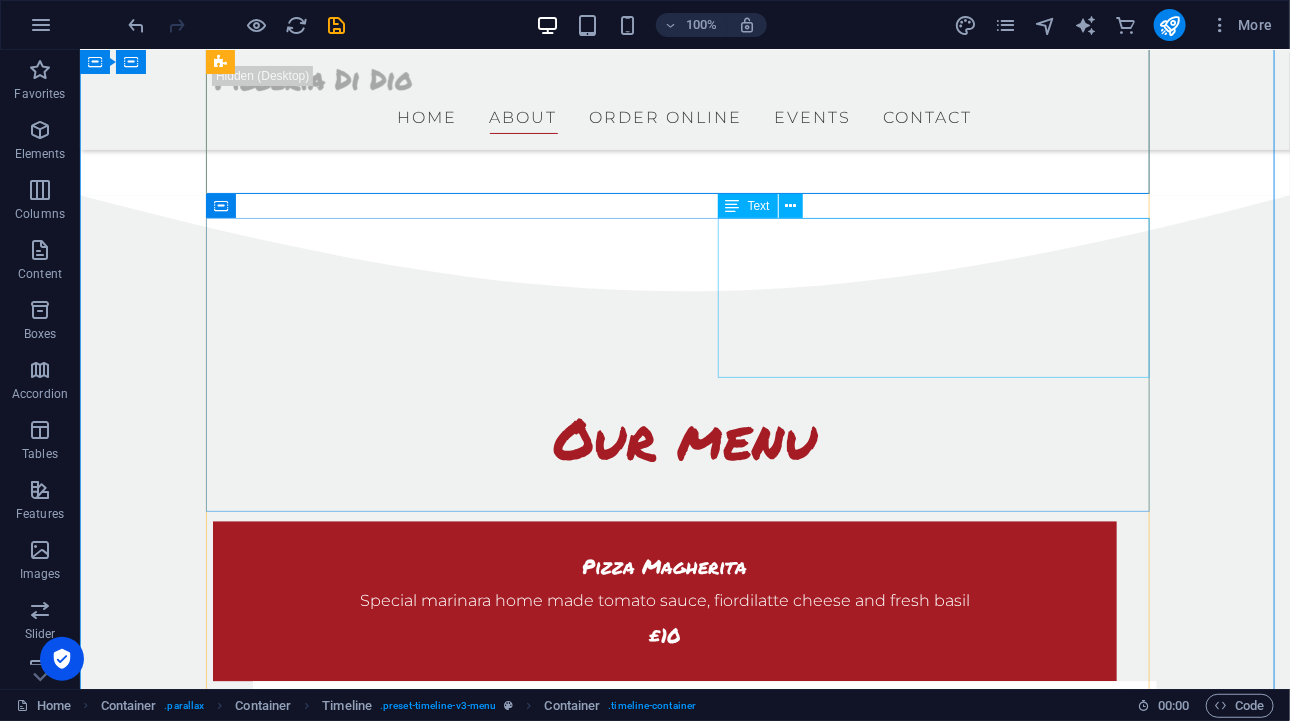 click on "Pizza Speciale Lorem ipsum dolor sit amet, consetetur sadipscing elitr, sed diam nonumy. 12 $" at bounding box center (704, 1376) 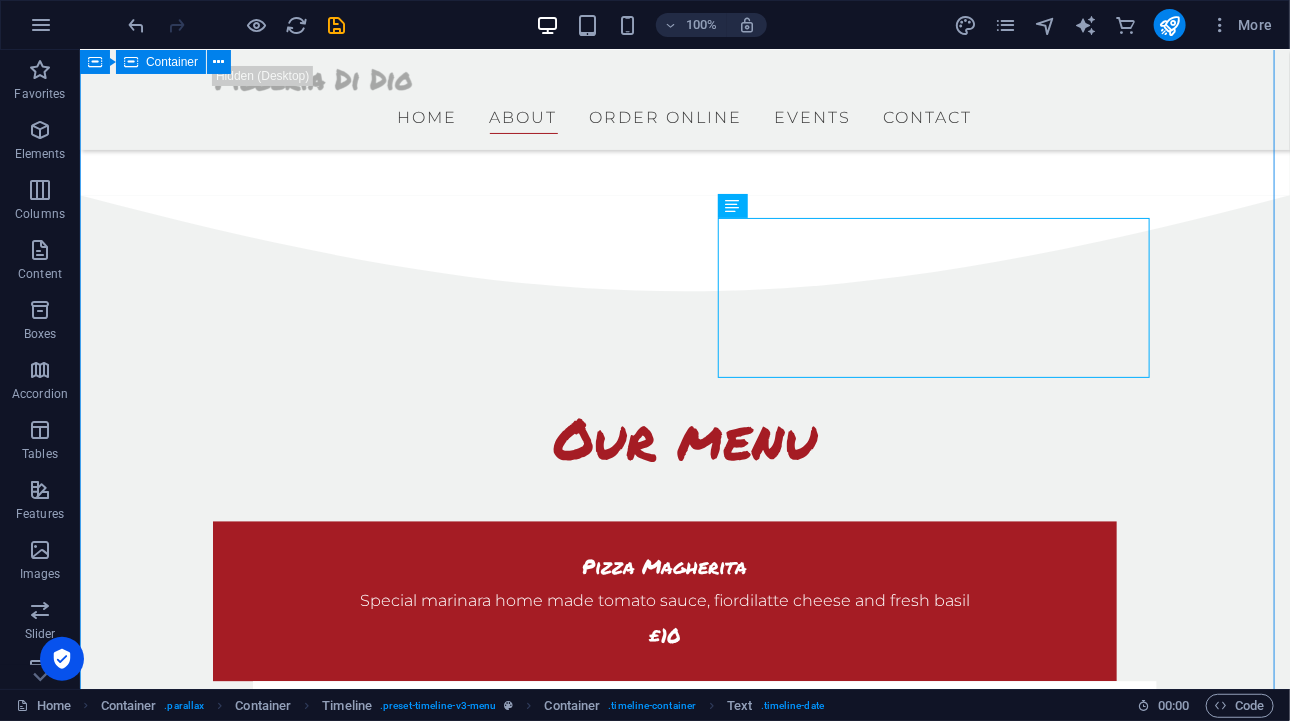 click on "Our menu Pizza Magherita Special marinara home made tomato sauce, fiordilatte cheese and fresh basil £10 Pizza Speciale Lorem ipsum dolor sit amet, consetetur sadipscing elitr, sed diam nonumy. 12 $ Pizza Tonno Lorem ipsum dolor sit amet, consetetur sadipscing elitr, sed diam nonumy. 12 $ Pizza Rucola Lorem ipsum dolor sit amet, consetetur sadipscing elitr, sed diam nonumy. 12 $ Pizza Salami Lorem ipsum dolor sit amet, consetetur sadipscing elitr, sed diam nonumy. 12 $ Calzone Lorem ipsum dolor sit amet, consetetur sadipscing elitr, sed diam nonumy. 12 $" at bounding box center [684, 2741] 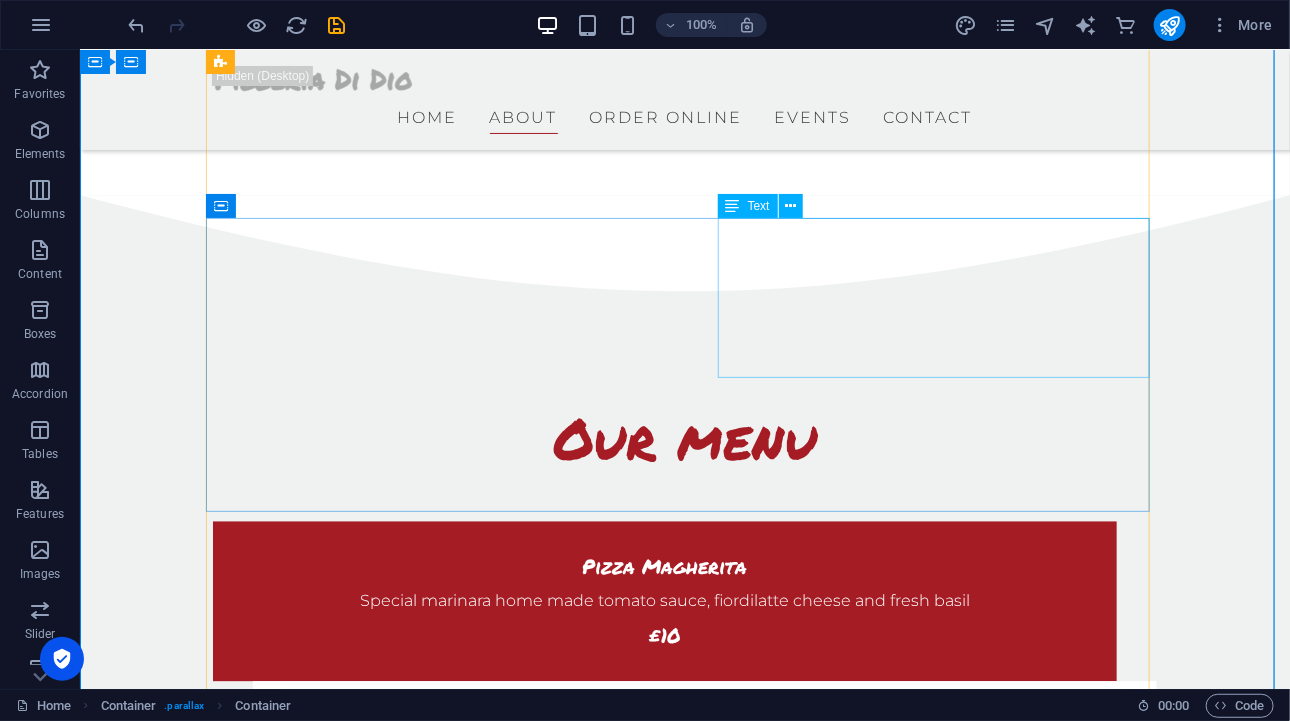 click on "Pizza Speciale Lorem ipsum dolor sit amet, consetetur sadipscing elitr, sed diam nonumy. 12 $" at bounding box center (704, 1376) 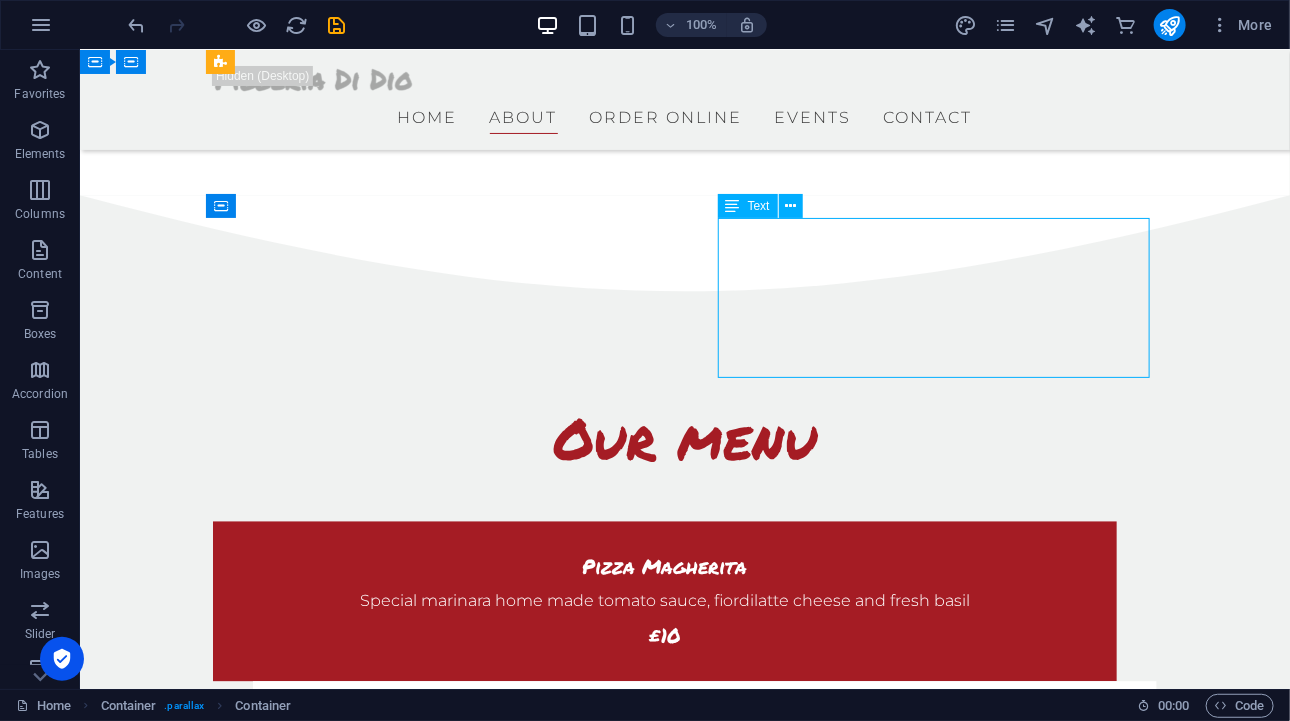 click on "Pizza Speciale Lorem ipsum dolor sit amet, consetetur sadipscing elitr, sed diam nonumy. 12 $" at bounding box center [704, 1376] 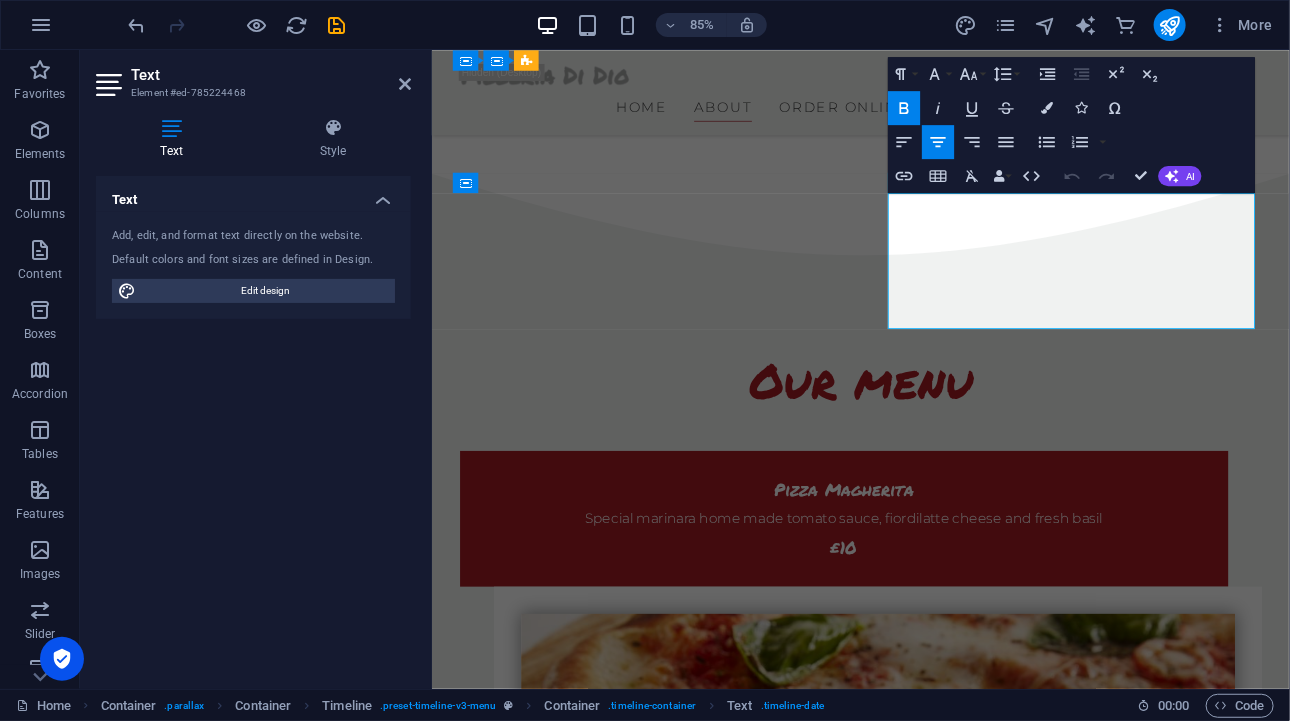 drag, startPoint x: 1259, startPoint y: 251, endPoint x: 1114, endPoint y: 265, distance: 145.6743 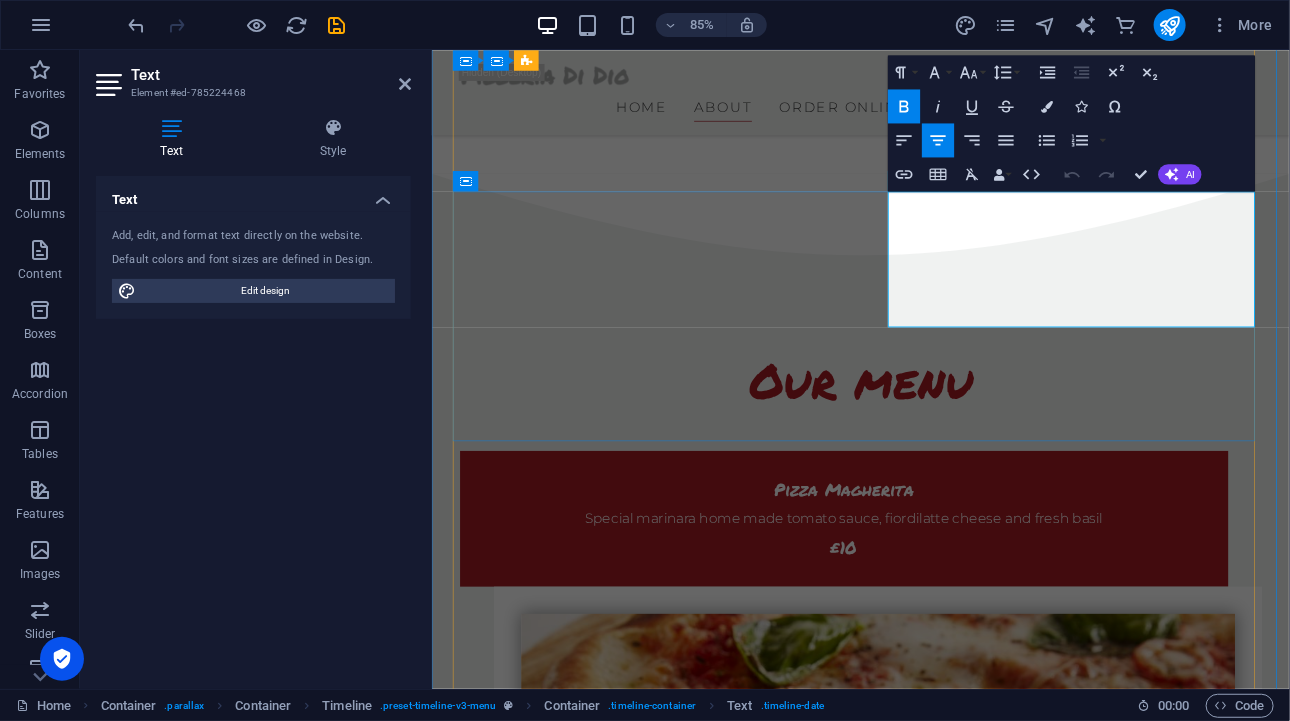 scroll, scrollTop: 1802, scrollLeft: 0, axis: vertical 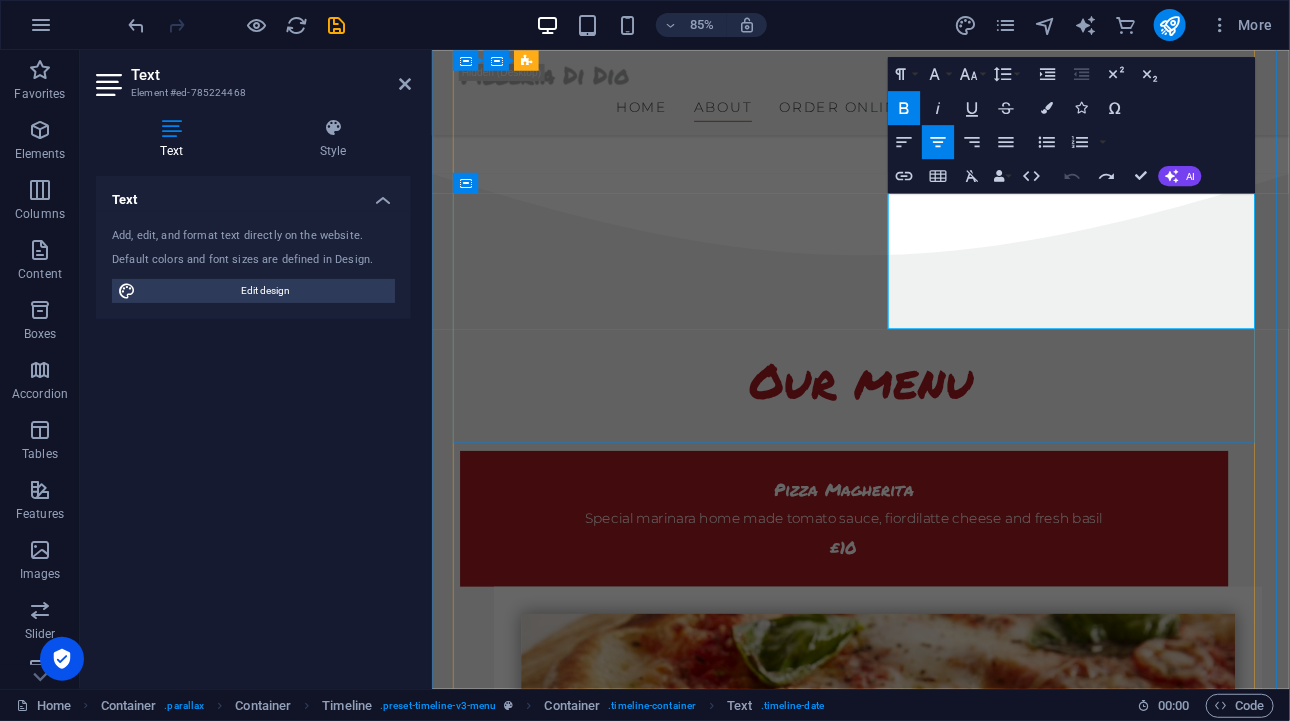 click on "Pizza Speciale" at bounding box center (824, 1341) 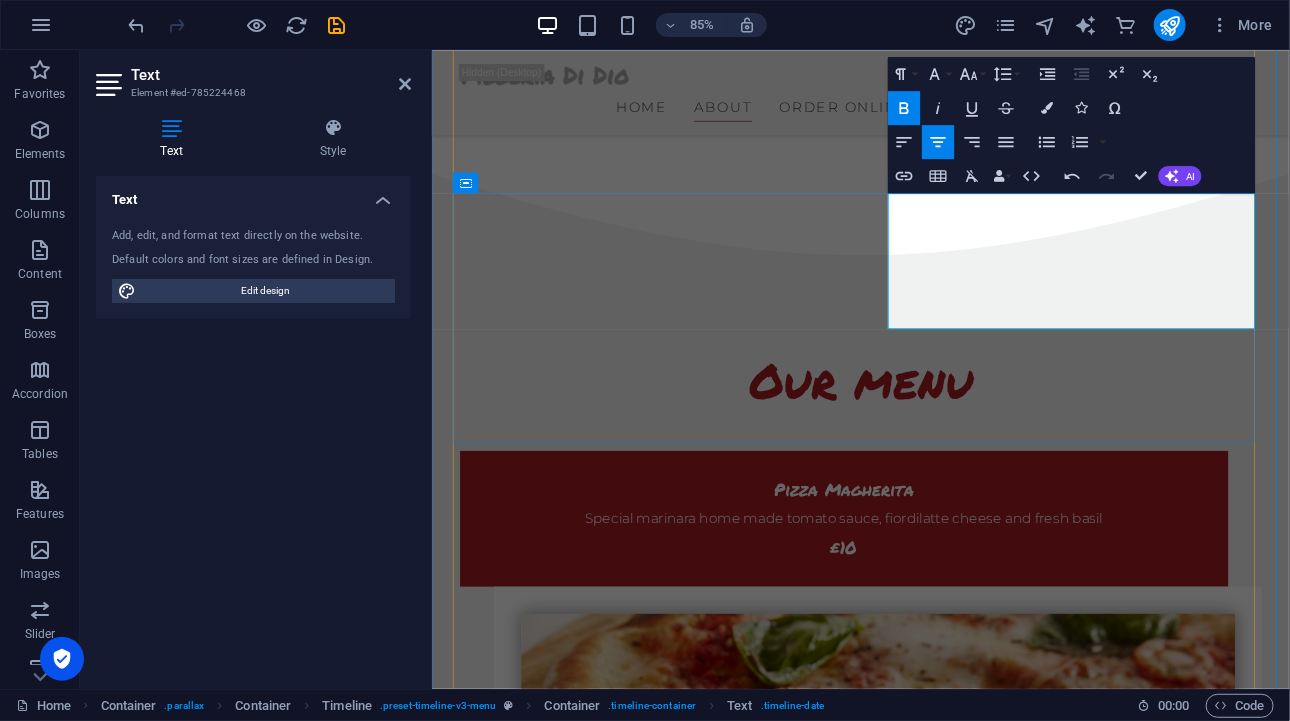 click on "Lorem ipsum dolor sit amet, consetetur sadipscing elitr, sed diam nonumy." at bounding box center [824, 1376] 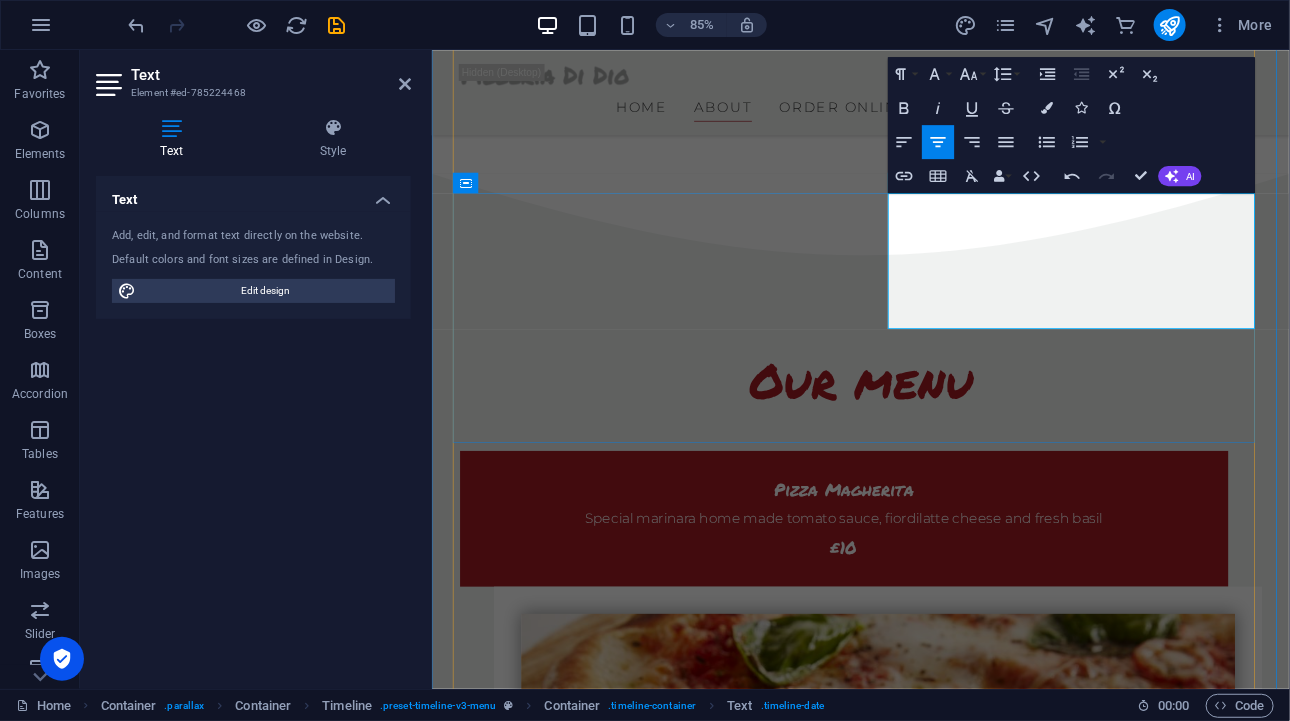 click on "Lorem ipsum dolor sit amet, consetetur sadipscing elitr, sed diam nonumy." at bounding box center [824, 1376] 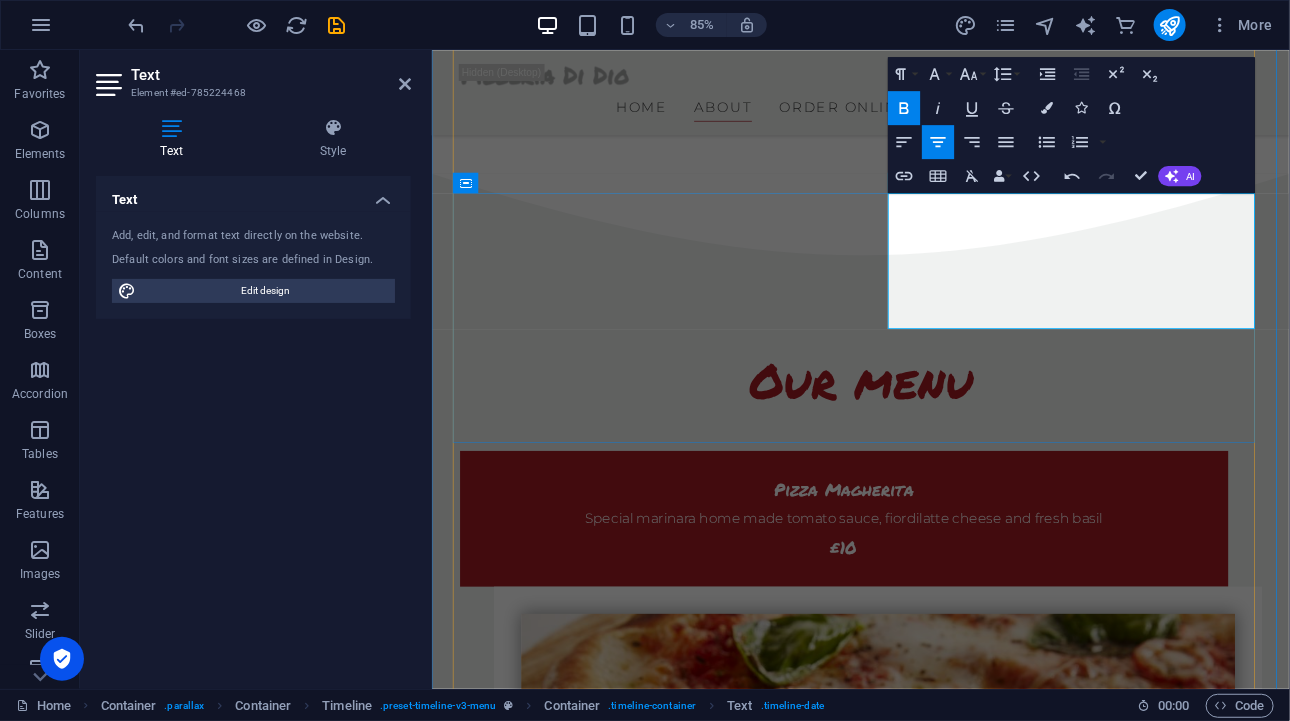 click on "Lorem ipsum dolor sit amet, consetetur sadipscing elitr, sed diam nonumy." at bounding box center (824, 1376) 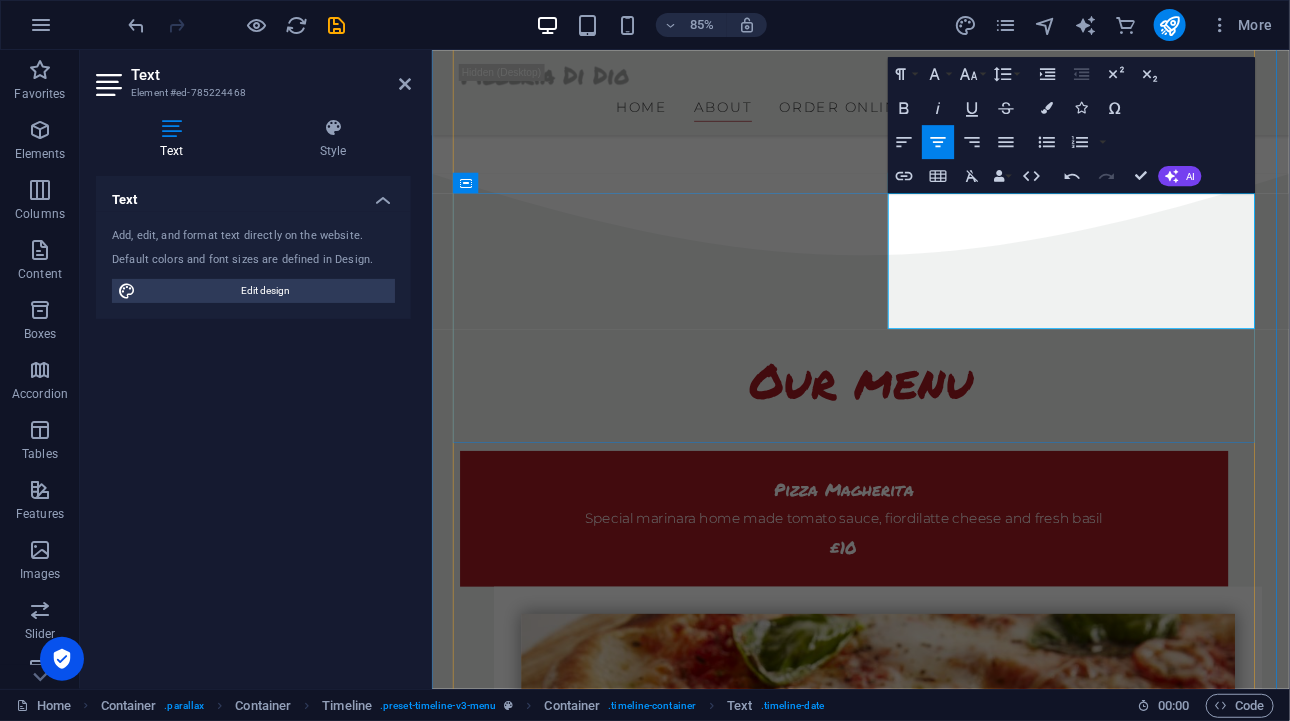 drag, startPoint x: 1322, startPoint y: 307, endPoint x: 1020, endPoint y: 293, distance: 302.32434 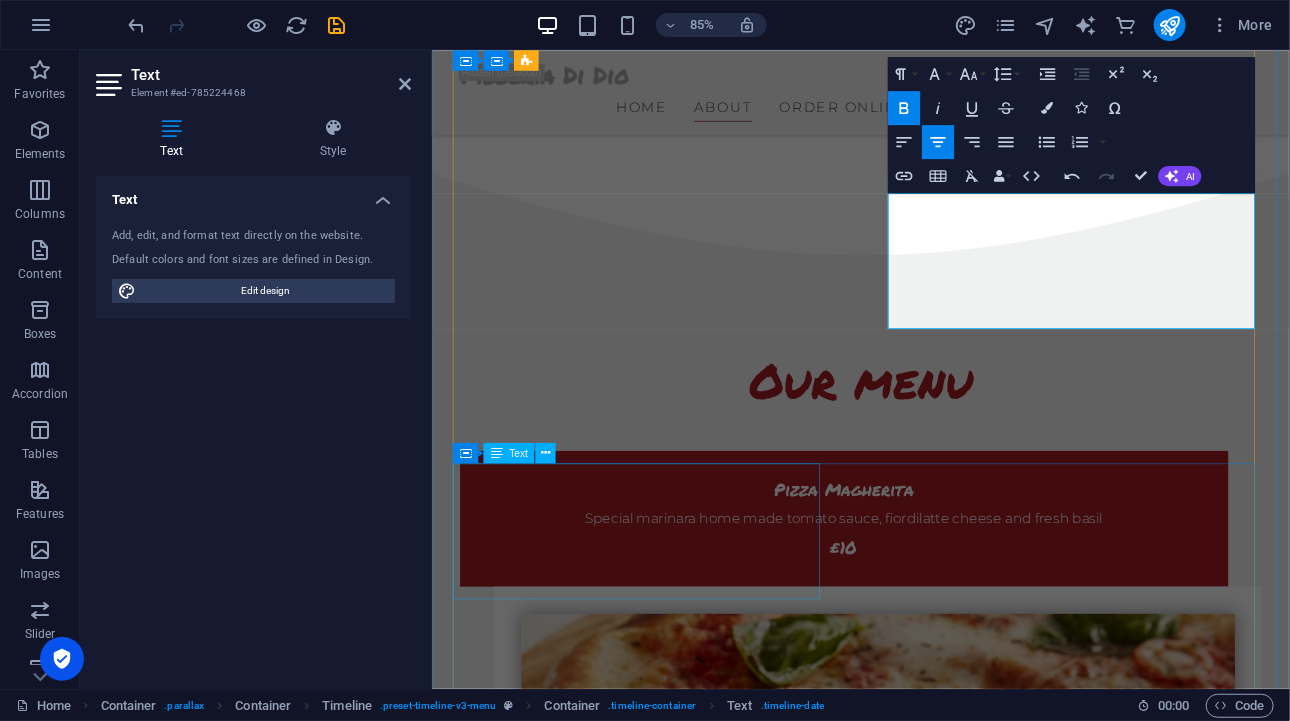 click on "Pizza Tonno Lorem ipsum dolor sit amet, consetetur sadipscing elitr, sed diam nonumy. 12 $" at bounding box center [916, 2148] 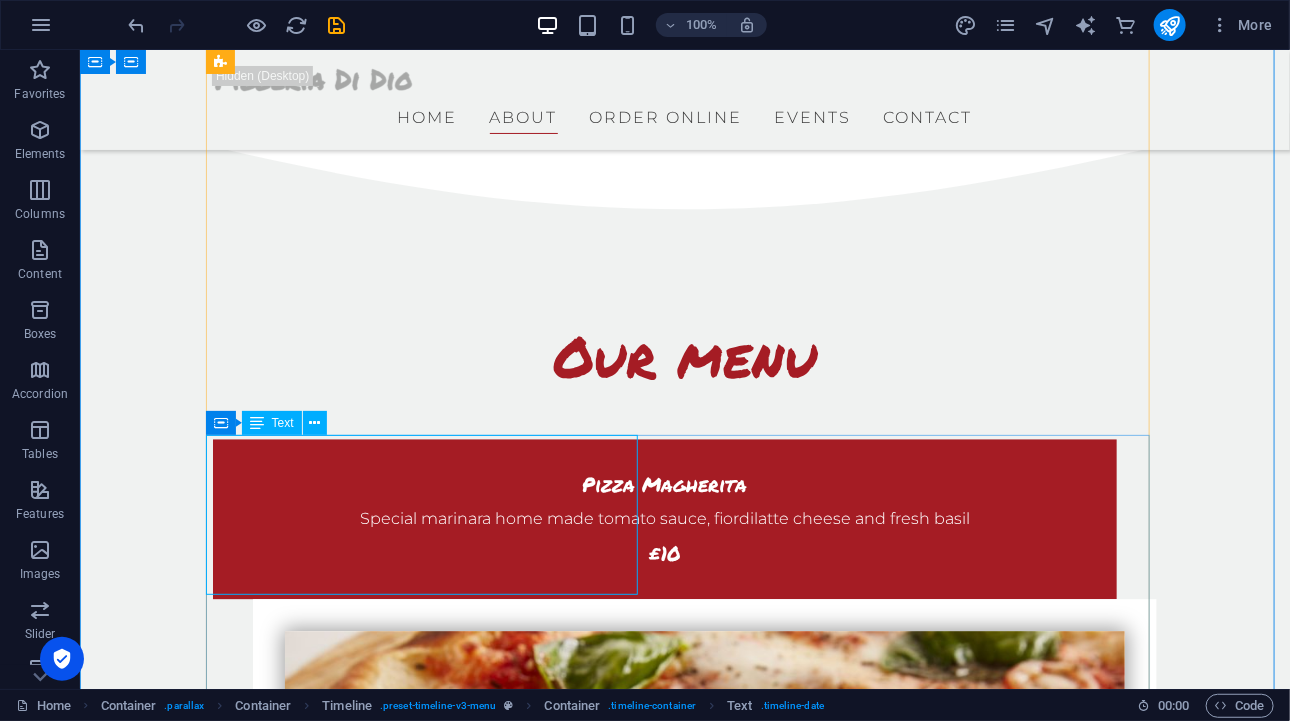 scroll, scrollTop: 1900, scrollLeft: 0, axis: vertical 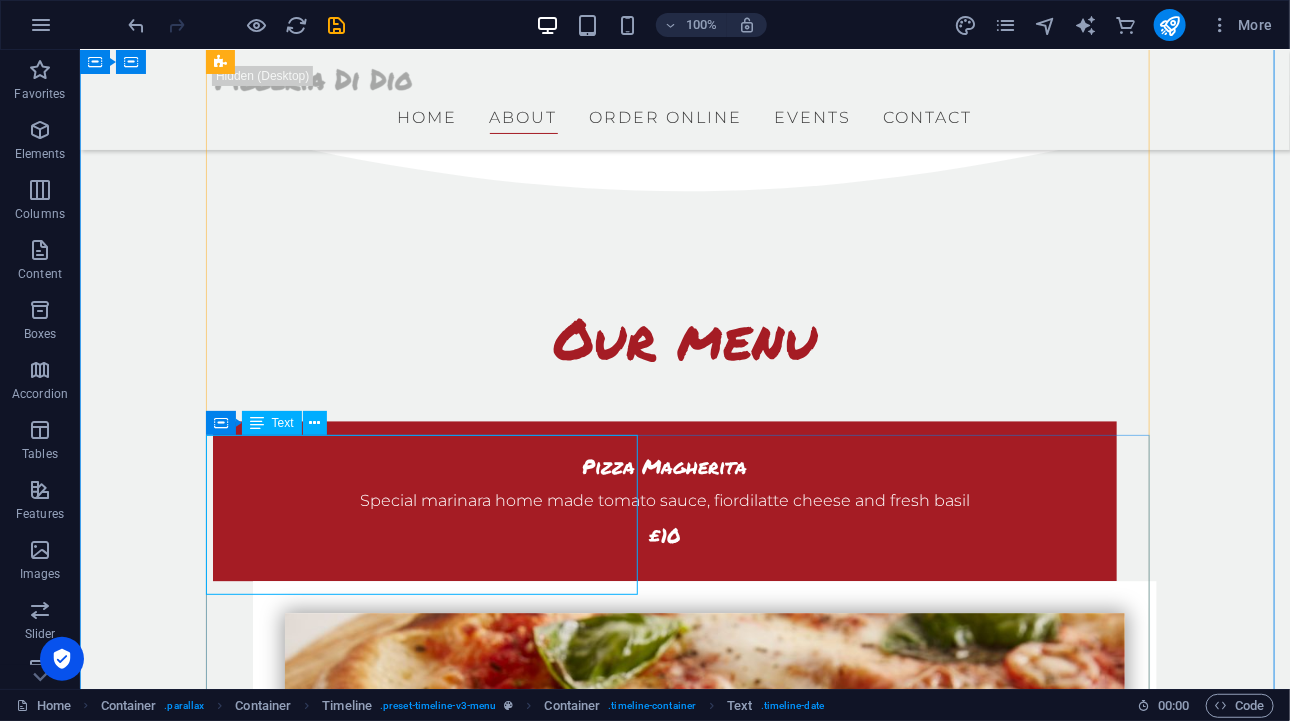 click on "Pizza Tonno Lorem ipsum dolor sit amet, consetetur sadipscing elitr, sed diam nonumy. 12 $" at bounding box center [664, 2048] 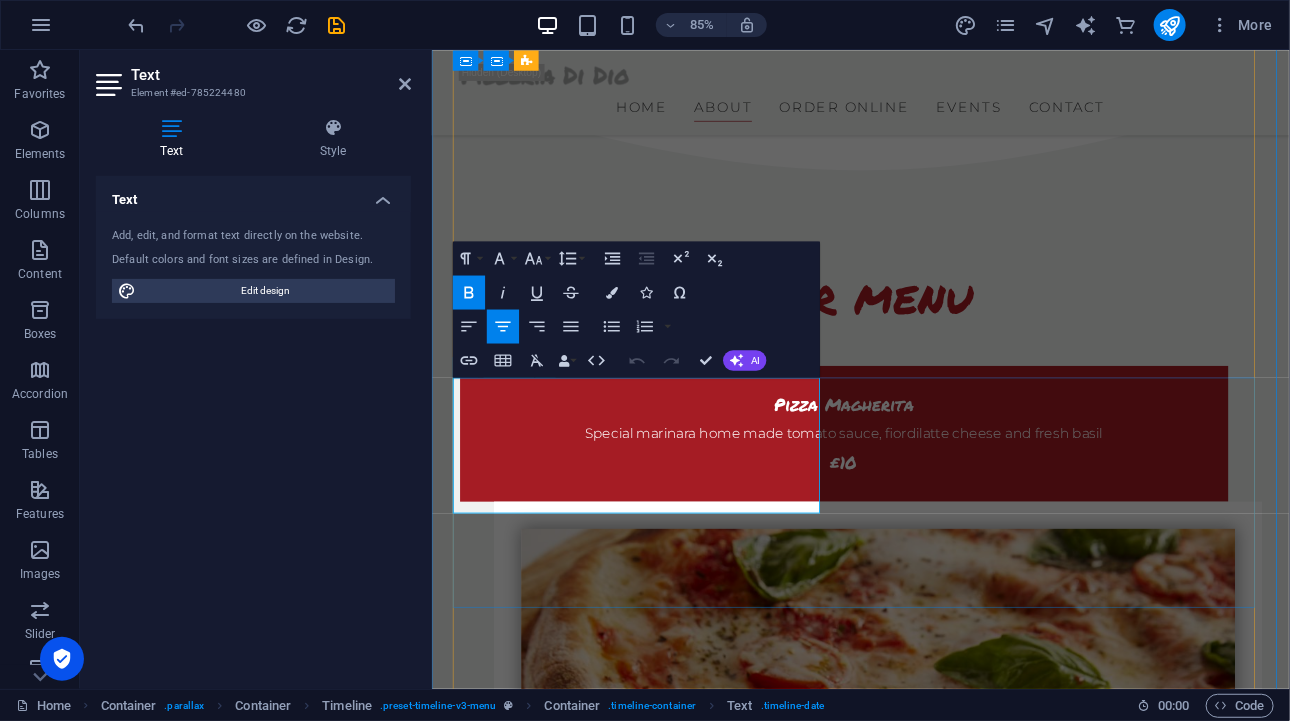 drag, startPoint x: 815, startPoint y: 526, endPoint x: 514, endPoint y: 514, distance: 301.2391 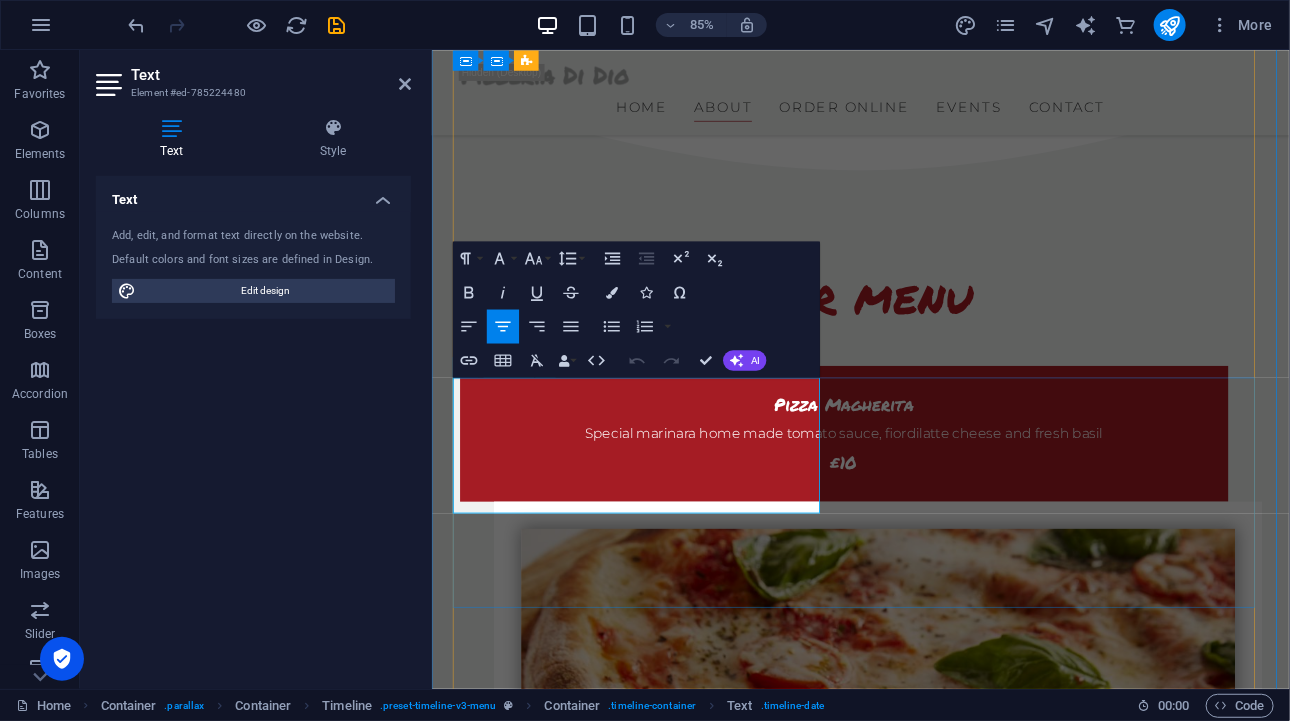 scroll, scrollTop: 478, scrollLeft: 5, axis: both 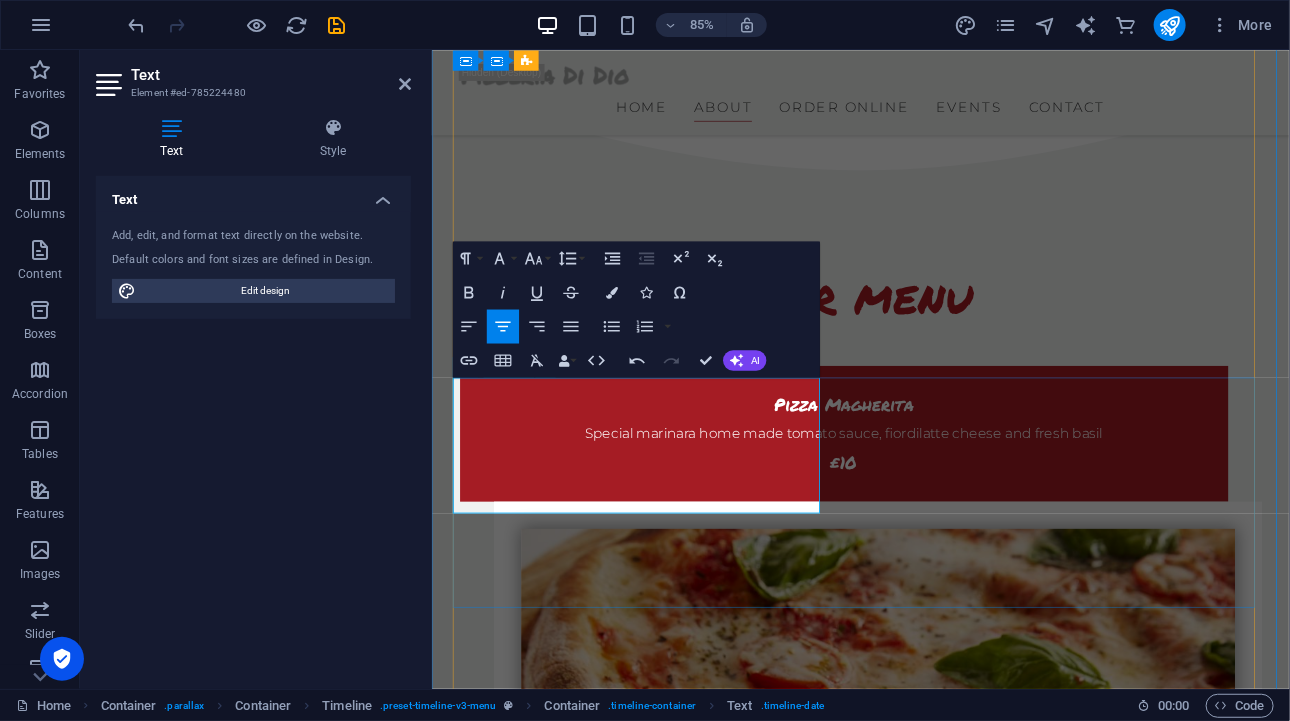 click on "Pizza Tonno" at bounding box center [747, 2013] 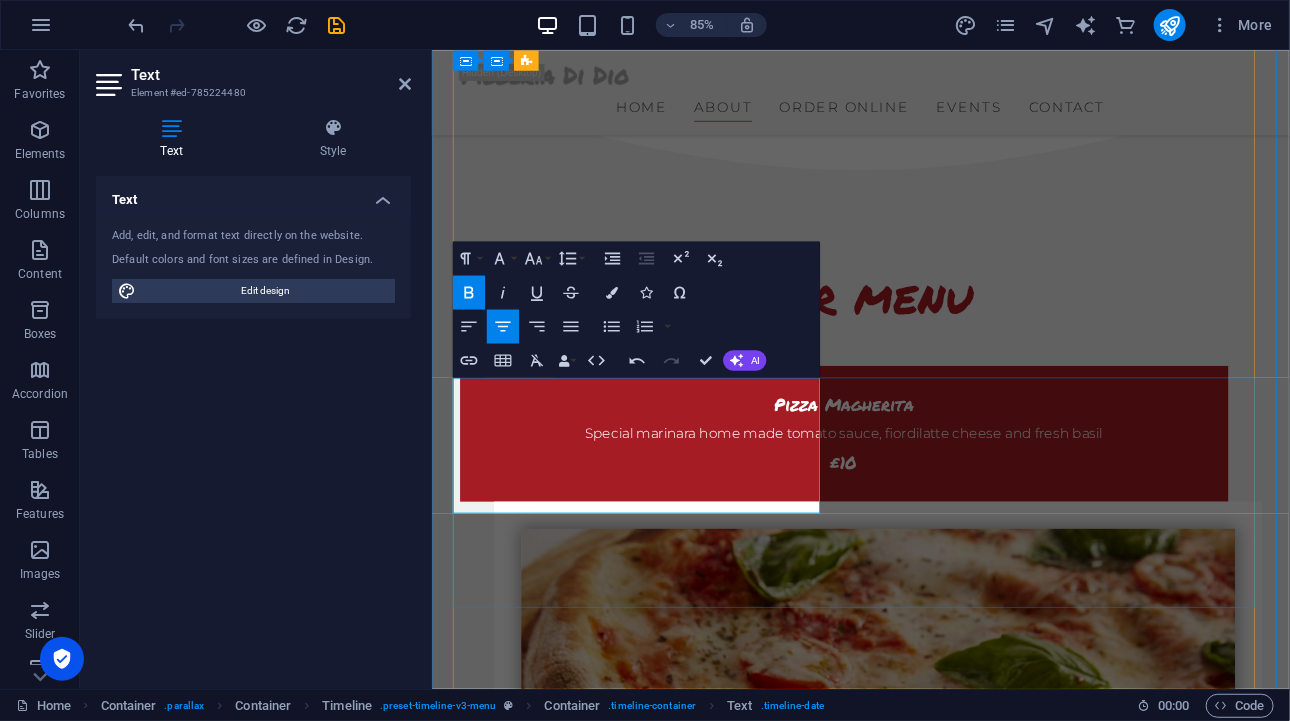 type 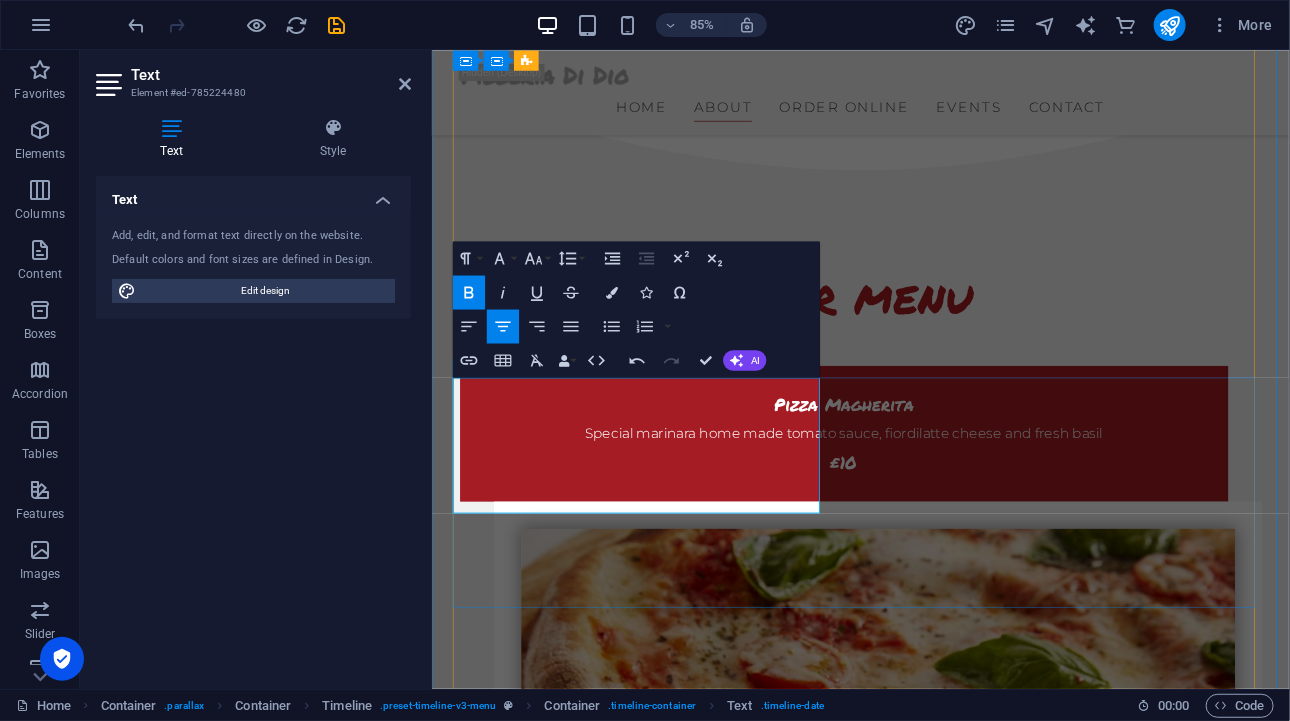 click on "Americana Pizza  Pepperoni, red onion, mix peppers, jalapeno and cherry tomatoes £12.95 Pepperoni, red onion, mix peppers, jalapeno and cherry tomatoes" at bounding box center [936, 2316] 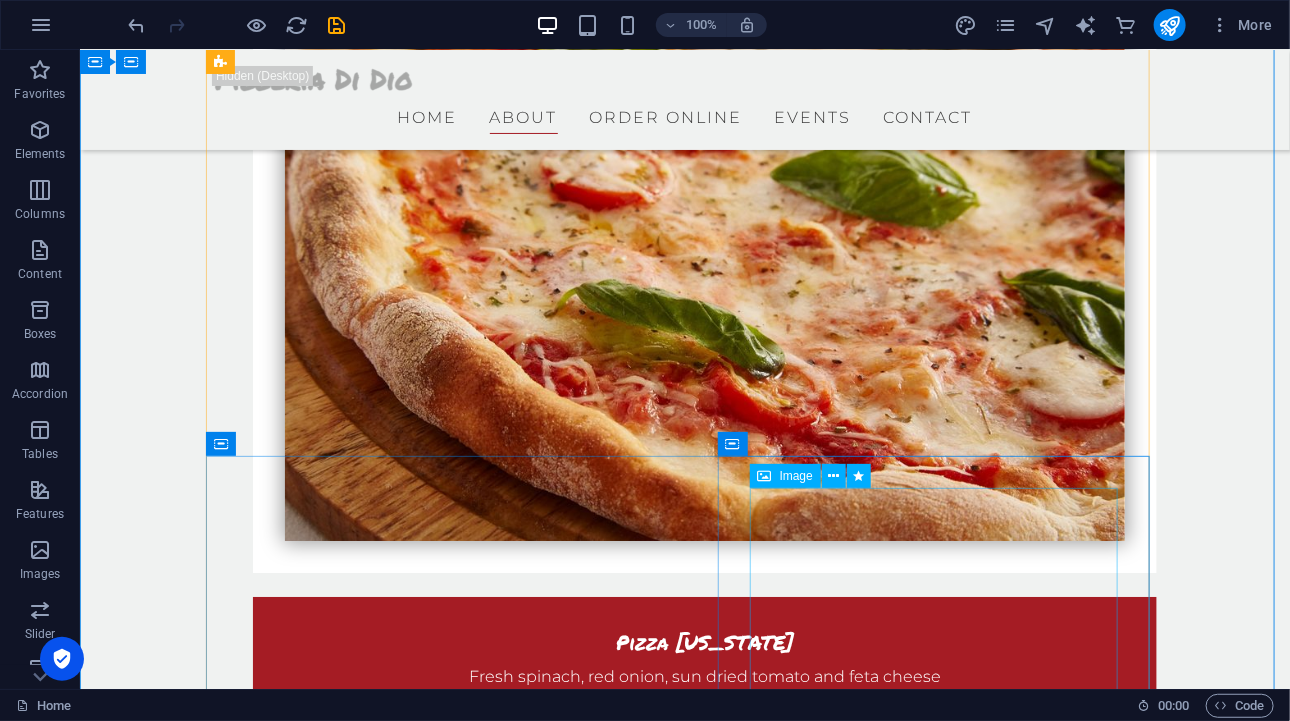 scroll, scrollTop: 2400, scrollLeft: 0, axis: vertical 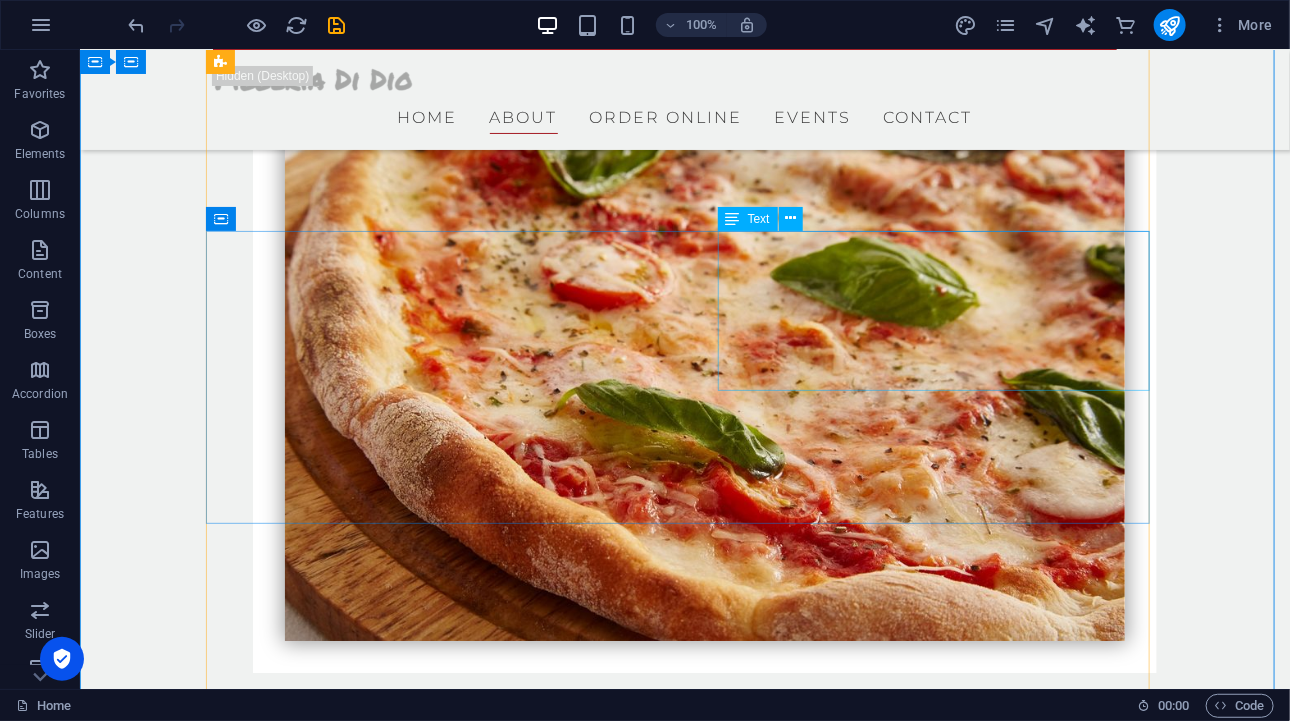 click on "Pizza Rucola Lorem ipsum dolor sit amet, consetetur sadipscing elitr, sed diam nonumy. 12 $" at bounding box center [704, 2268] 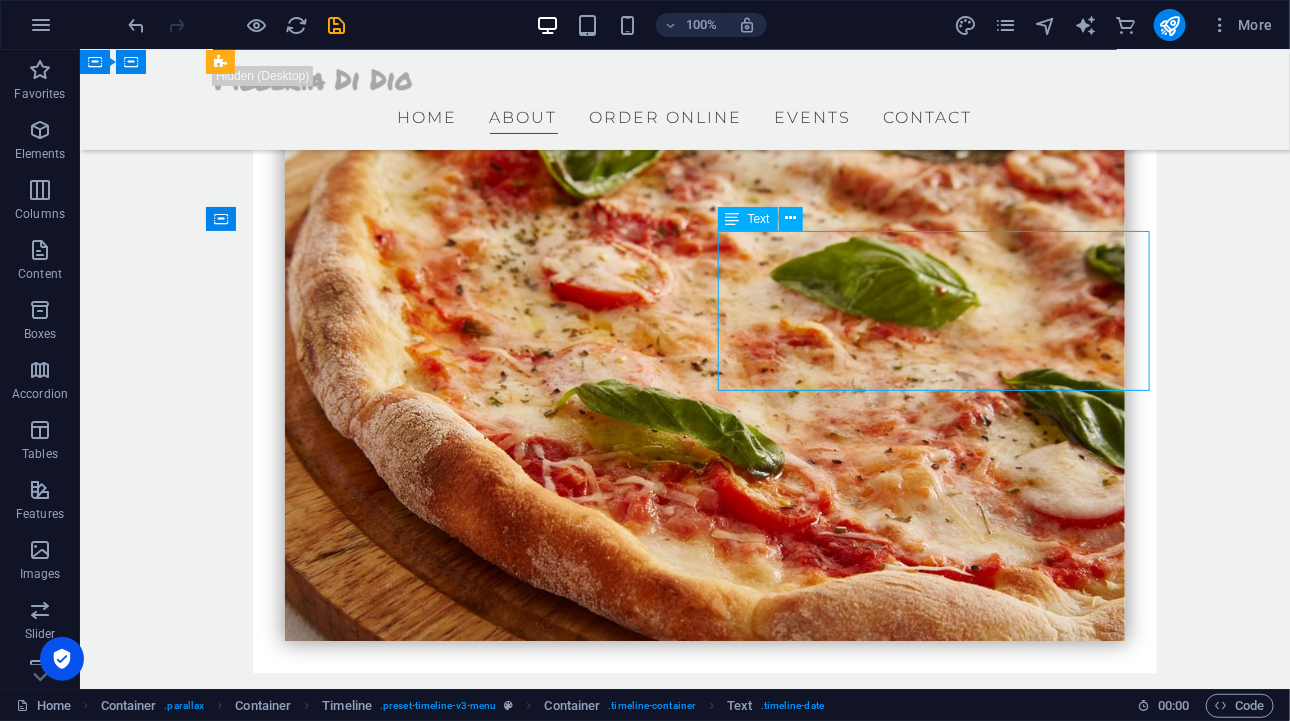 click on "Pizza Rucola Lorem ipsum dolor sit amet, consetetur sadipscing elitr, sed diam nonumy. 12 $" at bounding box center [704, 2268] 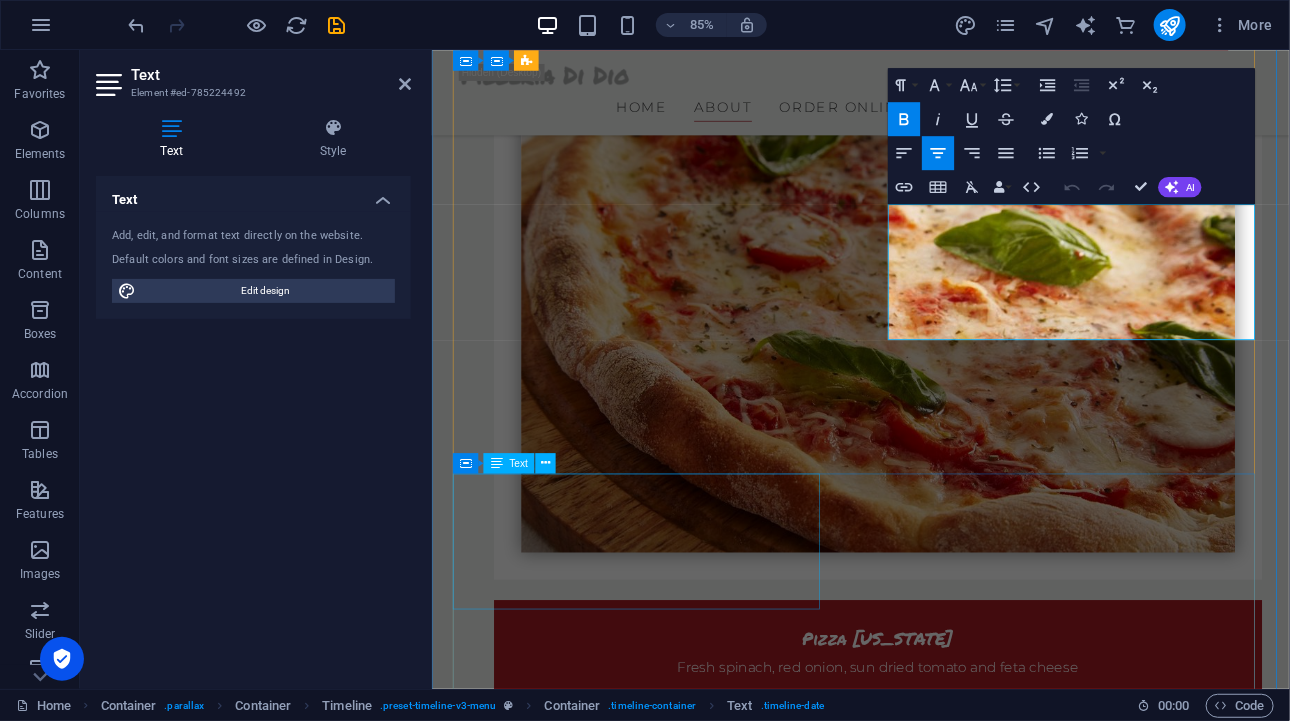 click on "Pizza Salami Lorem ipsum dolor sit amet, consetetur sadipscing elitr, sed diam nonumy. 12 $" at bounding box center (916, 3039) 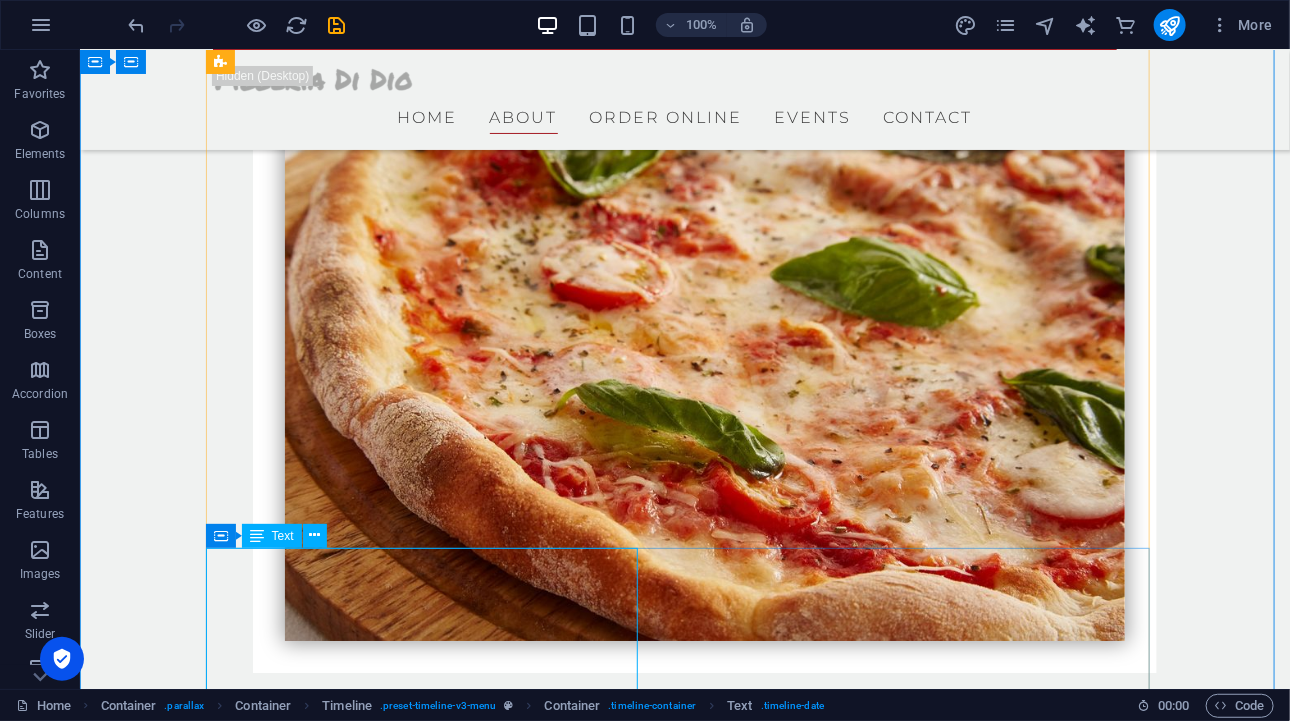 scroll, scrollTop: 2600, scrollLeft: 0, axis: vertical 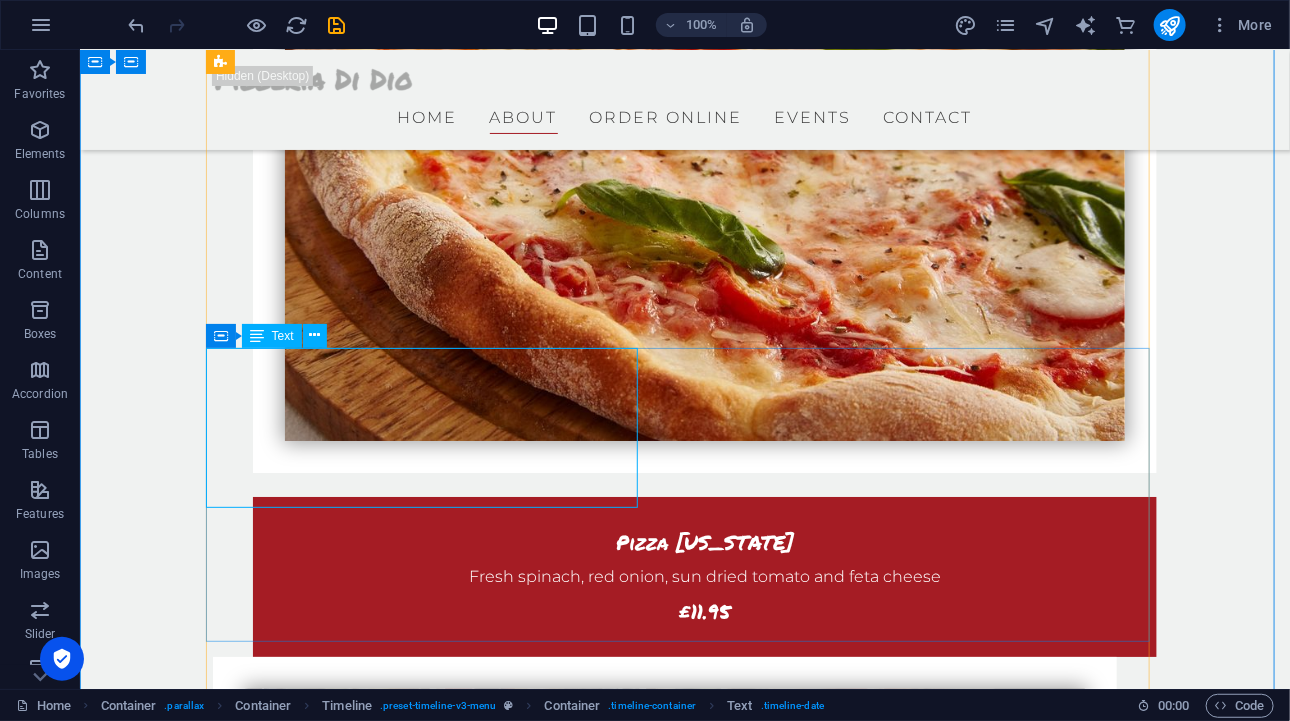 click on "Pizza Salami Lorem ipsum dolor sit amet, consetetur sadipscing elitr, sed diam nonumy. 12 $" at bounding box center (664, 2839) 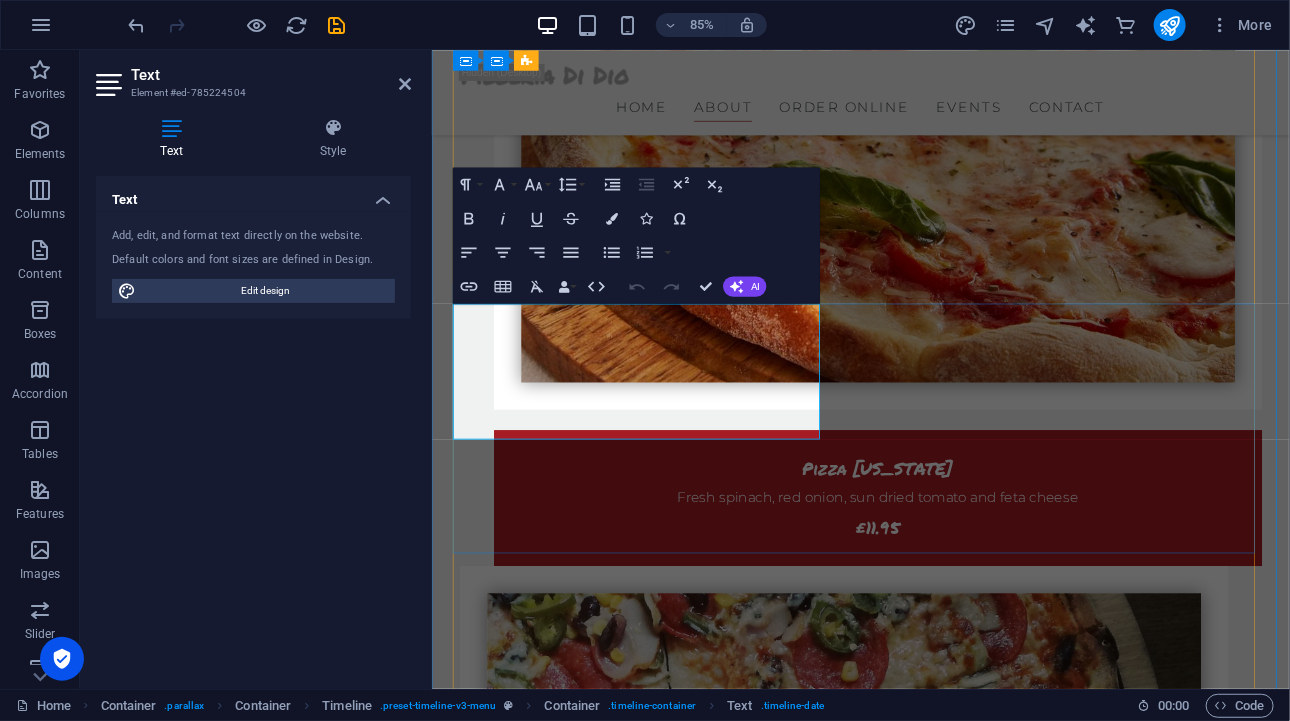 click on "Lorem ipsum dolor sit amet, consetetur sadipscing elitr, sed diam nonumy." at bounding box center [784, 2839] 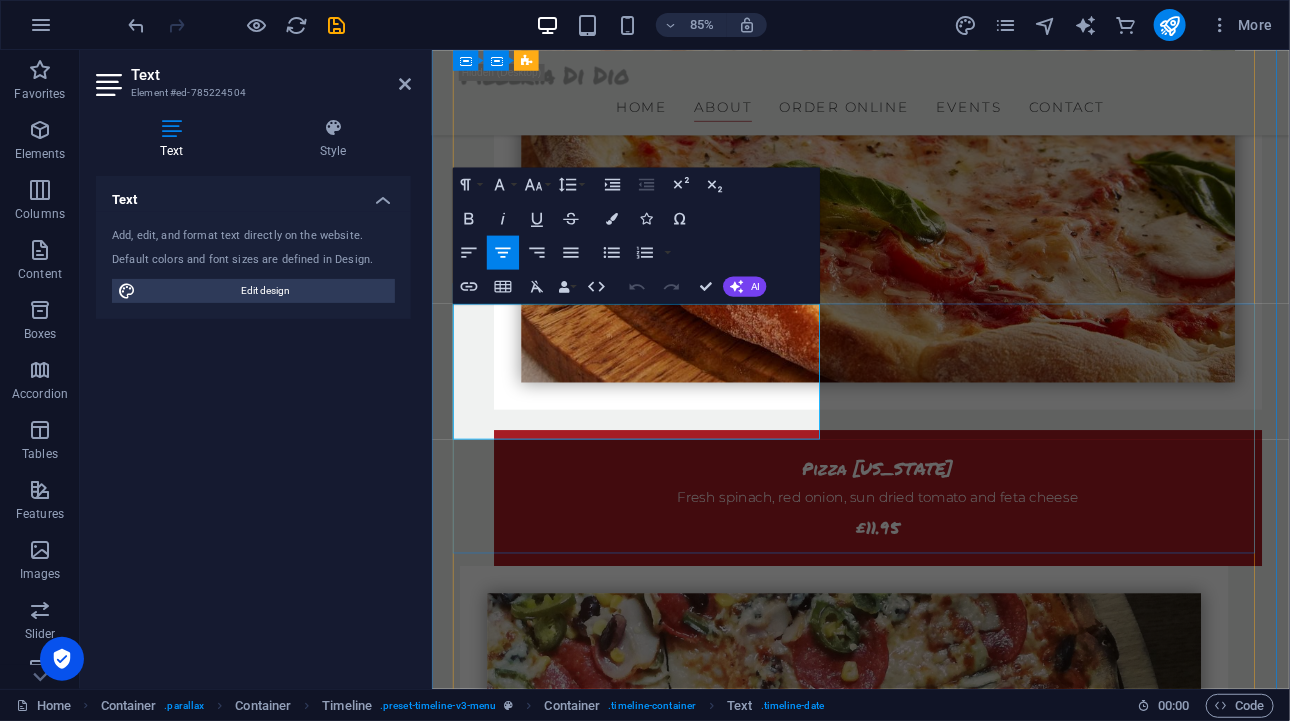 drag, startPoint x: 817, startPoint y: 438, endPoint x: 515, endPoint y: 427, distance: 302.20026 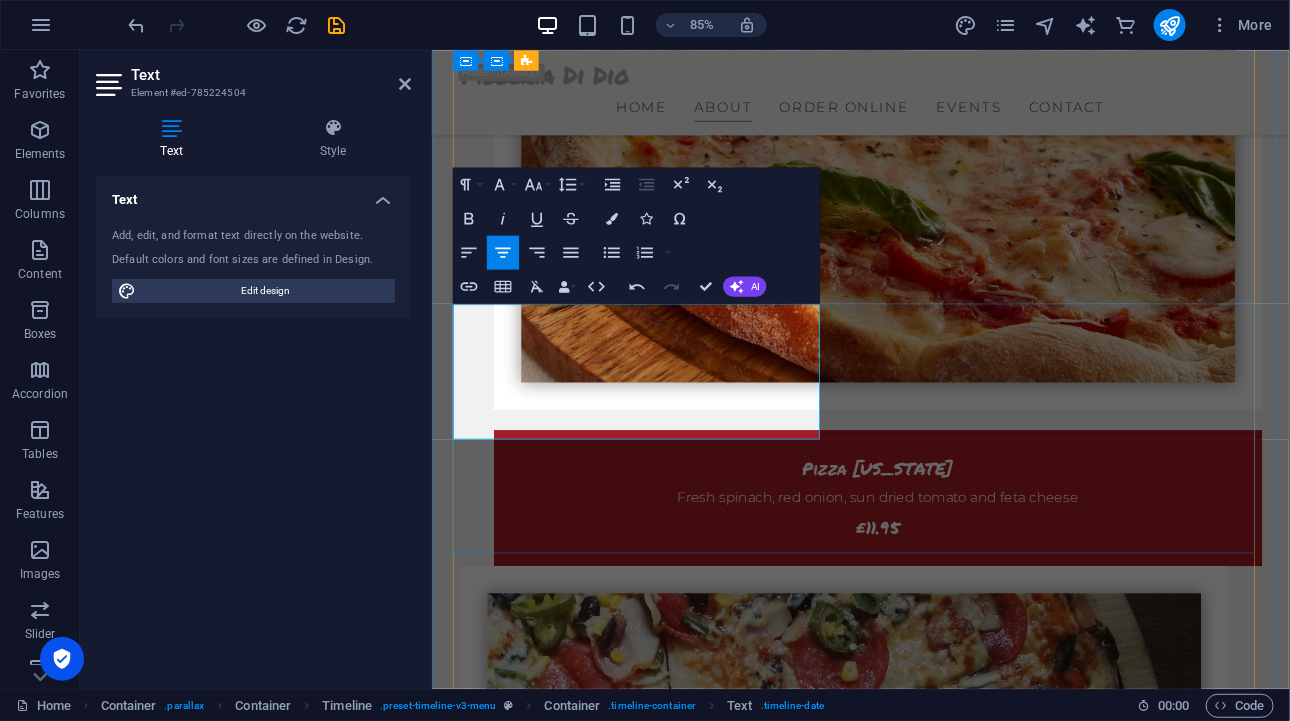 drag, startPoint x: 742, startPoint y: 384, endPoint x: 608, endPoint y: 394, distance: 134.37262 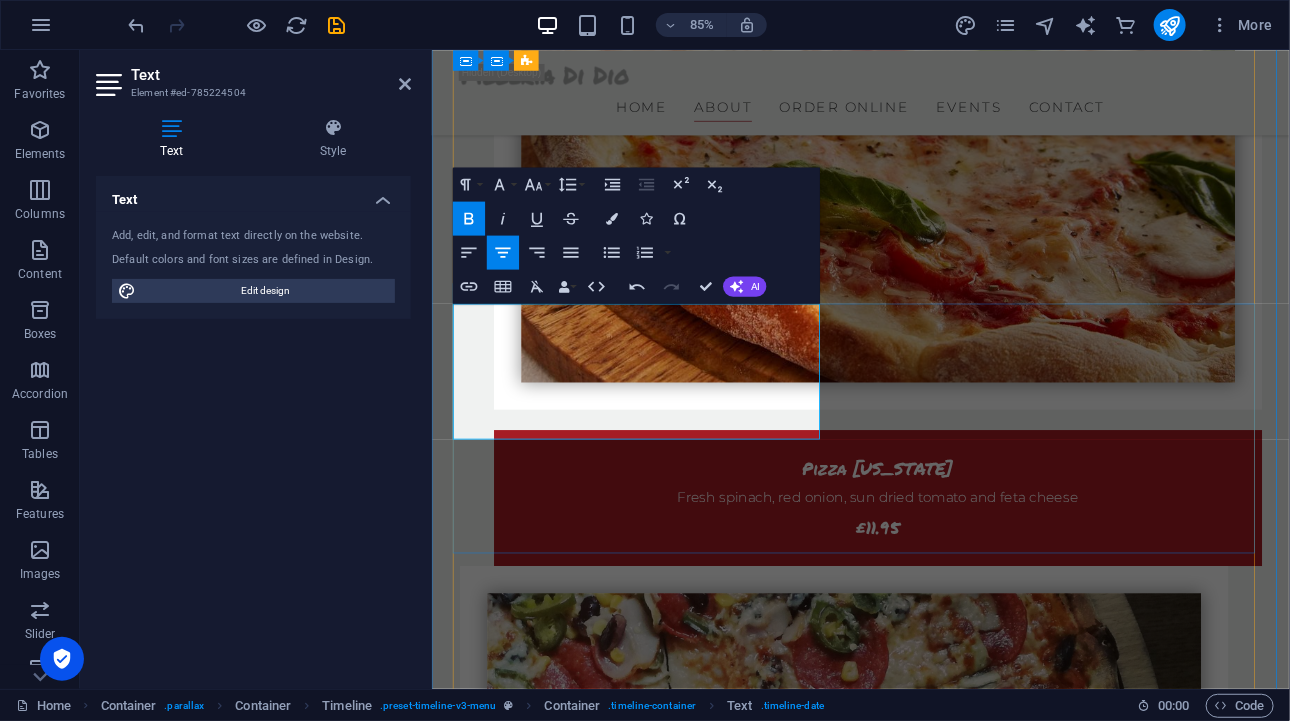 type 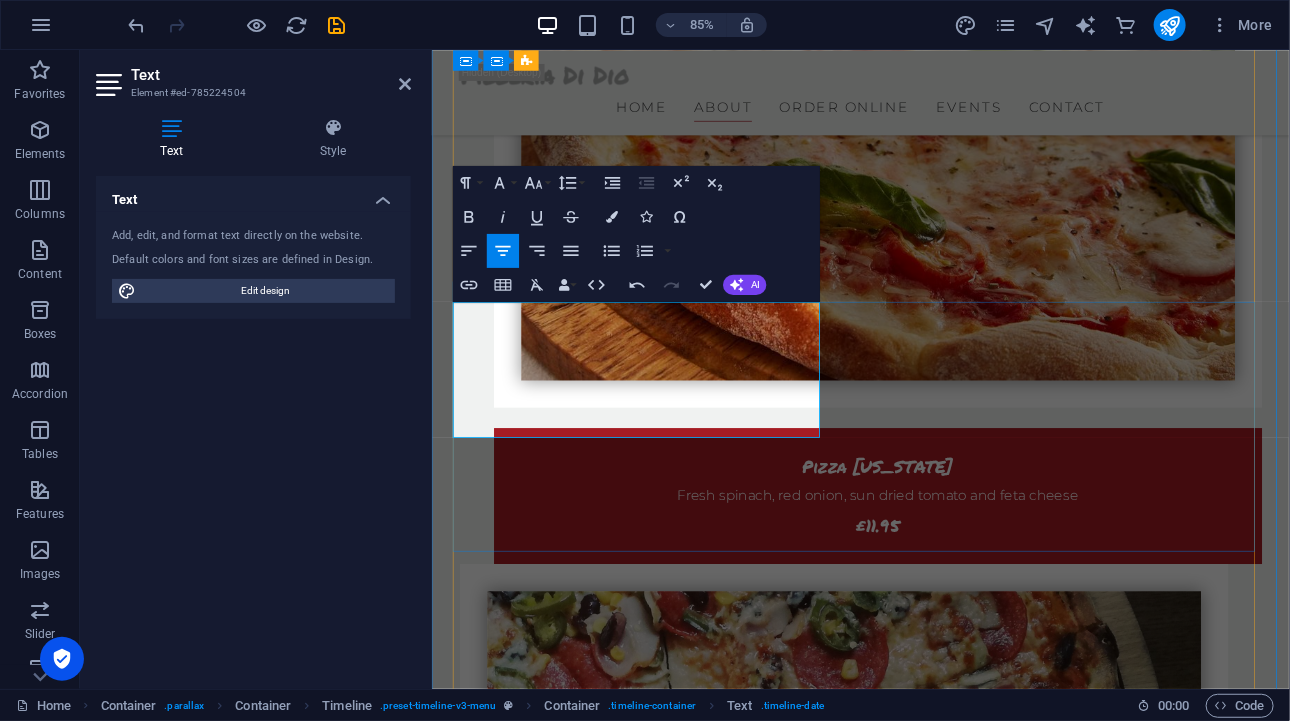 scroll, scrollTop: 2600, scrollLeft: 0, axis: vertical 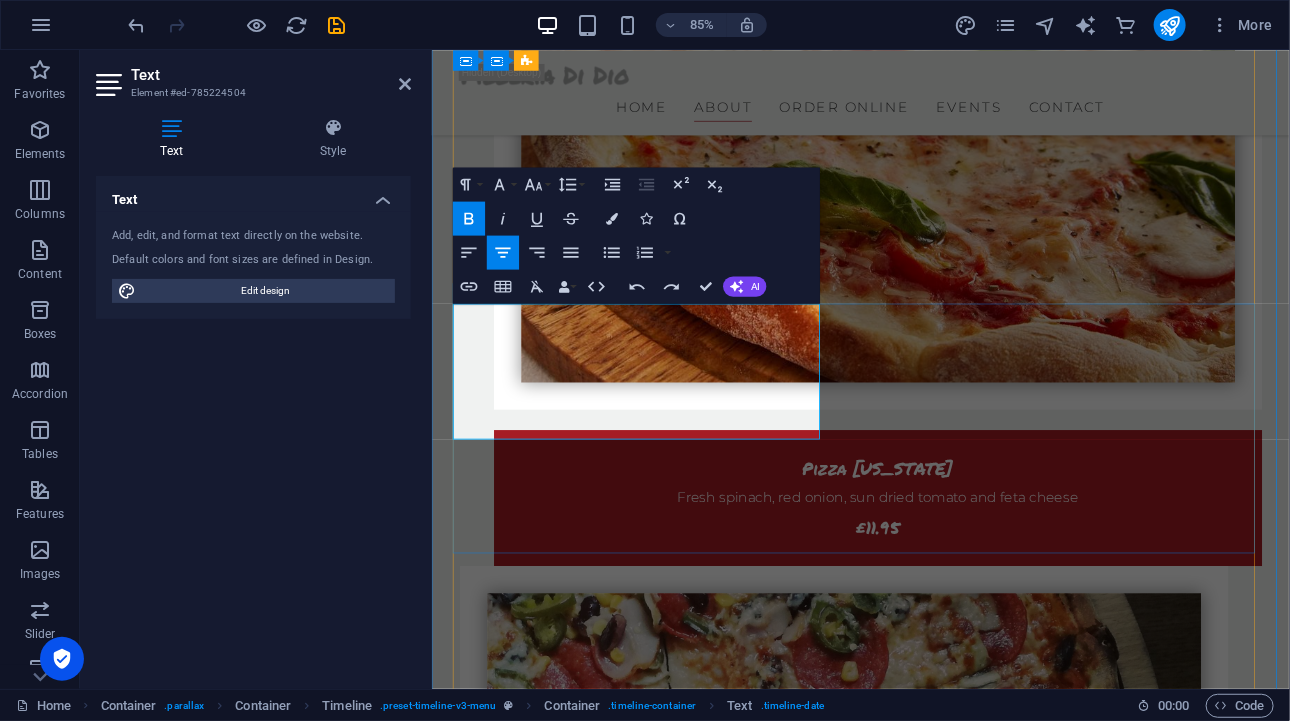 click on "Pizza Salami" at bounding box center (742, 2804) 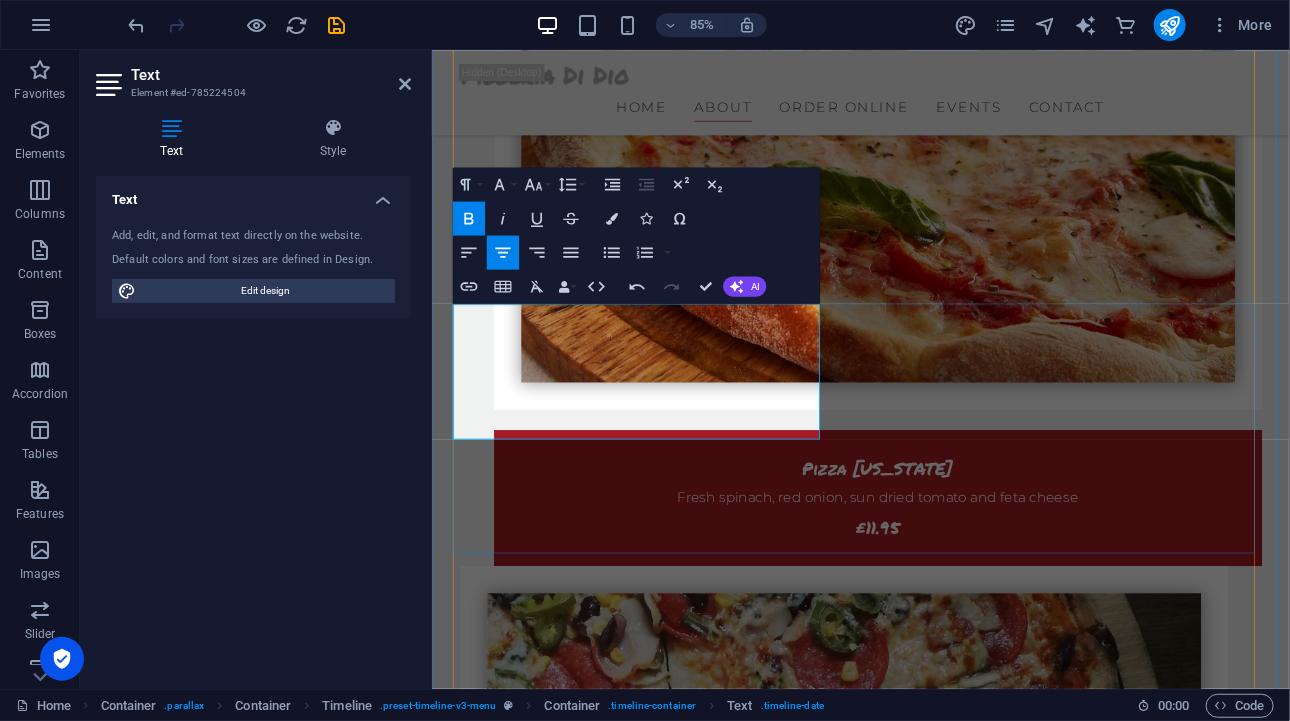 click on "Meat Lover  Pizza Salami" at bounding box center [743, 2804] 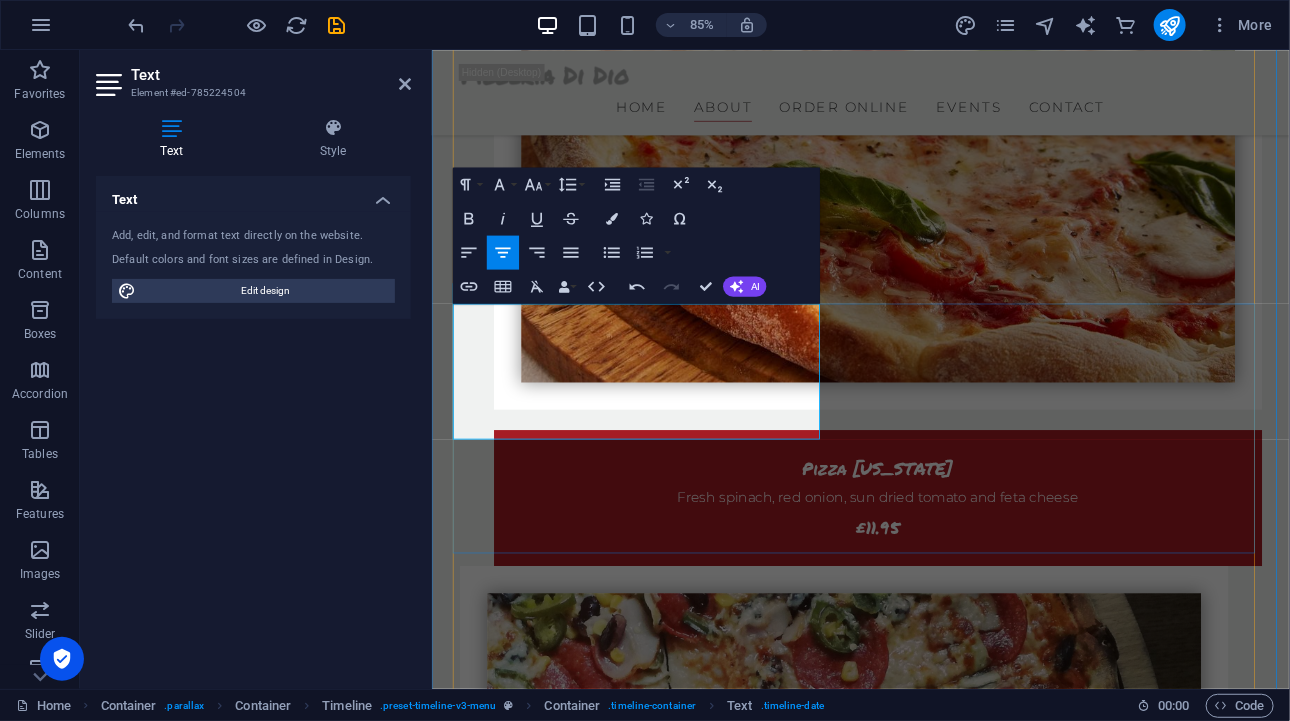 click on "Meat Lover Pizza  Pepperoni, beef, turkey ham, meat balls and turkey bacon rasher £11.50 Pepperoni, beef, turkey ham, meat balls and turkey bacon rasher" at bounding box center (936, 3134) 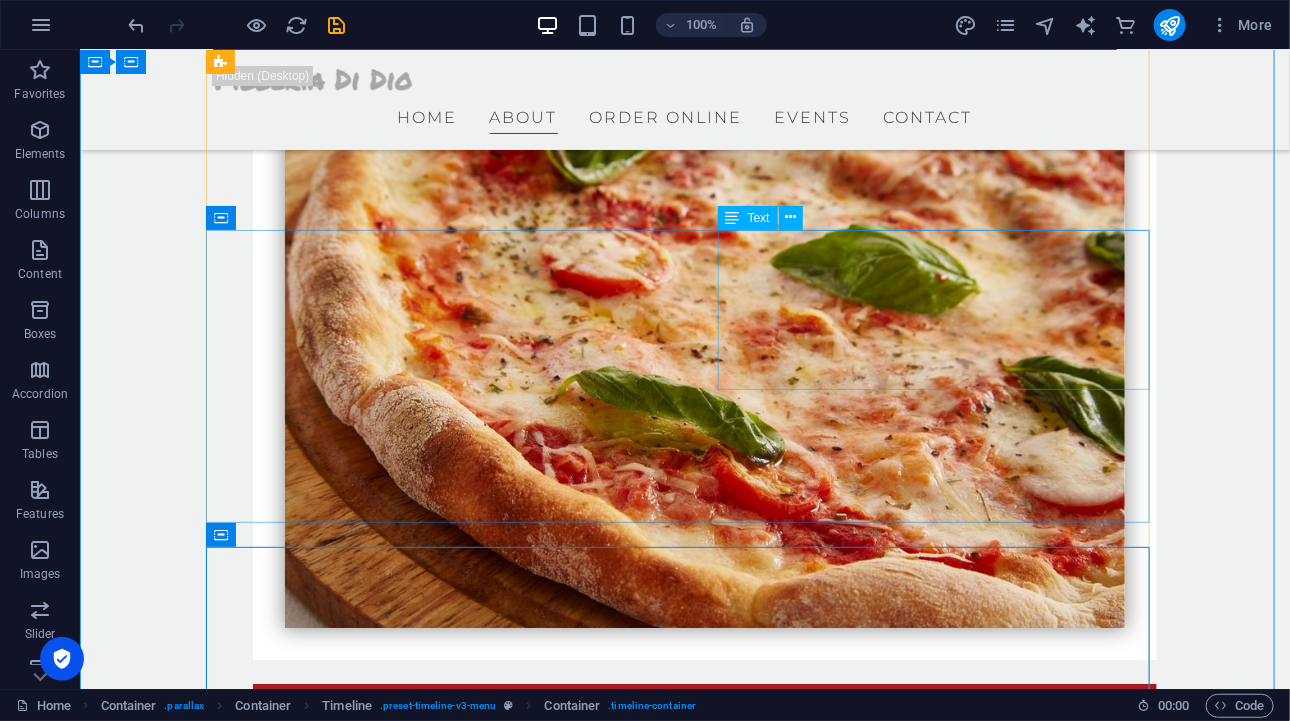 scroll, scrollTop: 2400, scrollLeft: 0, axis: vertical 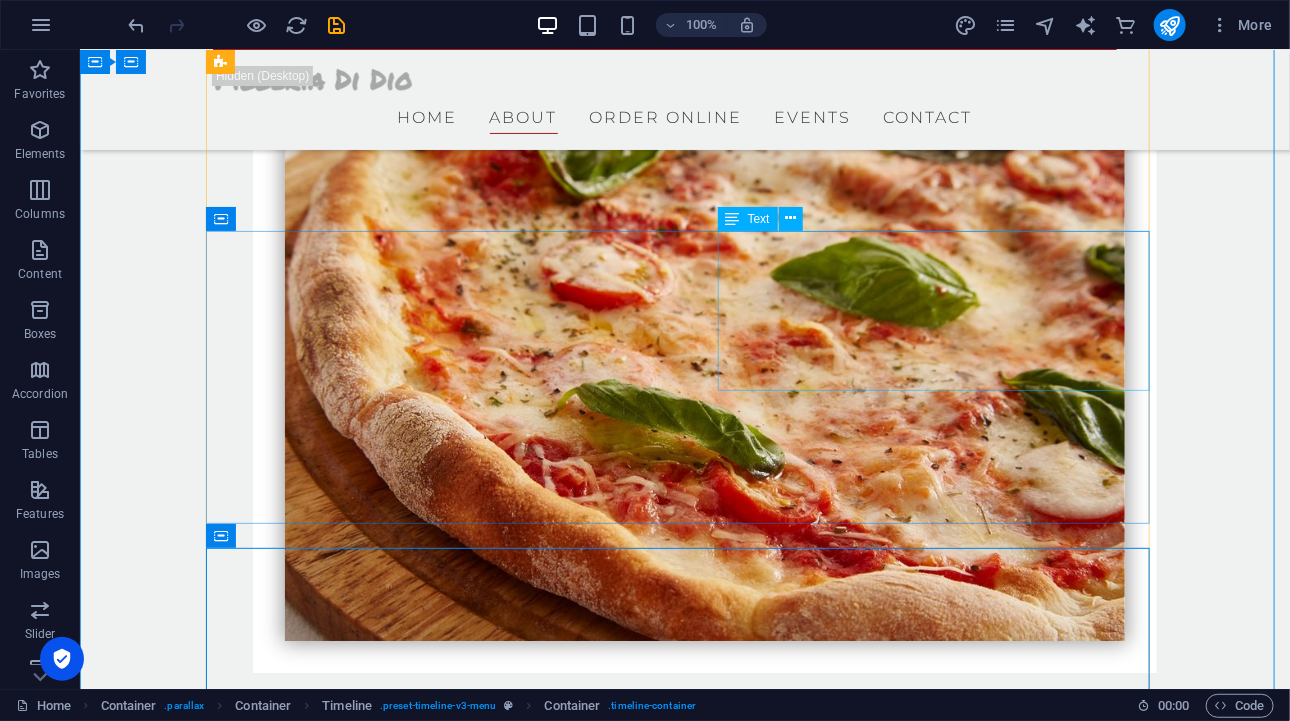 click on "Pizza Rucola Lorem ipsum dolor sit amet, consetetur sadipscing elitr, sed diam nonumy. 12 $" at bounding box center [704, 2268] 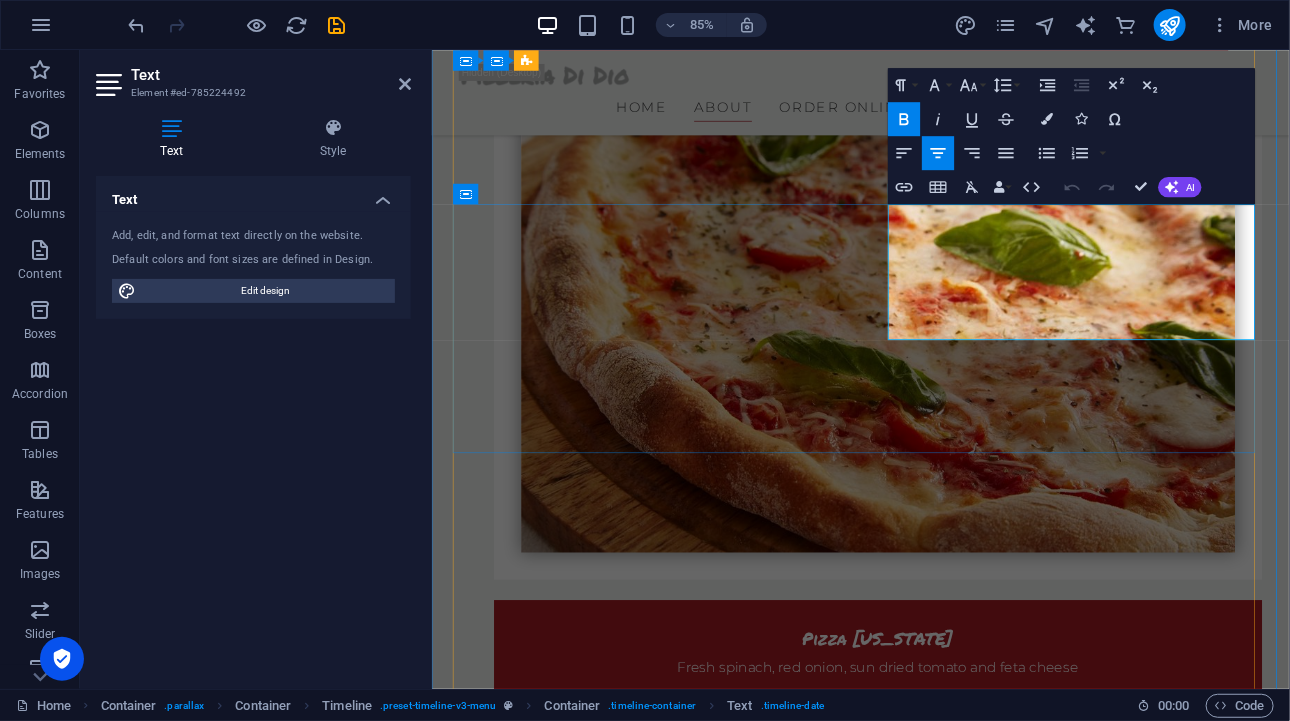 click on "12 $" at bounding box center [824, 2302] 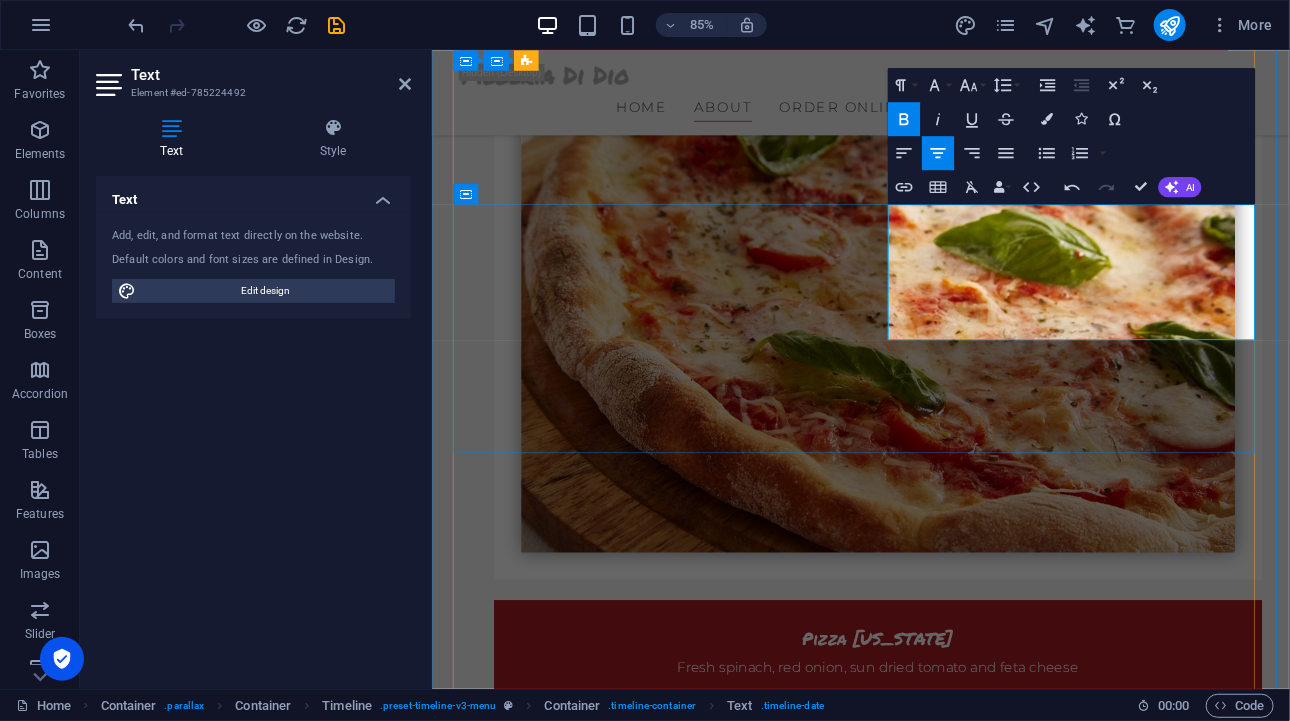 type 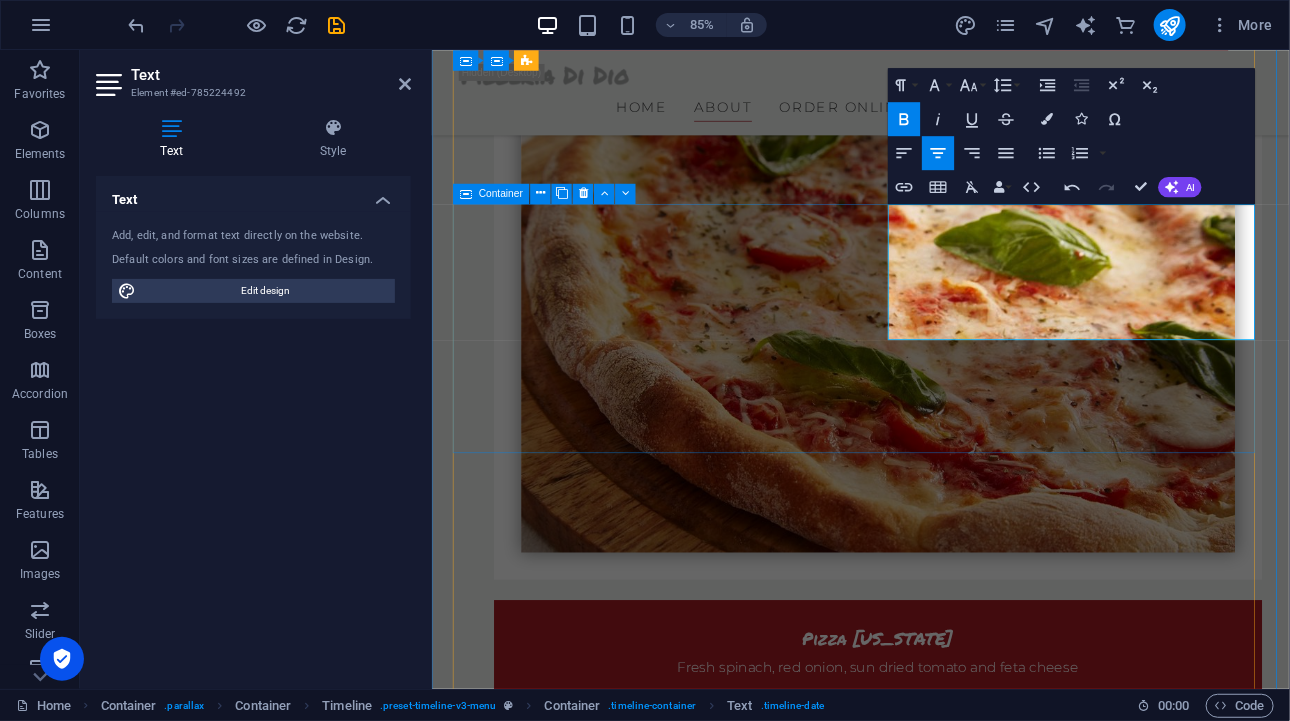 click on "Pizza Rucola Lorem ipsum dolor sit amet, consetetur sadipscing elitr, sed diam nonumy. £11.50" at bounding box center (936, 2561) 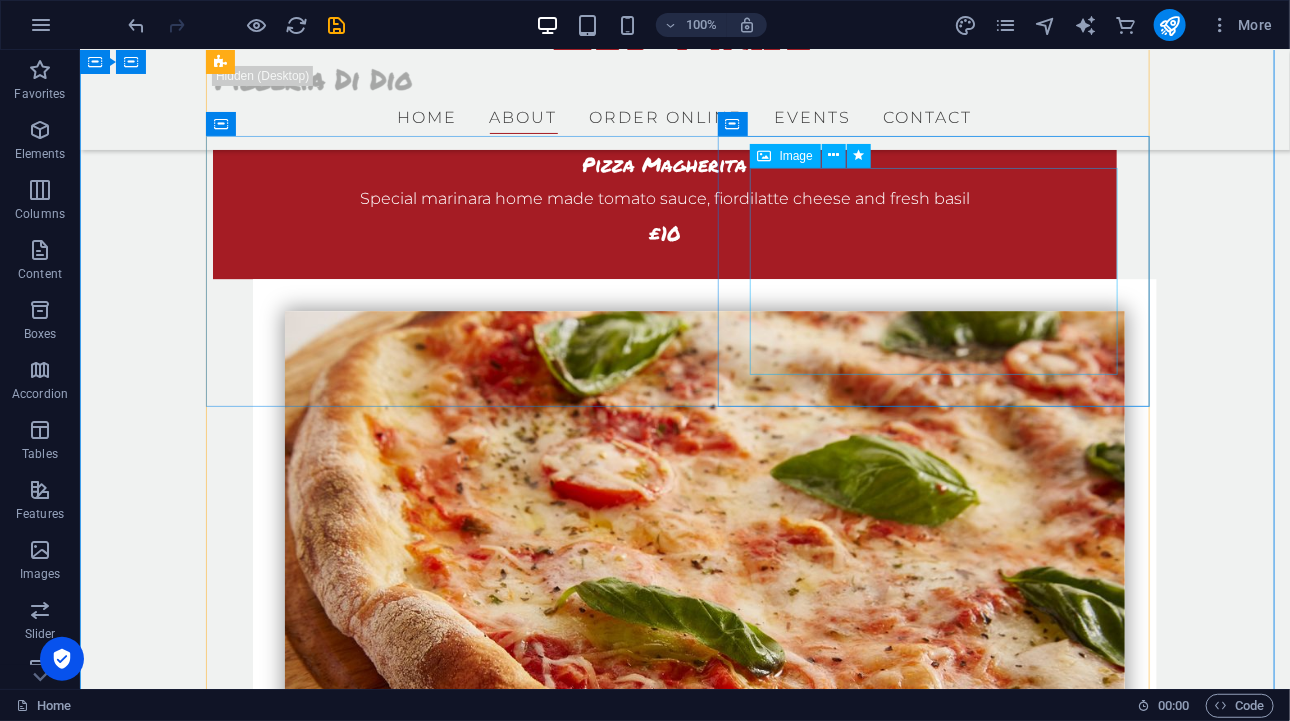 scroll, scrollTop: 2200, scrollLeft: 0, axis: vertical 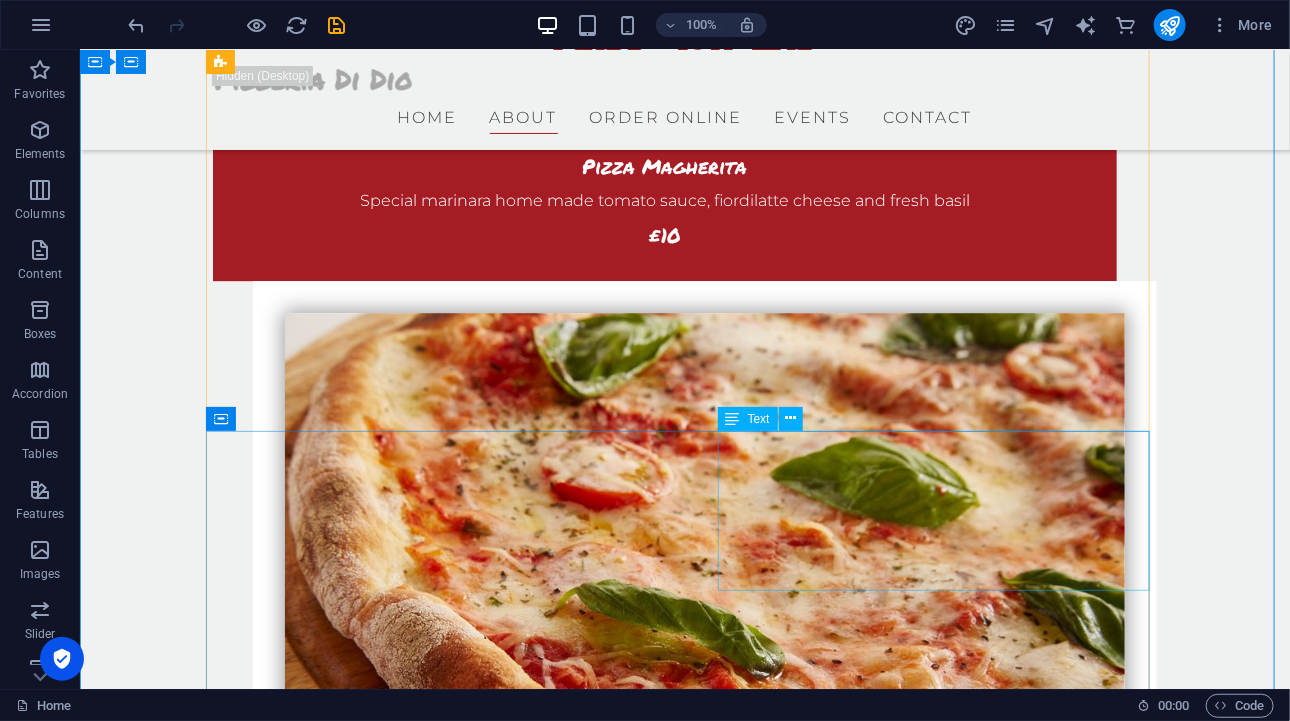 click on "Pizza Rucola Lorem ipsum dolor sit amet, consetetur sadipscing elitr, sed diam nonumy. £11.50" at bounding box center (704, 2468) 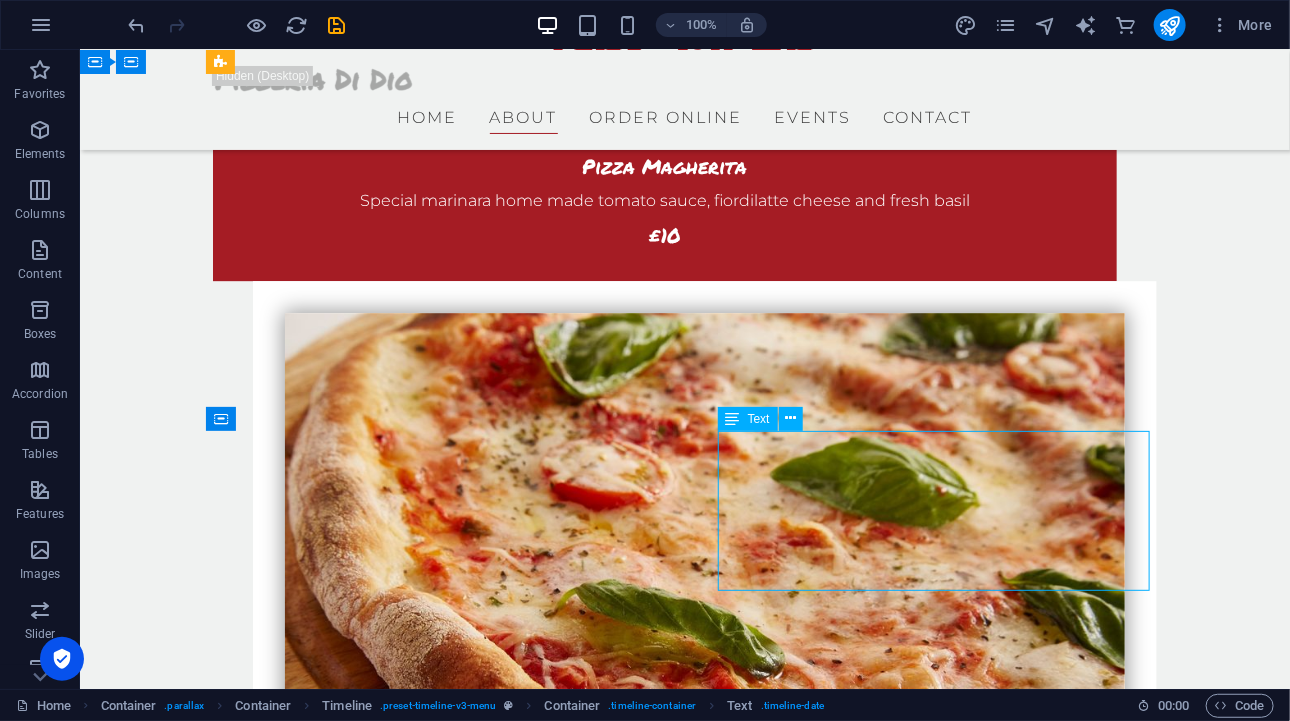 click on "Pizza Rucola Lorem ipsum dolor sit amet, consetetur sadipscing elitr, sed diam nonumy. £11.50" at bounding box center [704, 2468] 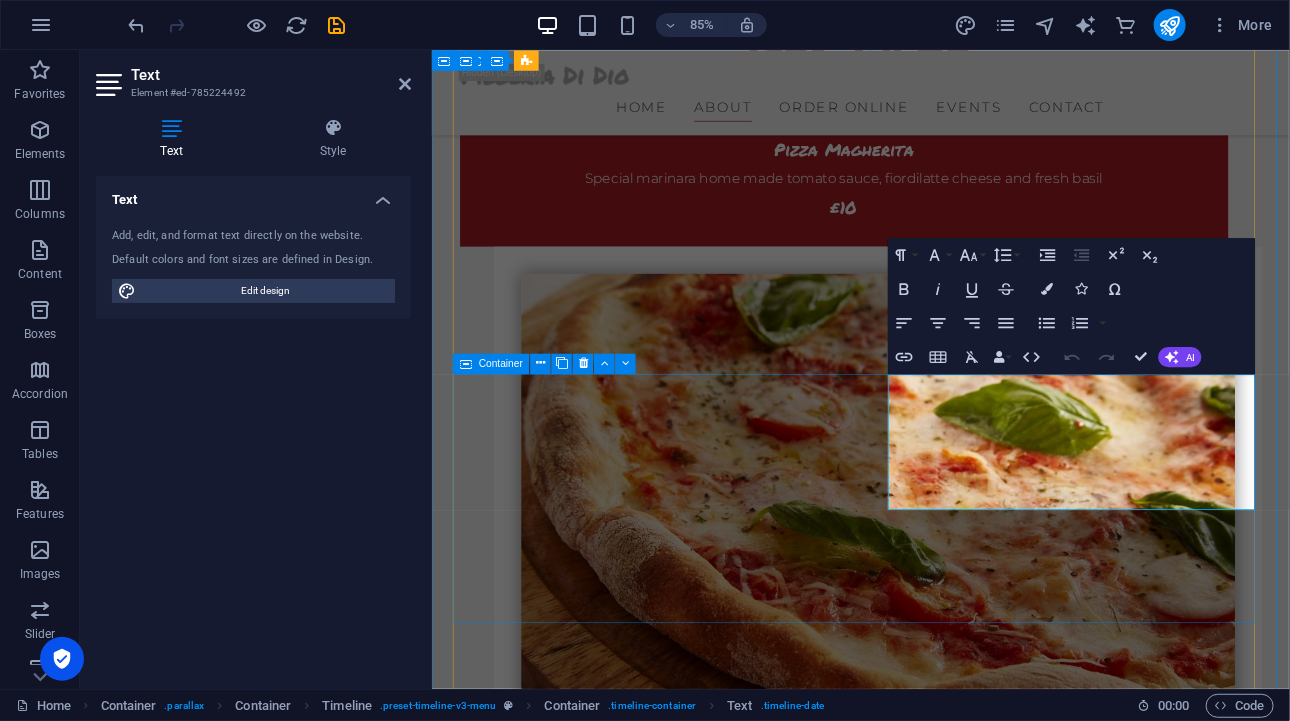 click on "Pizza Rucola Lorem ipsum dolor sit amet, consetetur sadipscing elitr, sed diam nonumy. £11.50" at bounding box center [936, 2761] 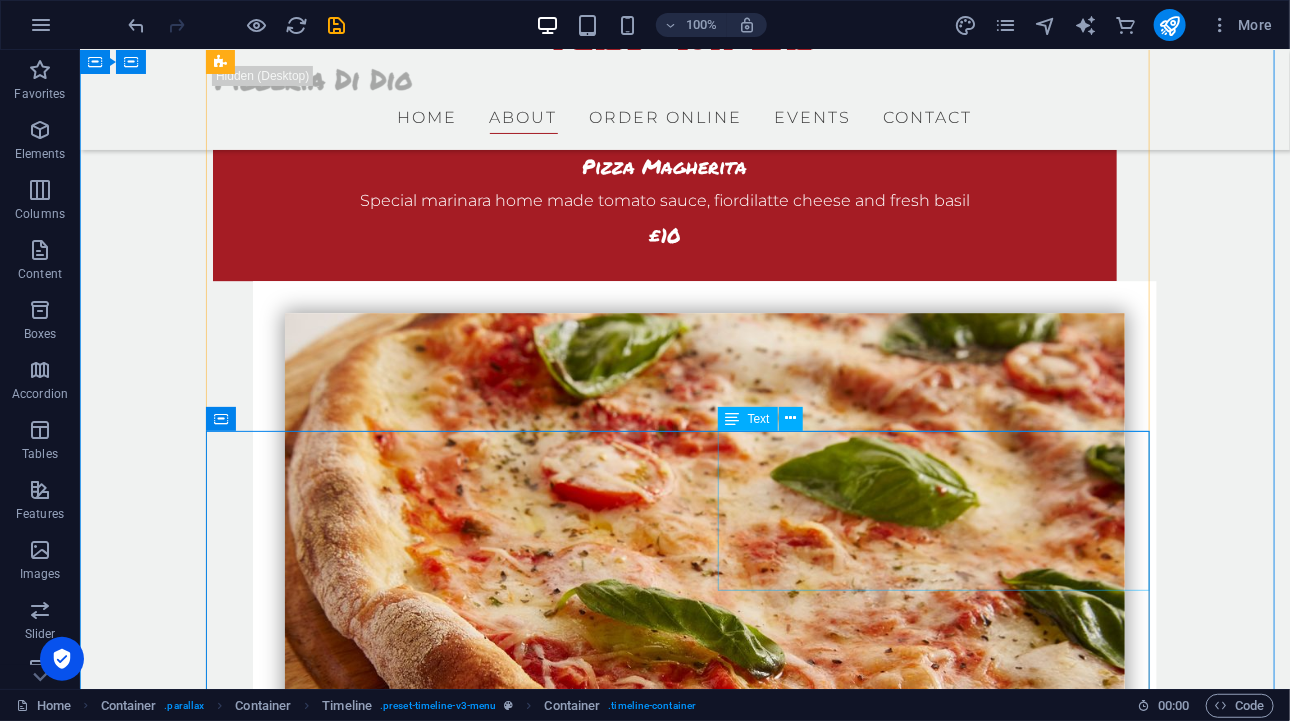 click on "Pizza Rucola Lorem ipsum dolor sit amet, consetetur sadipscing elitr, sed diam nonumy. £11.50" at bounding box center [704, 2468] 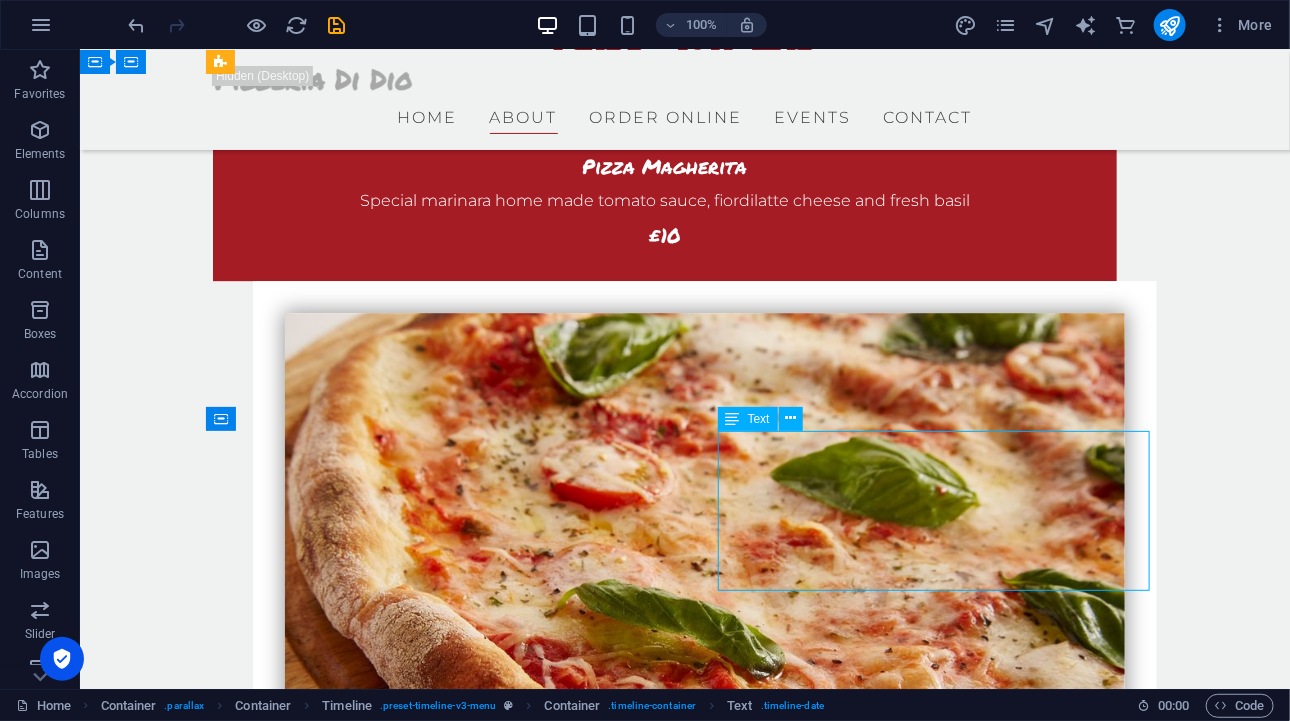click on "Pizza Rucola Lorem ipsum dolor sit amet, consetetur sadipscing elitr, sed diam nonumy. £11.50" at bounding box center (704, 2468) 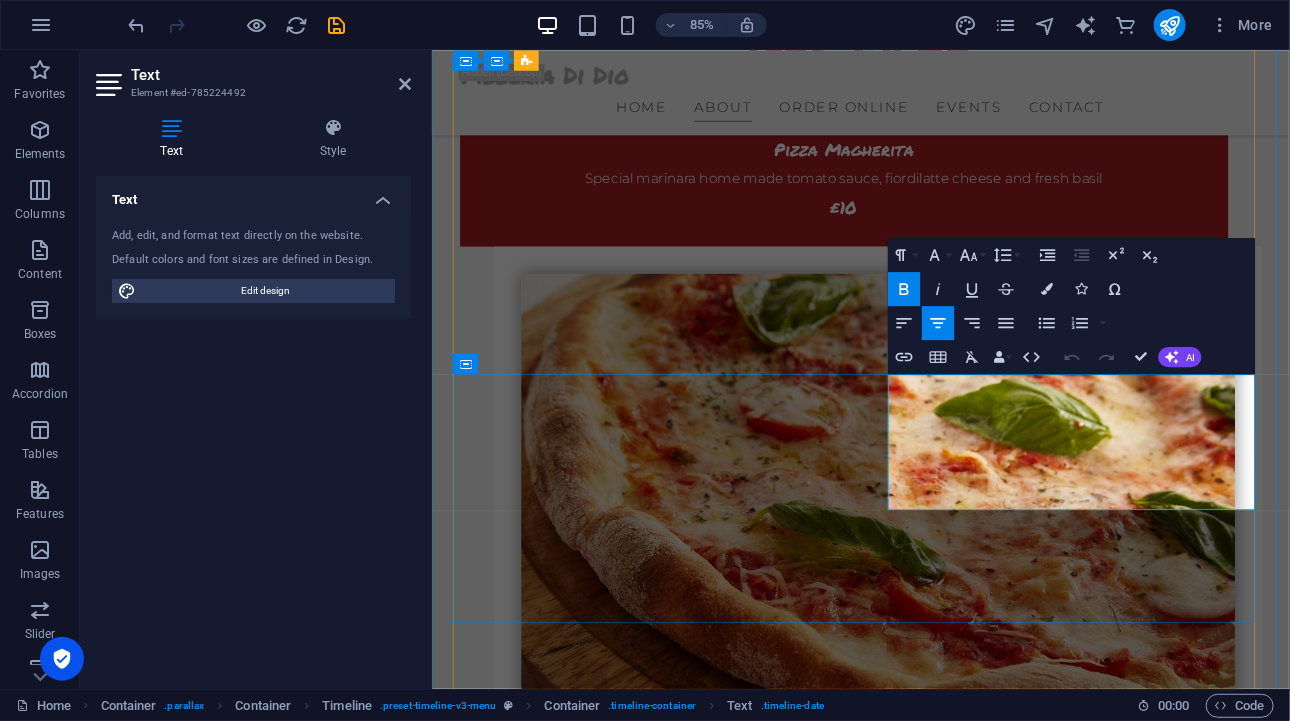 drag, startPoint x: 1324, startPoint y: 520, endPoint x: 1028, endPoint y: 505, distance: 296.37982 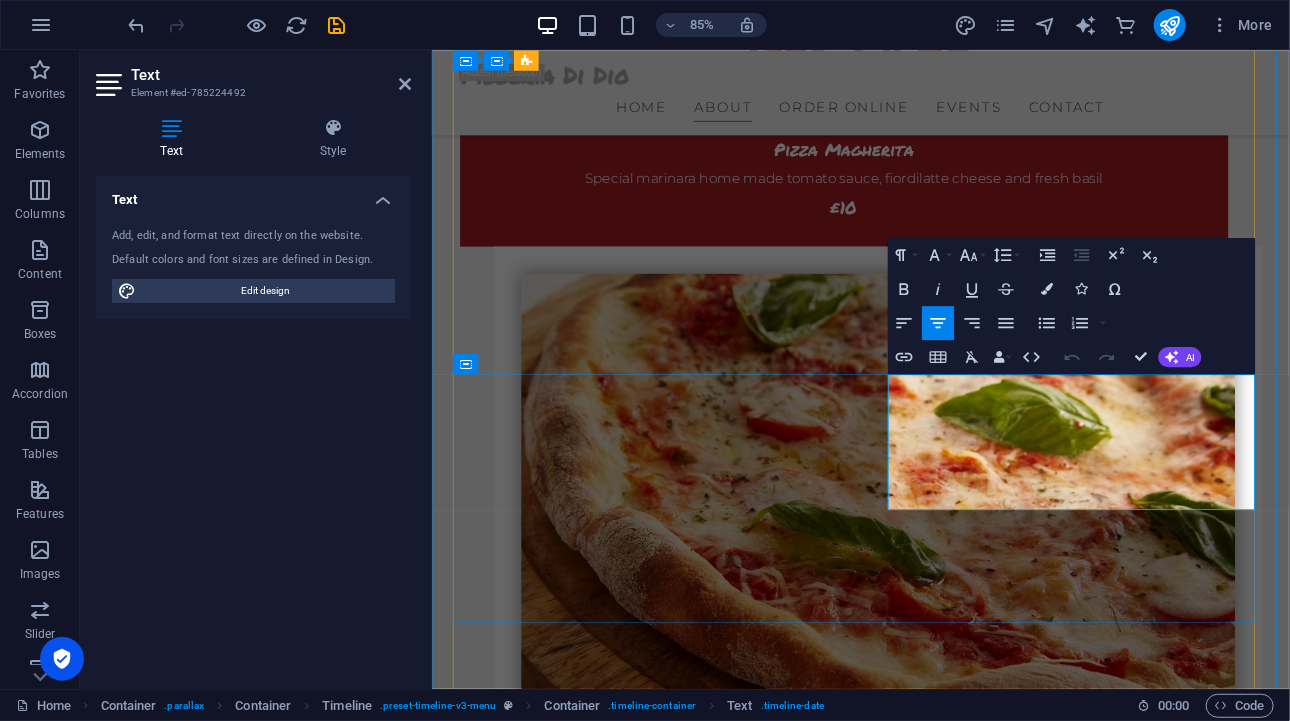 scroll, scrollTop: 657, scrollLeft: 8, axis: both 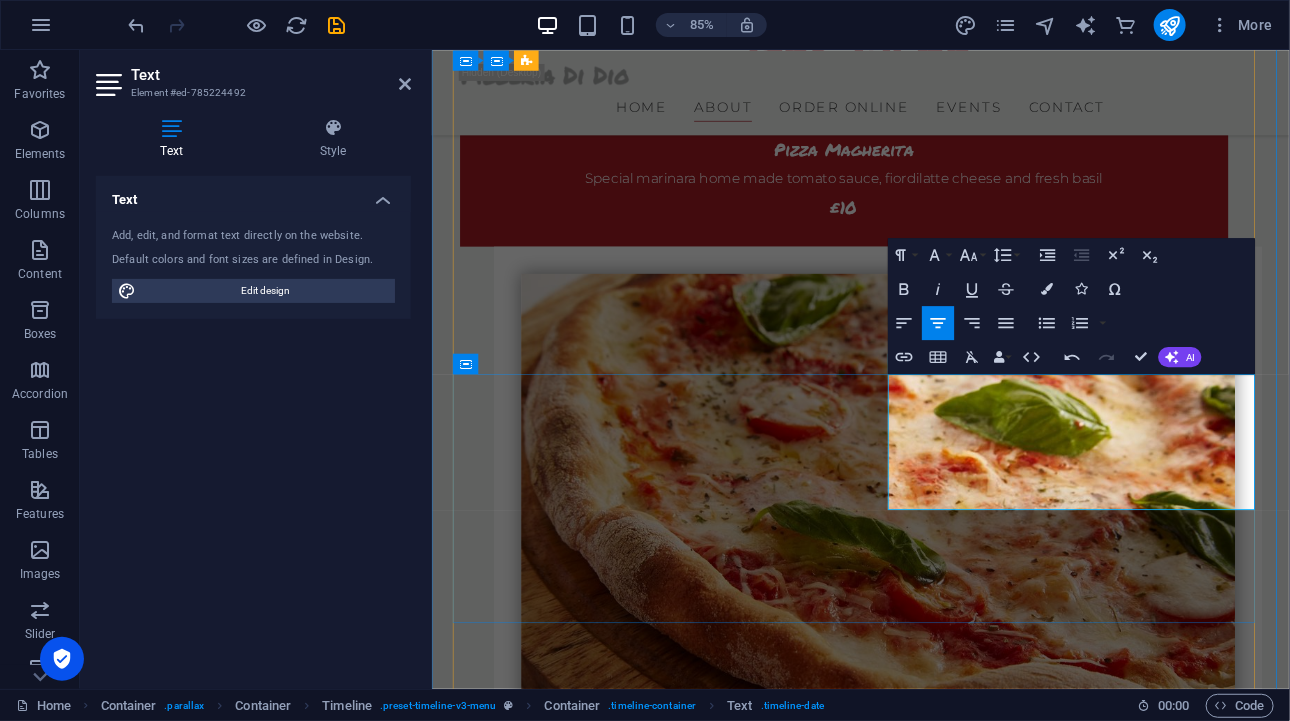 click on "Pizza Rucola" at bounding box center [801, 2433] 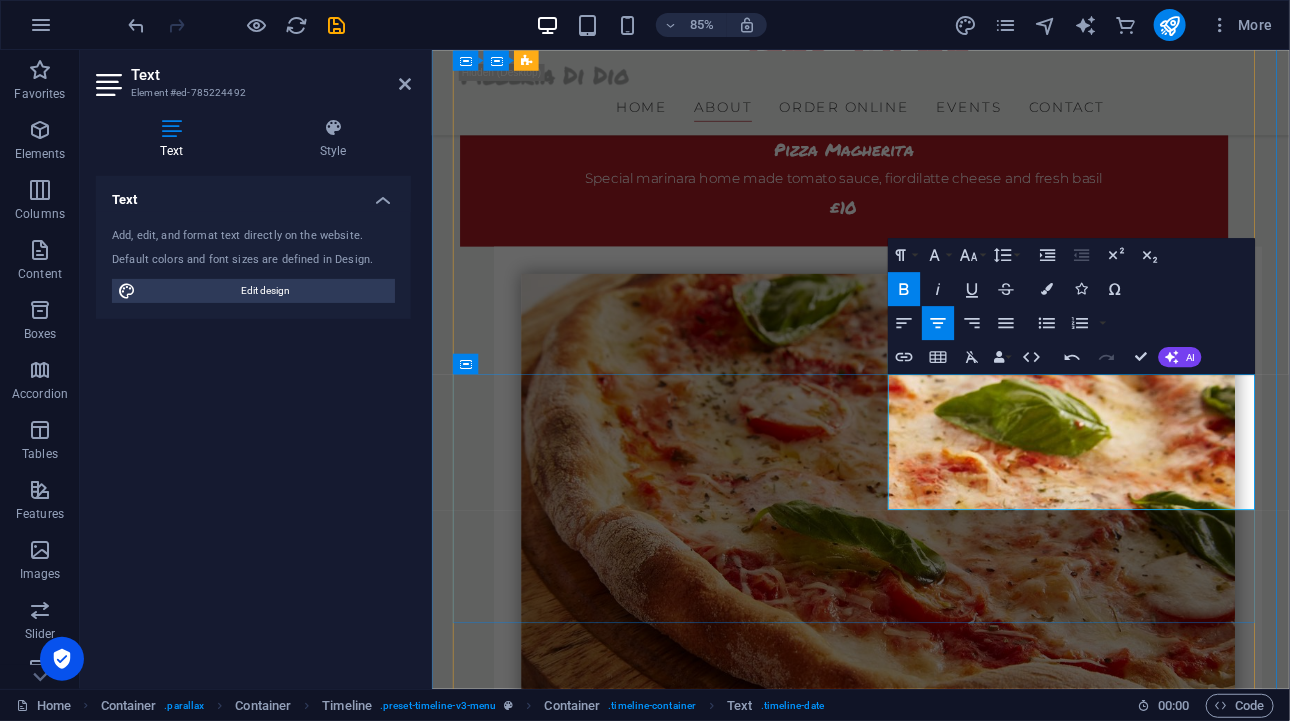 type 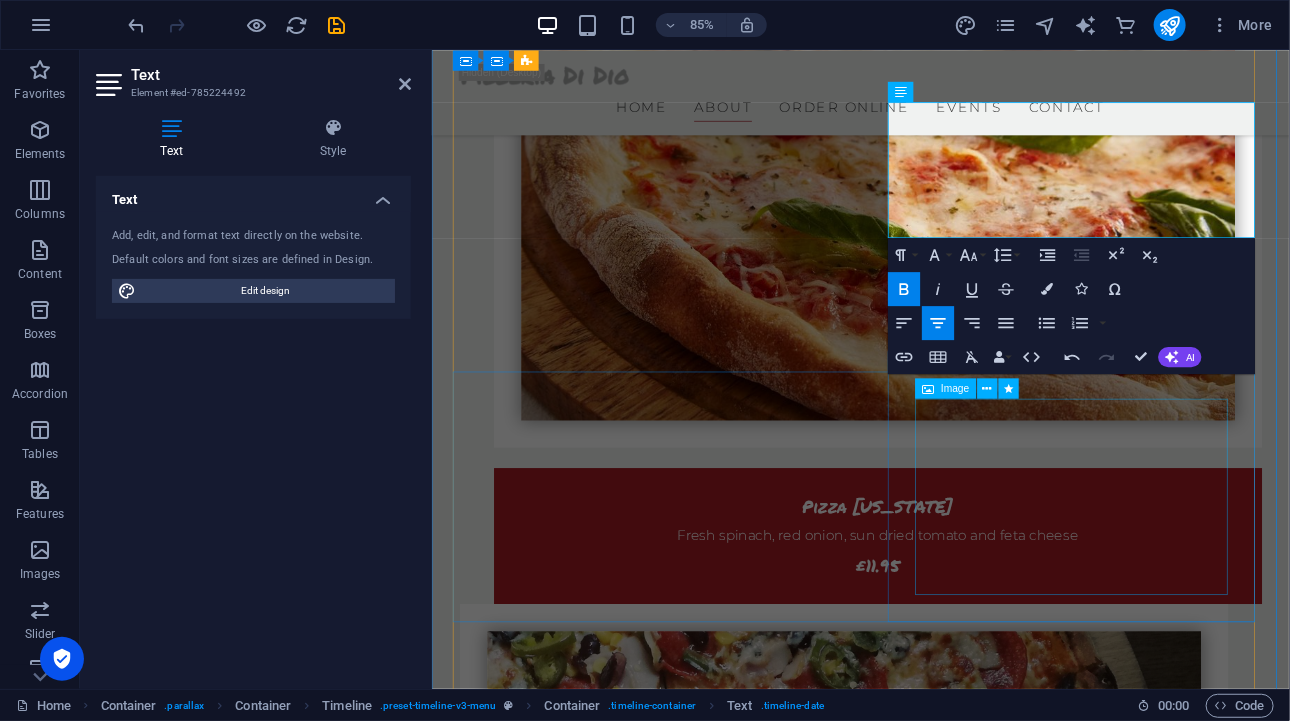 scroll, scrollTop: 2600, scrollLeft: 0, axis: vertical 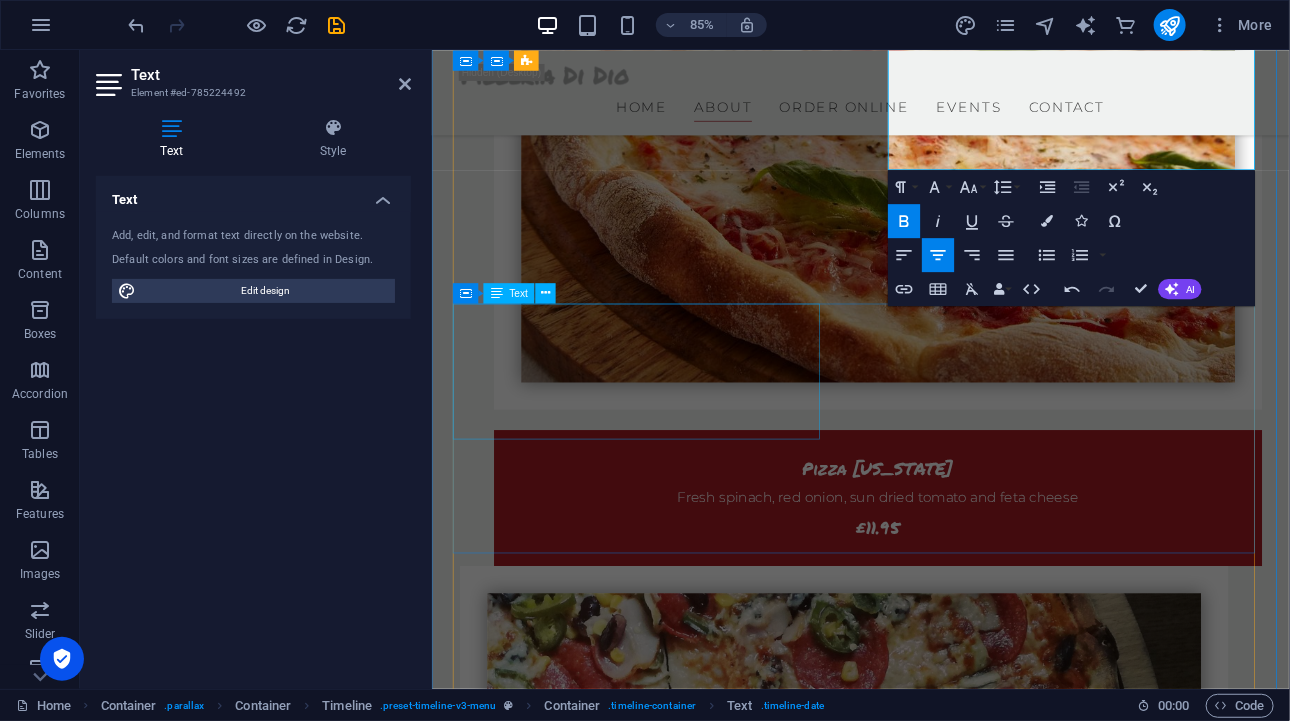 click on "Meat Lover Pizza  Pepperoni, beef, turkey ham, meat balls and turkey bacon rasher £11.50" at bounding box center [916, 2839] 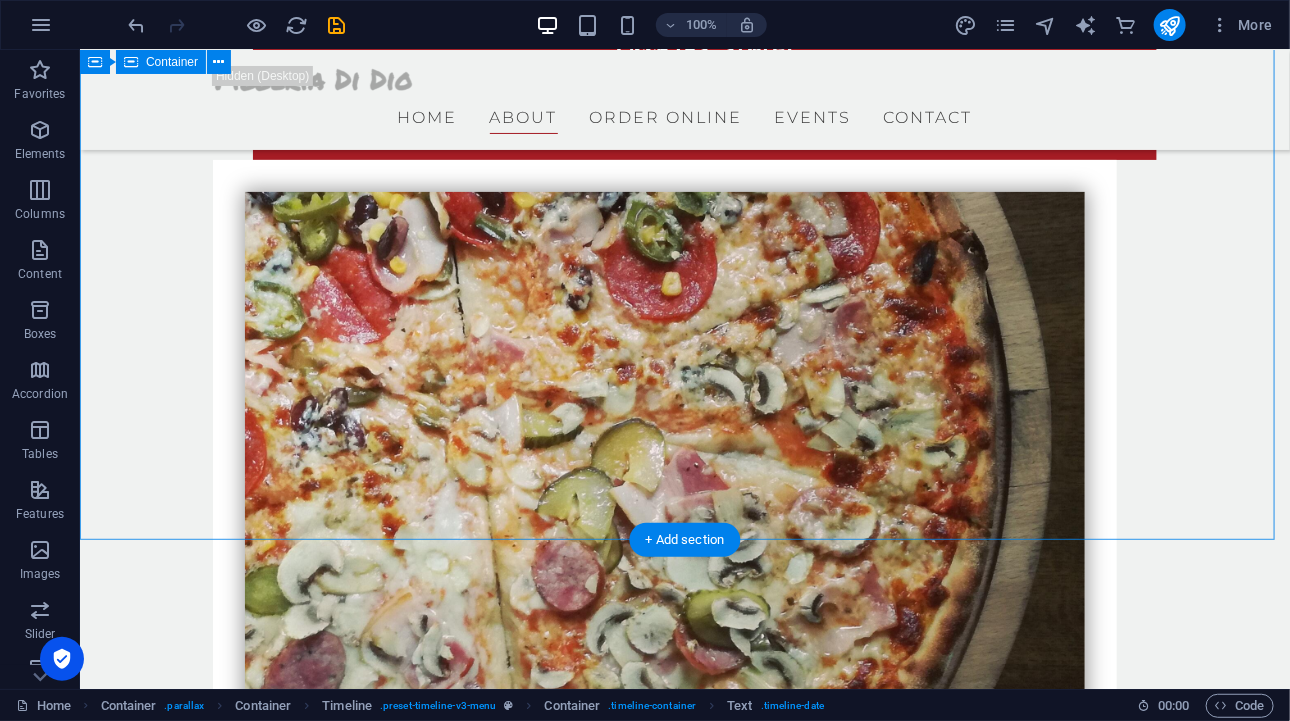 scroll, scrollTop: 3100, scrollLeft: 0, axis: vertical 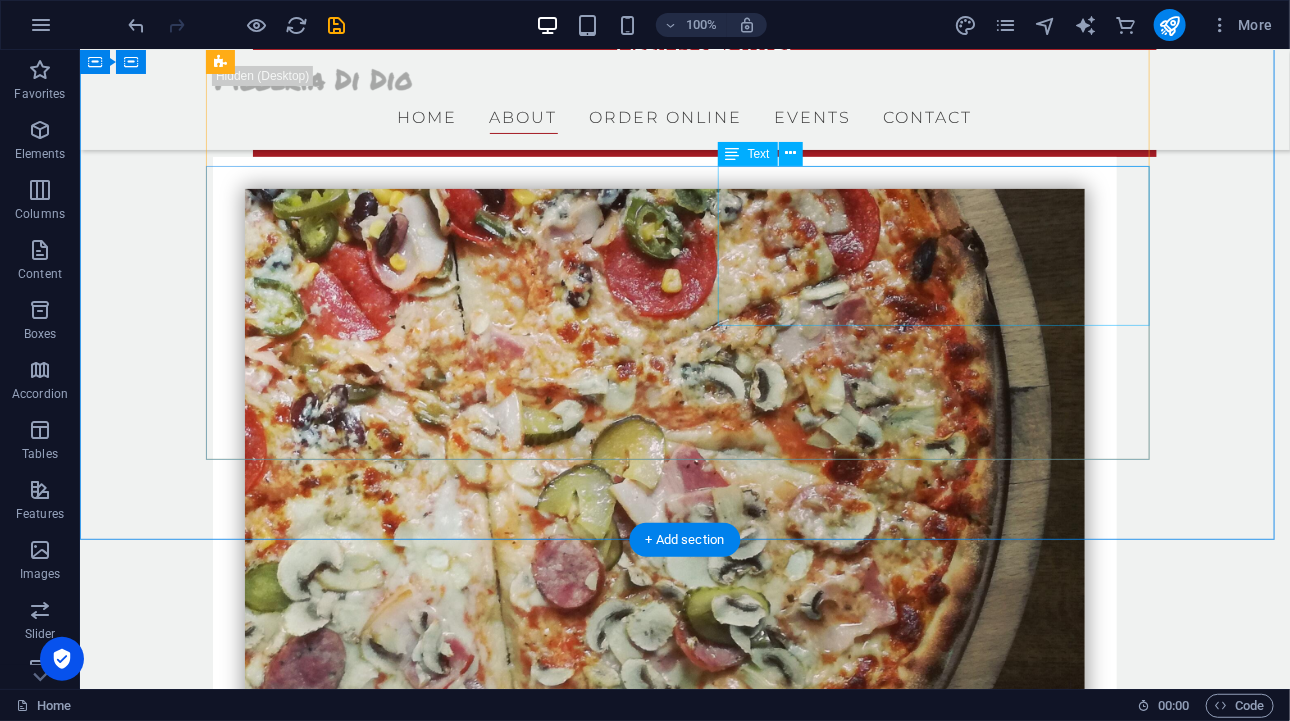 click on "Calzone Lorem ipsum dolor sit amet, consetetur sadipscing elitr, sed diam nonumy. 12 $" at bounding box center [704, 3113] 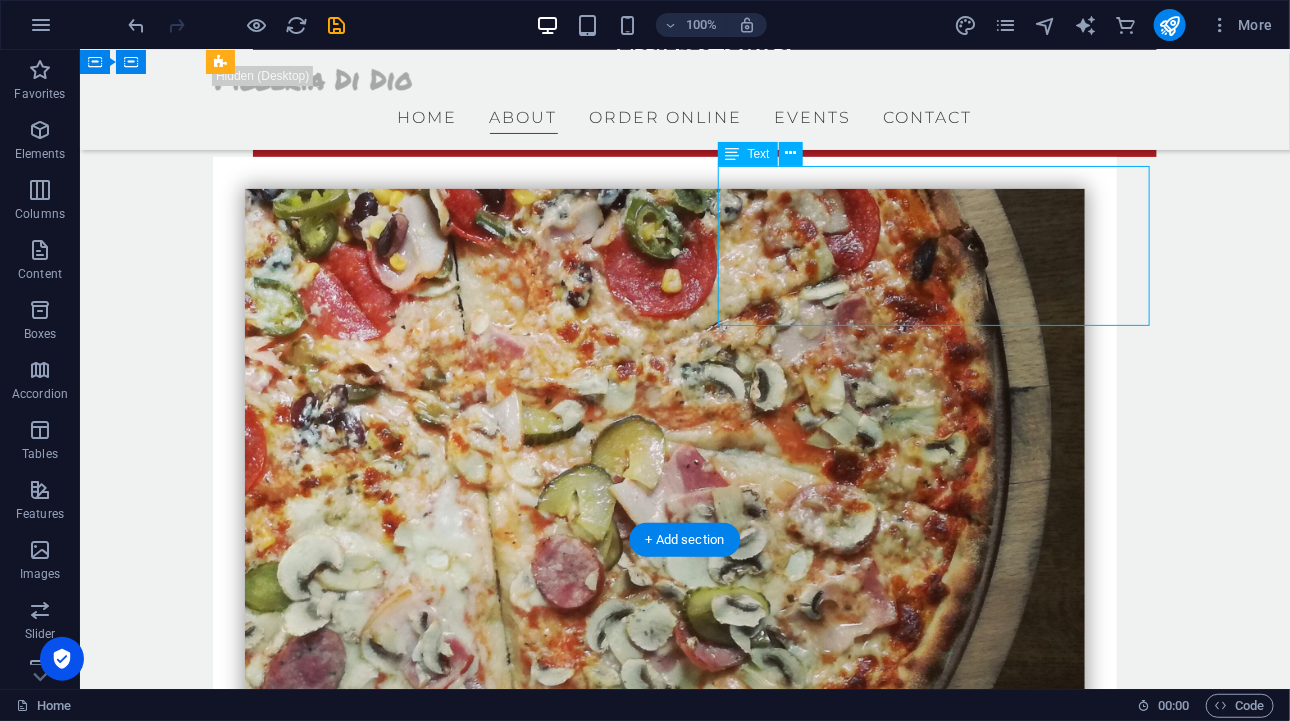 click on "Calzone Lorem ipsum dolor sit amet, consetetur sadipscing elitr, sed diam nonumy. 12 $" at bounding box center (704, 3113) 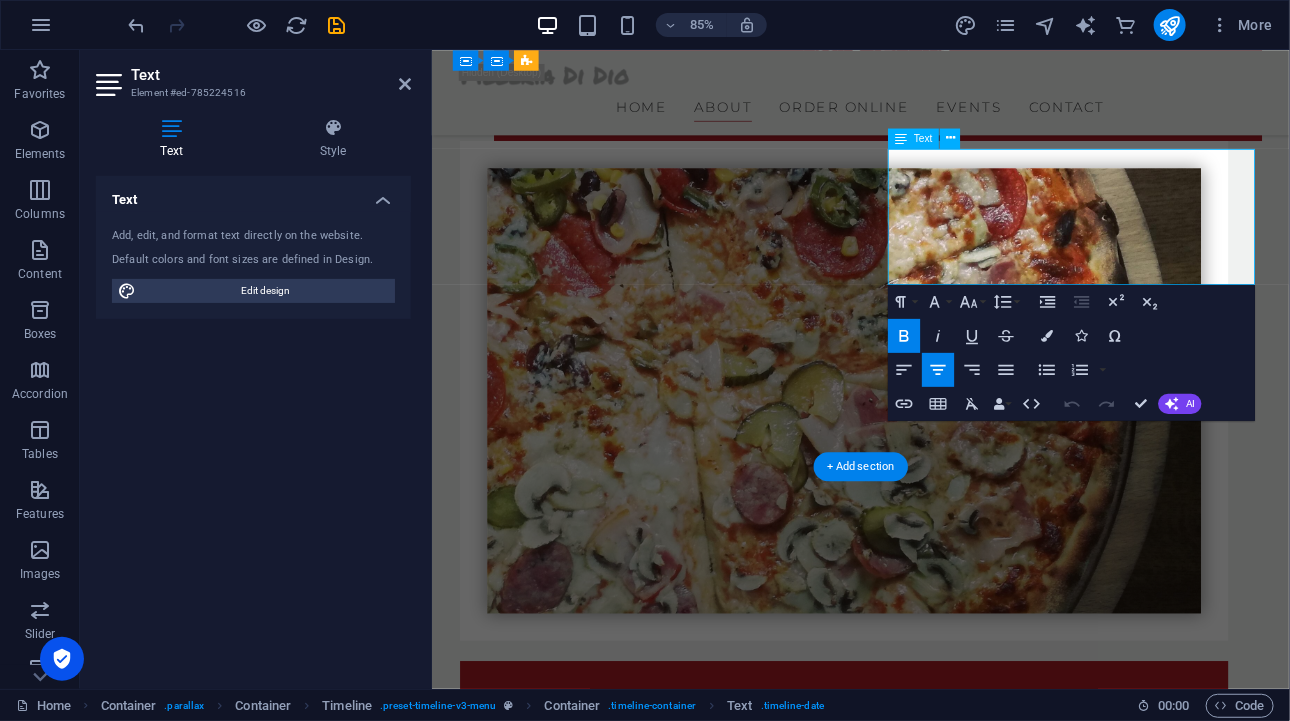 drag, startPoint x: 1326, startPoint y: 248, endPoint x: 1031, endPoint y: 242, distance: 295.061 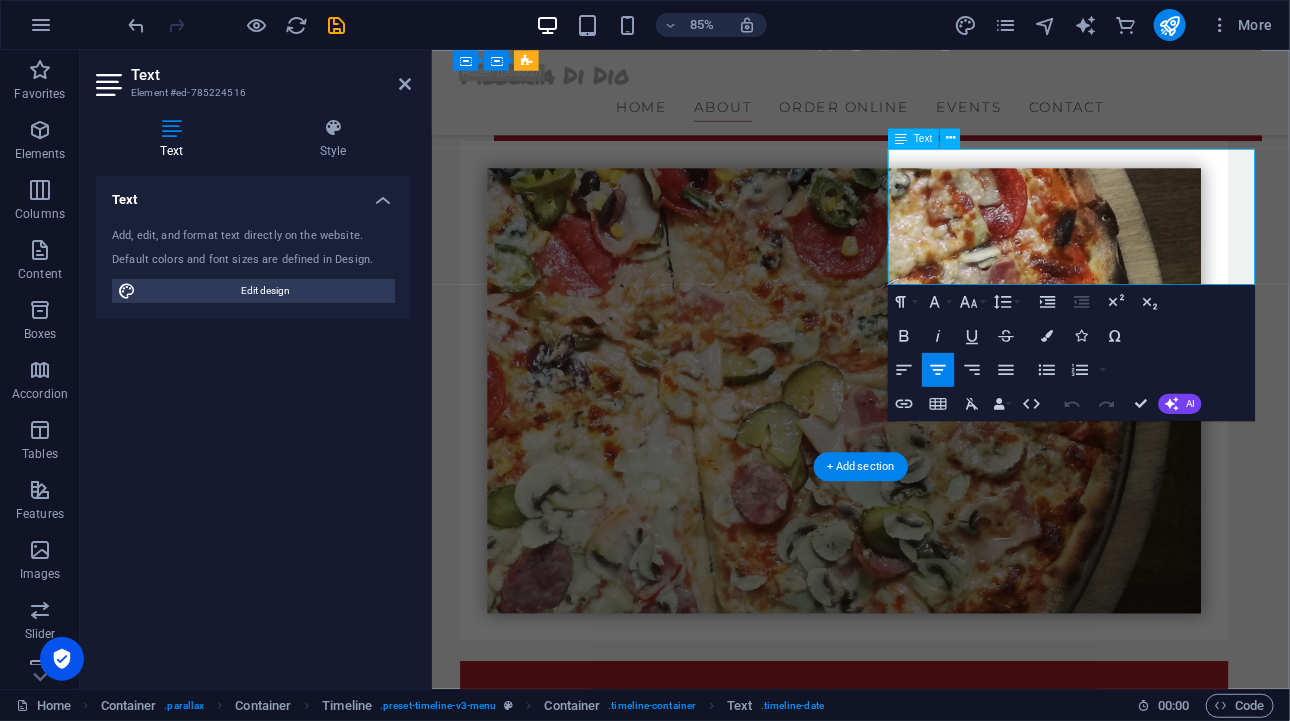 scroll, scrollTop: 634, scrollLeft: 2, axis: both 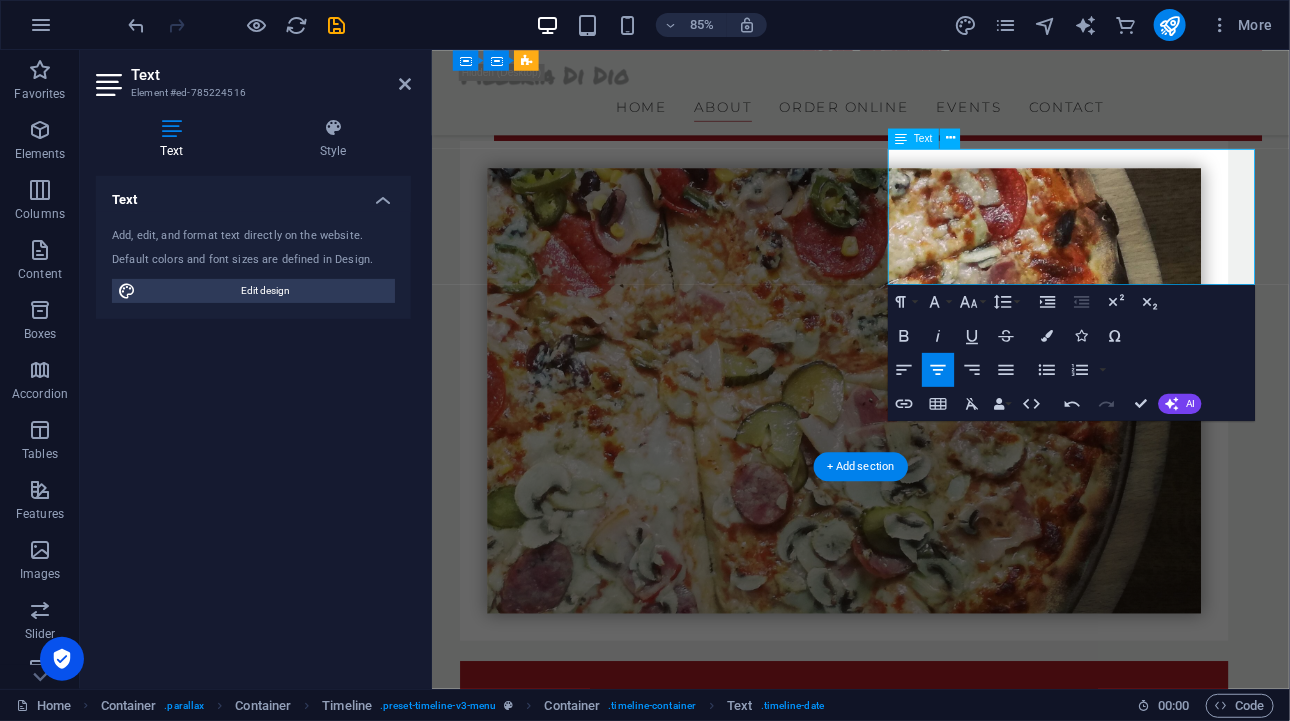 click on "Calzone" at bounding box center (799, 3078) 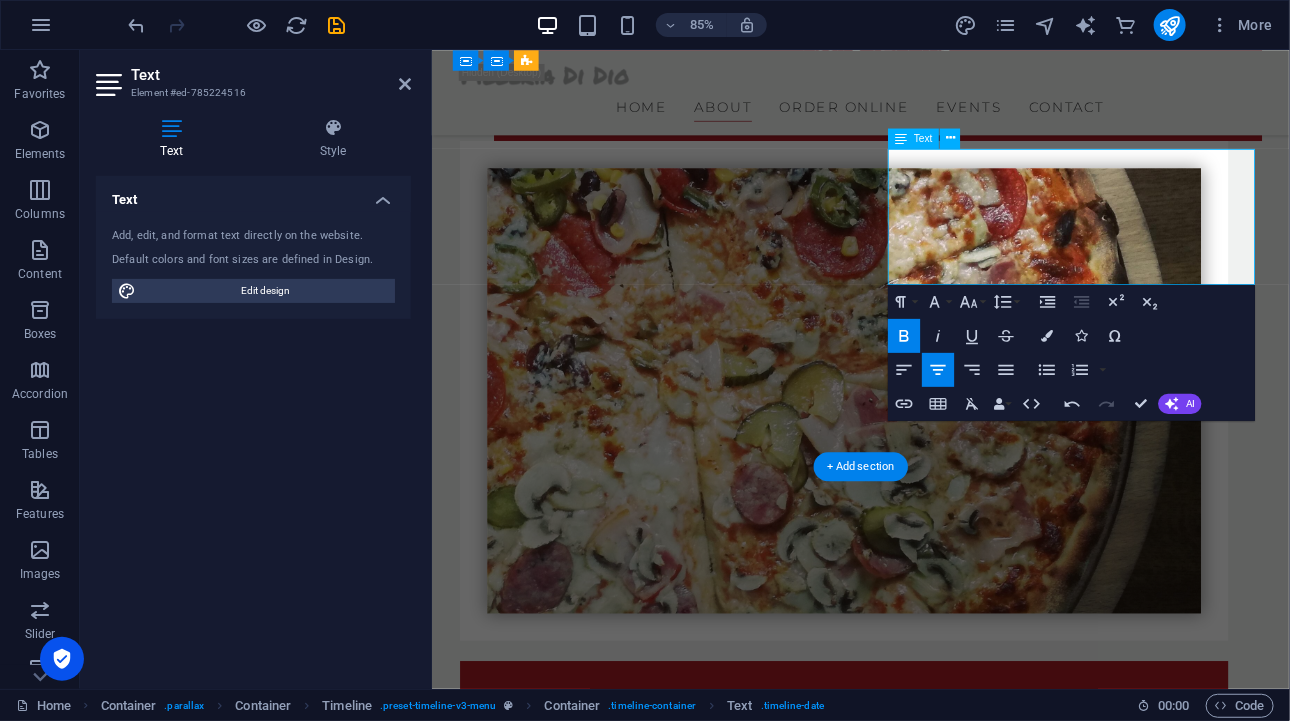 type 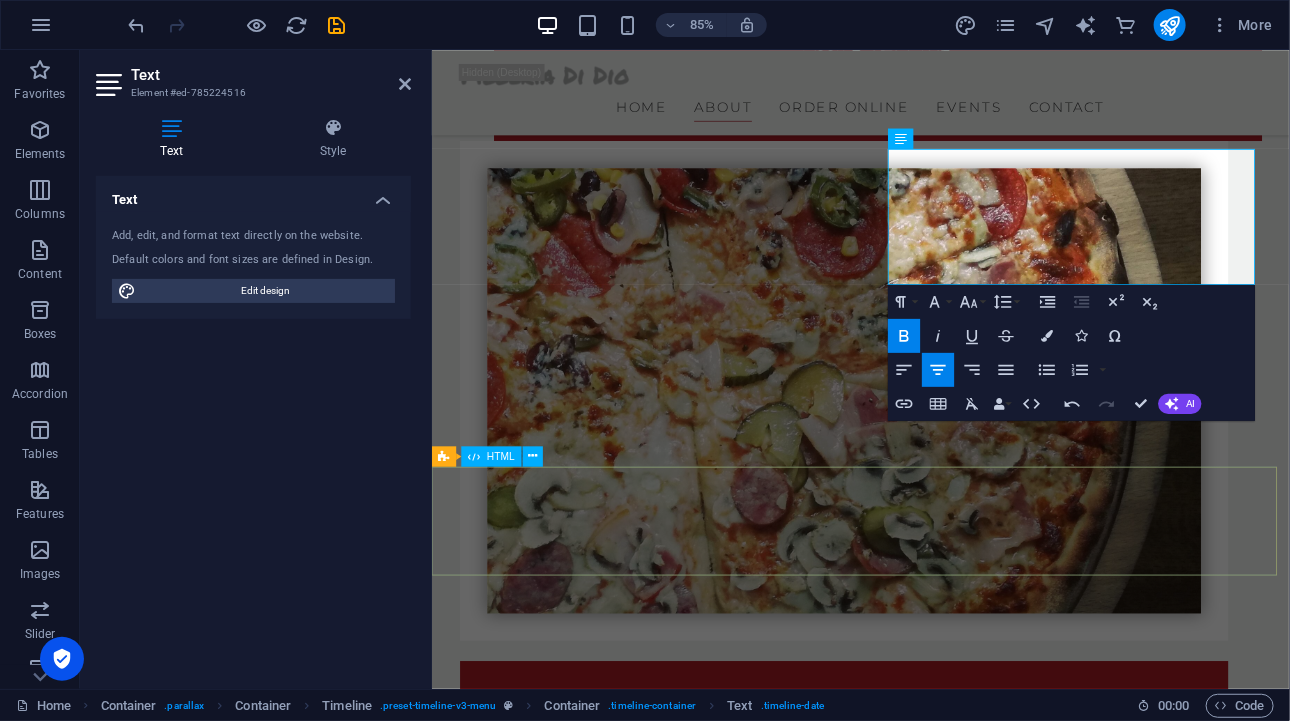 click at bounding box center [935, 3926] 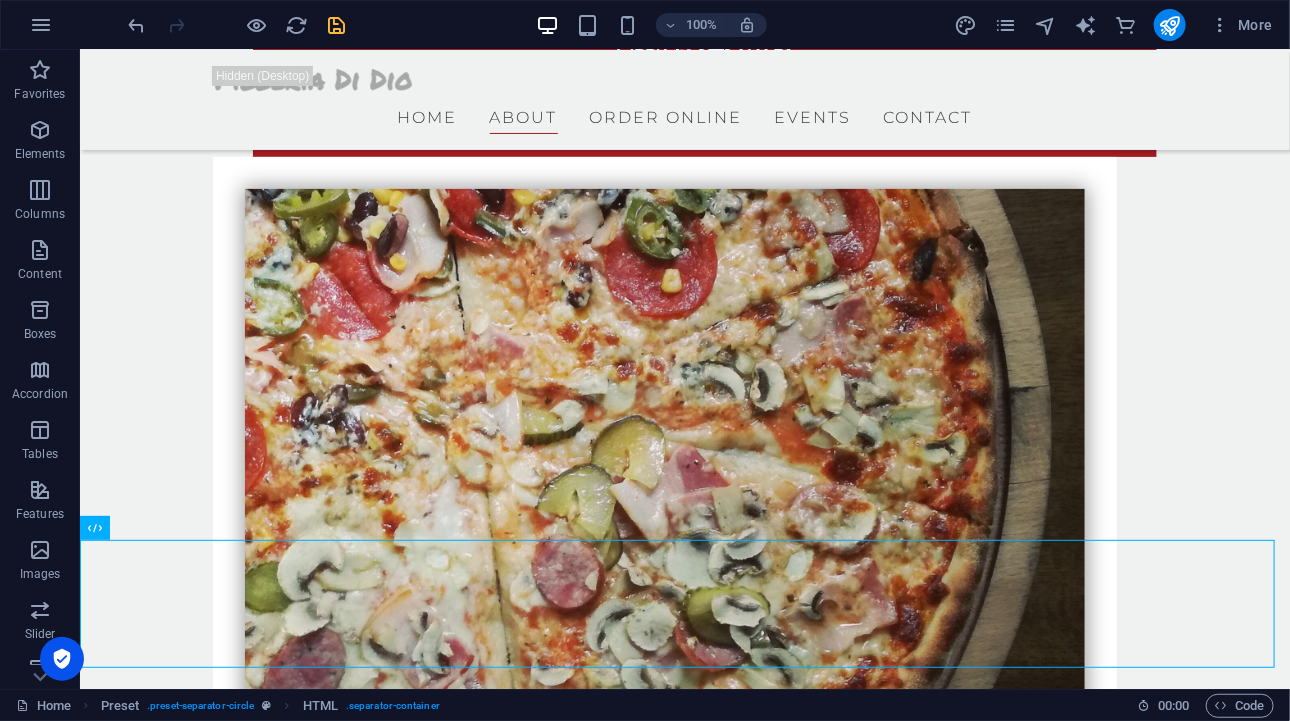 click at bounding box center [337, 25] 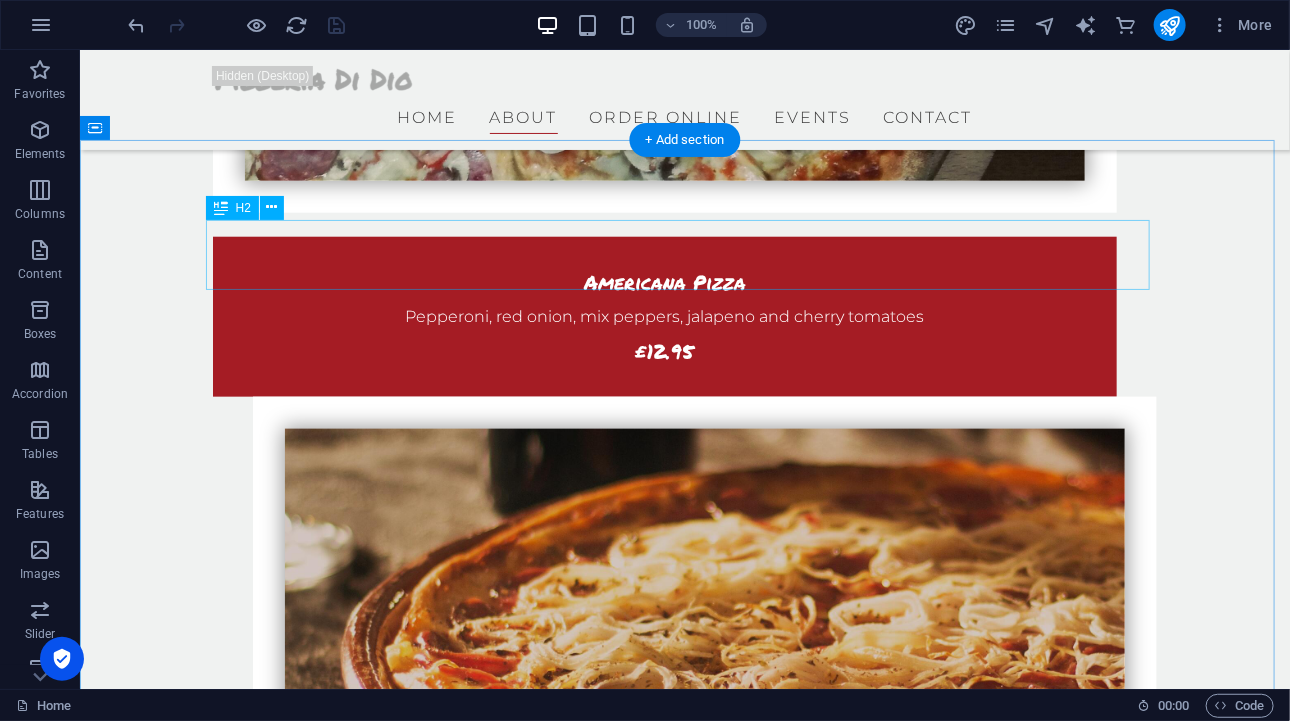 scroll, scrollTop: 3628, scrollLeft: 0, axis: vertical 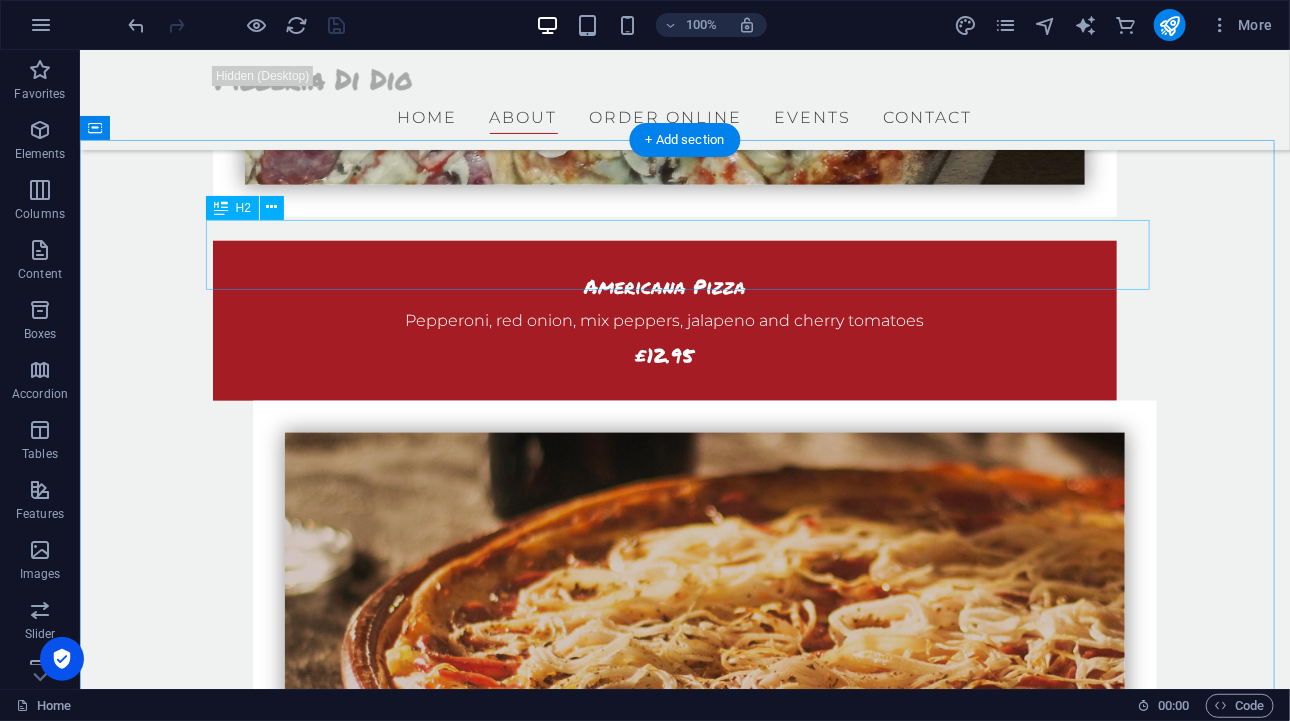 click on "Order now" at bounding box center [684, 3577] 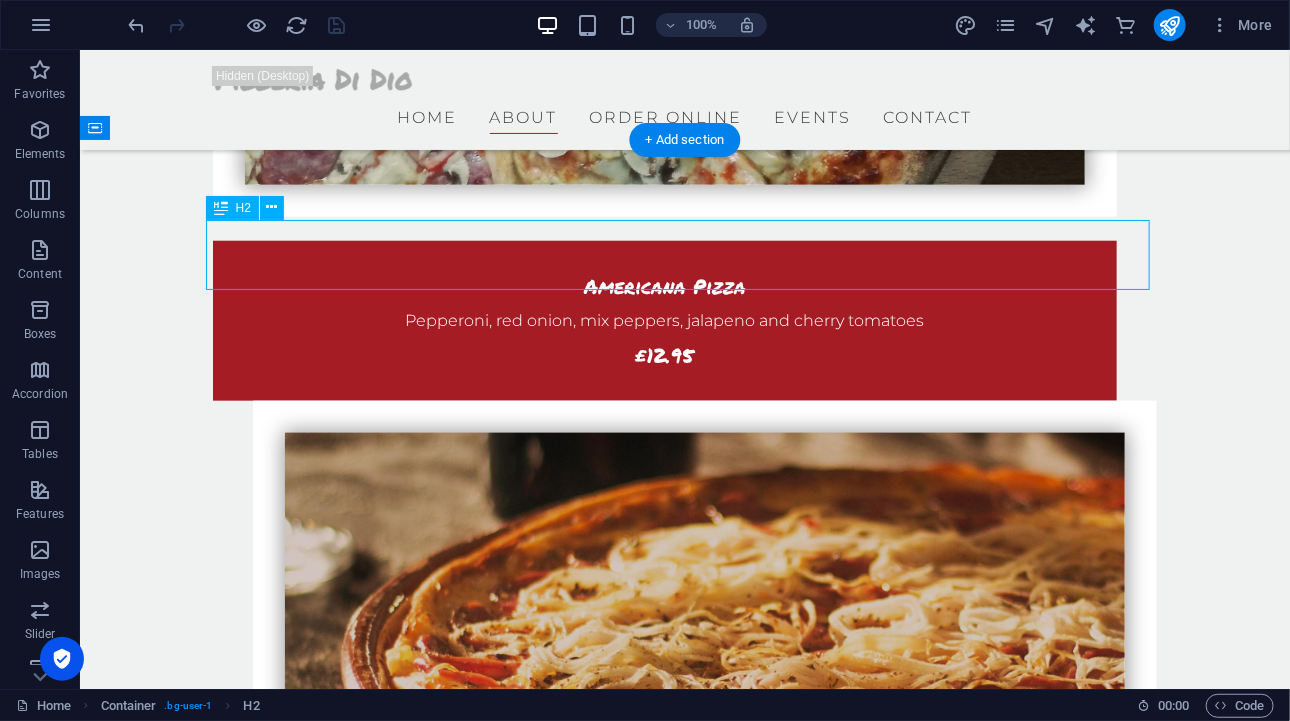 click on "Order now" at bounding box center [684, 3577] 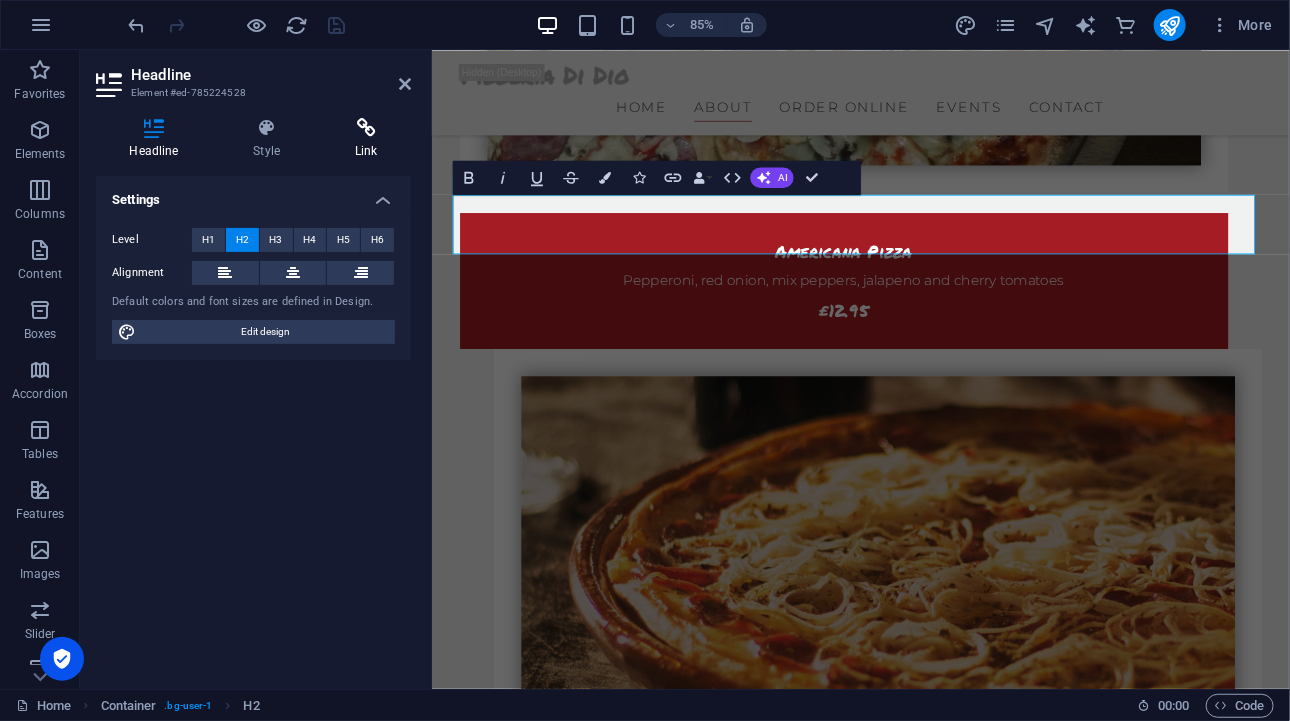 click on "Link" at bounding box center [366, 139] 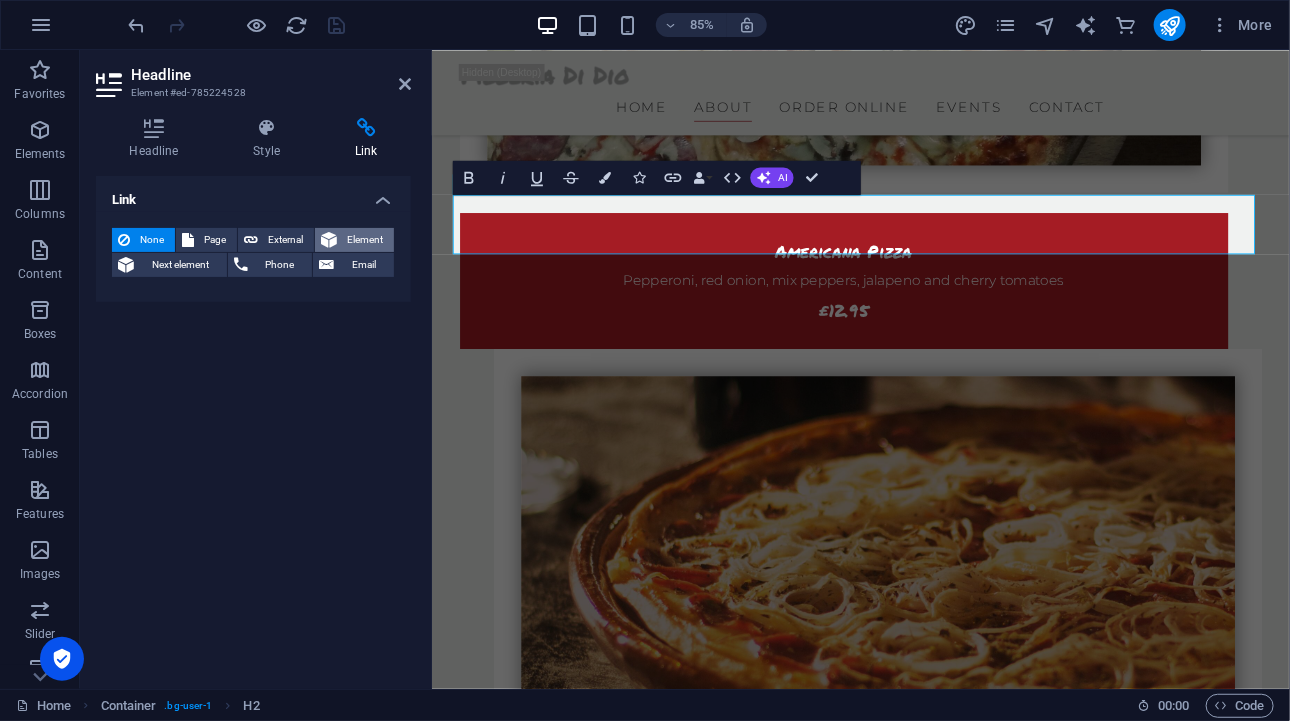 click on "Element" at bounding box center [365, 240] 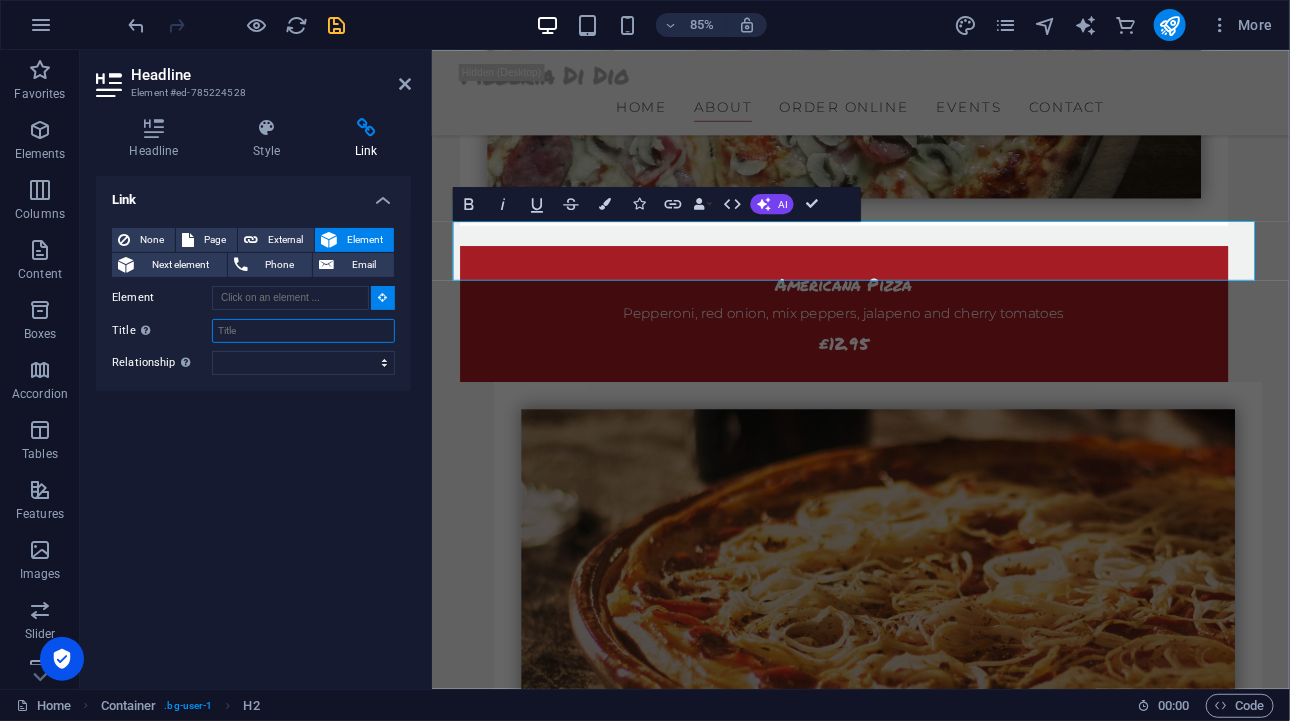scroll, scrollTop: 3556, scrollLeft: 0, axis: vertical 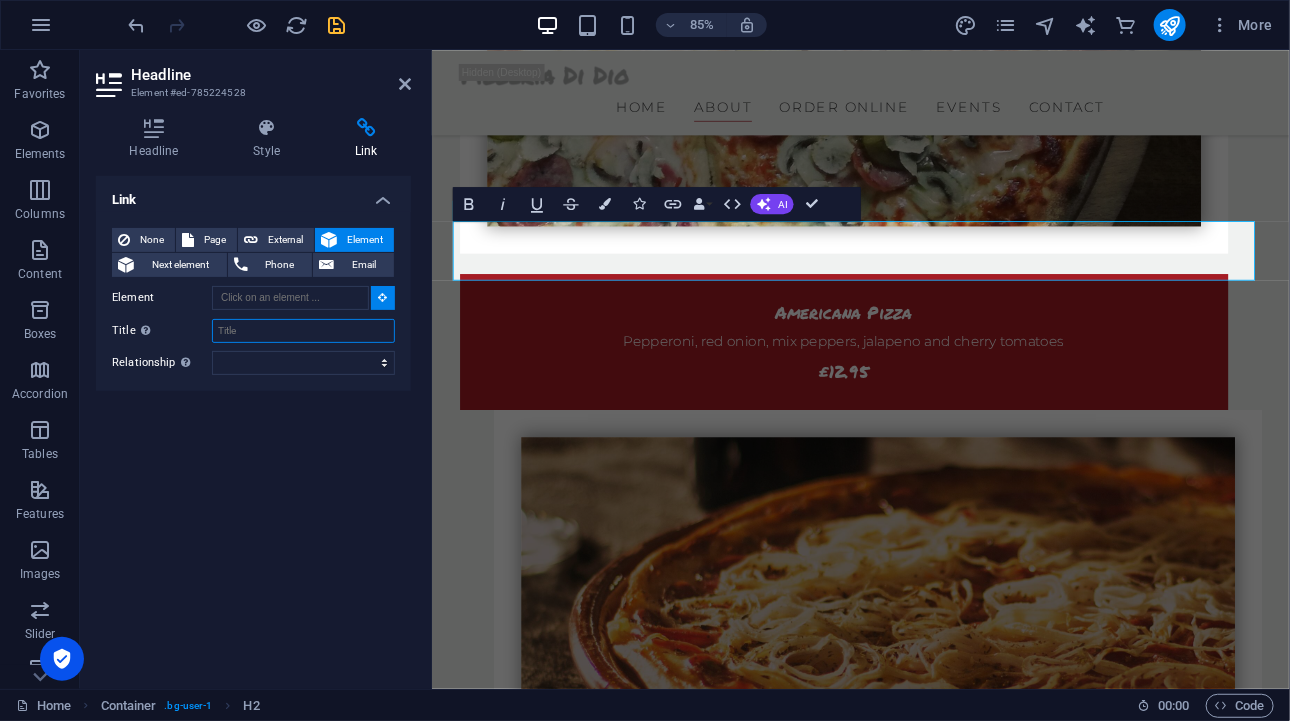 click on "Title Additional link description, should not be the same as the link text. The title is most often shown as a tooltip text when the mouse moves over the element. Leave empty if uncertain." at bounding box center (303, 331) 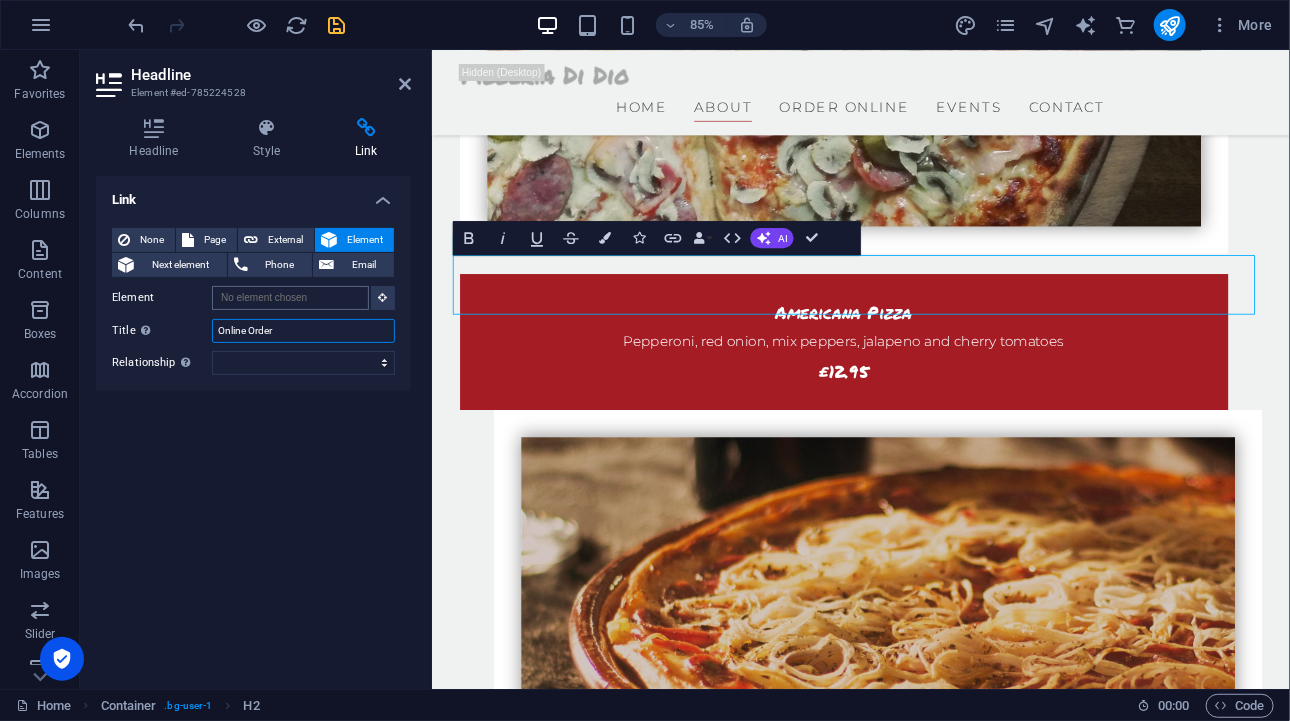type on "Online Order" 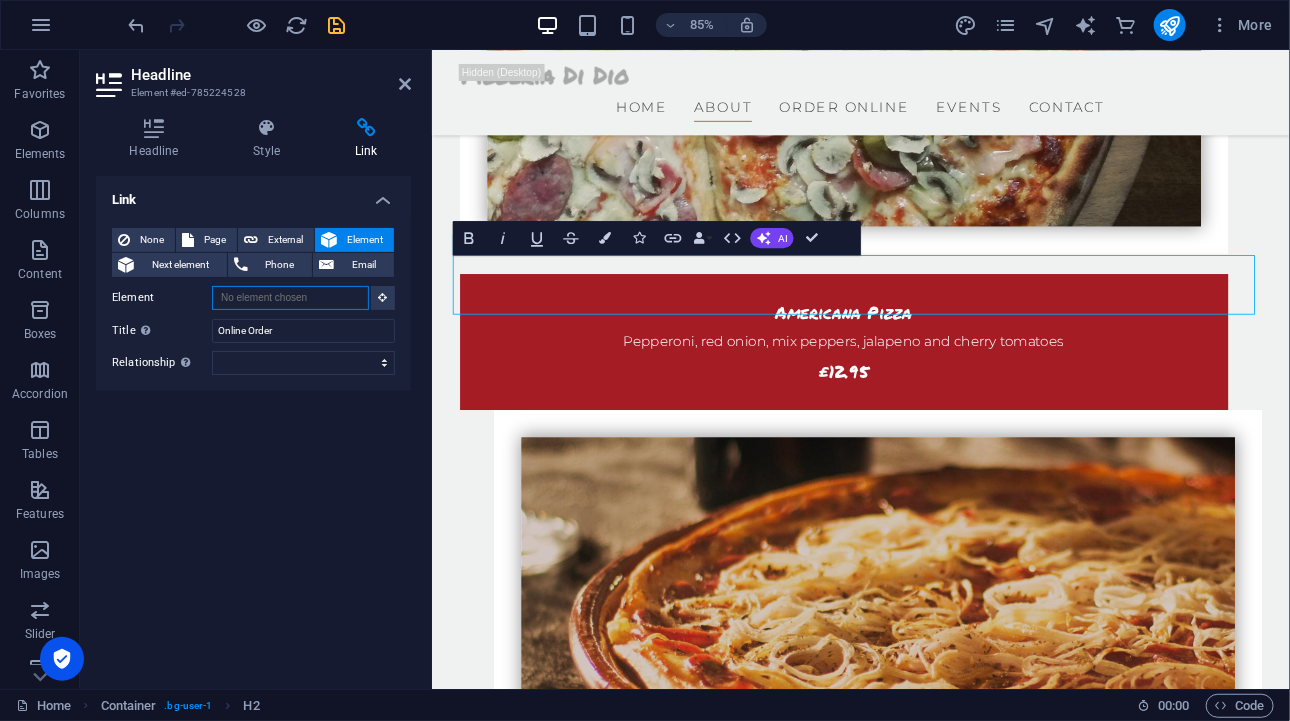 click on "Element" at bounding box center [290, 298] 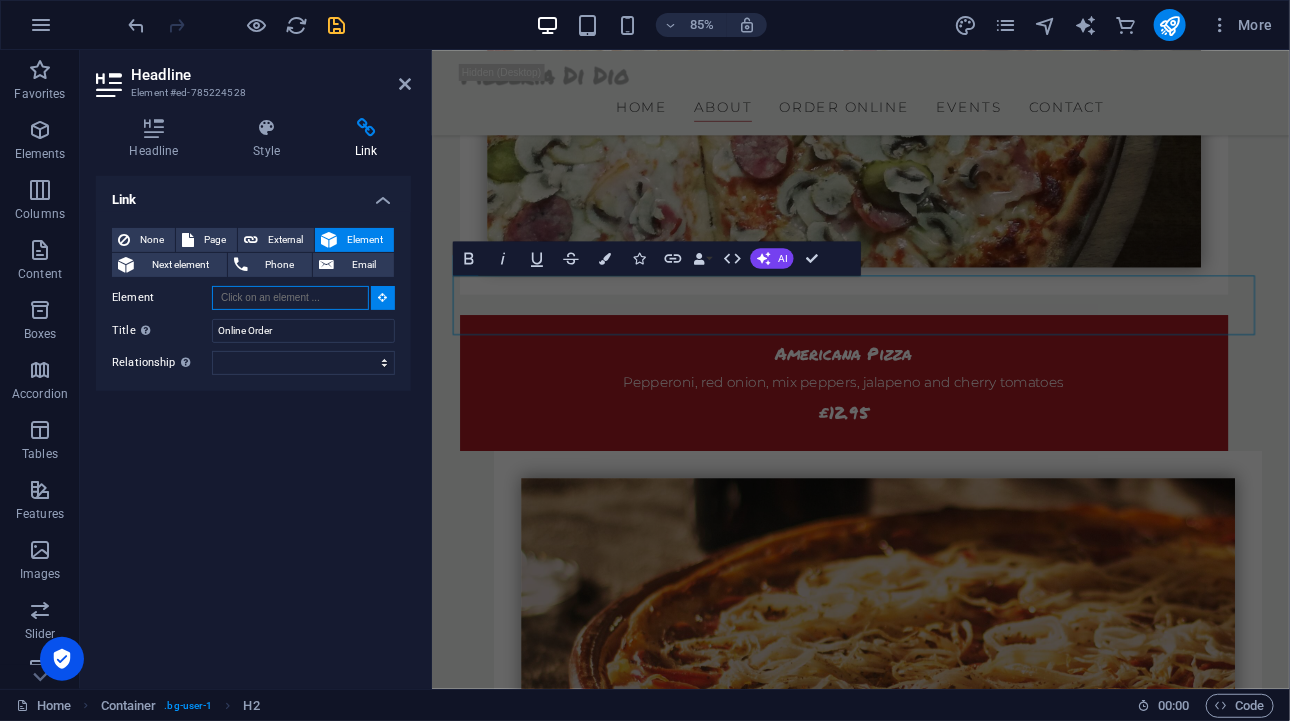 scroll, scrollTop: 3484, scrollLeft: 0, axis: vertical 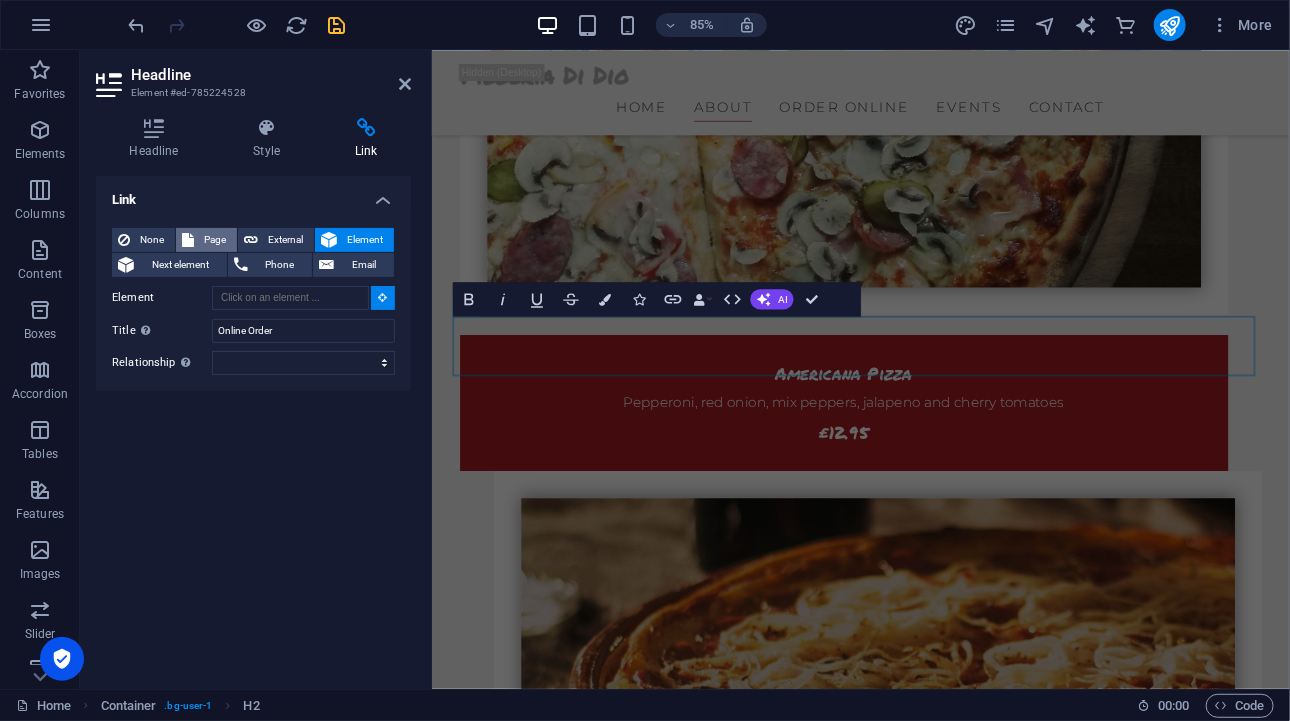 click on "Page" at bounding box center [215, 240] 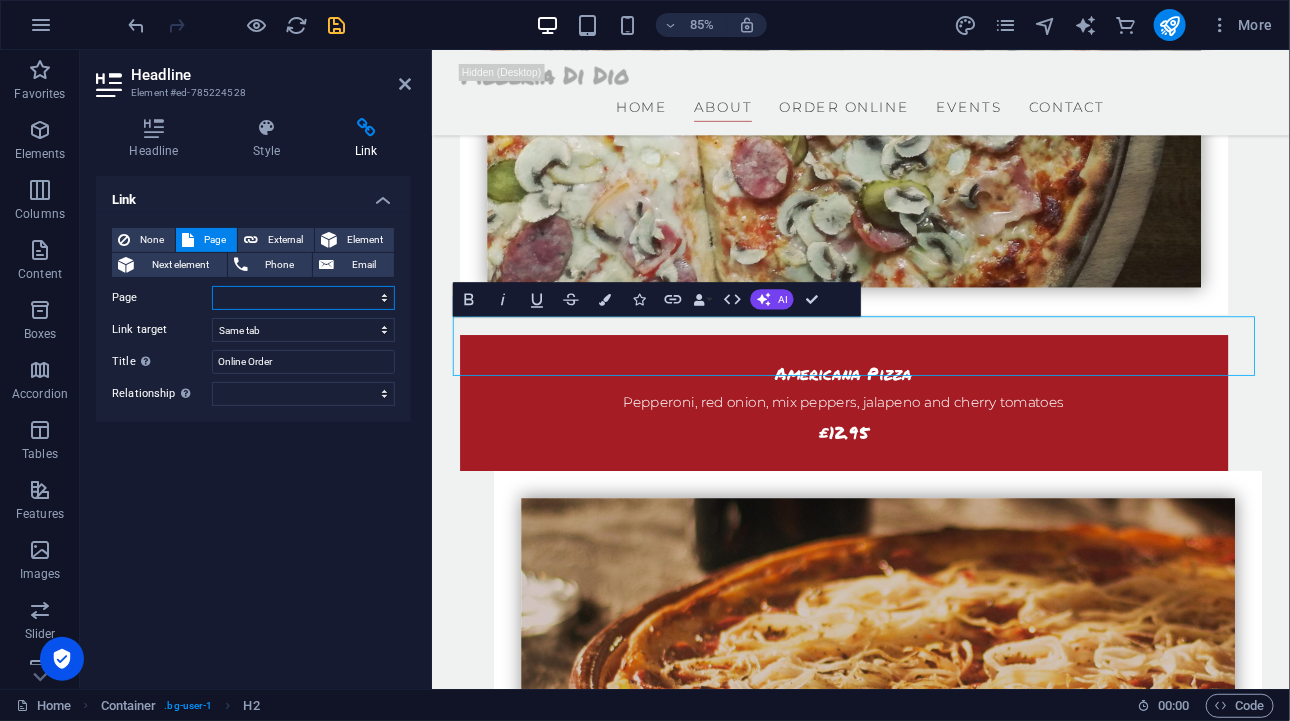 click on "Home Subpage Legal Notice Privacy" at bounding box center (303, 298) 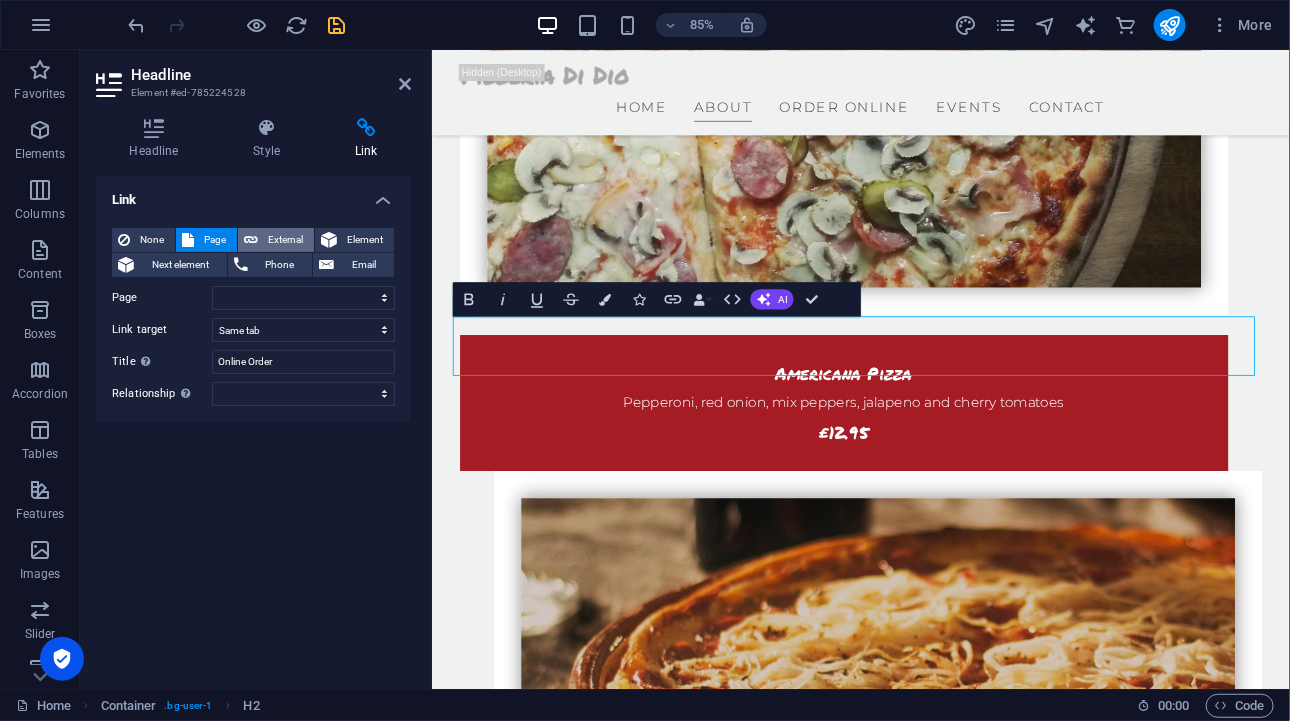 click on "External" at bounding box center [286, 240] 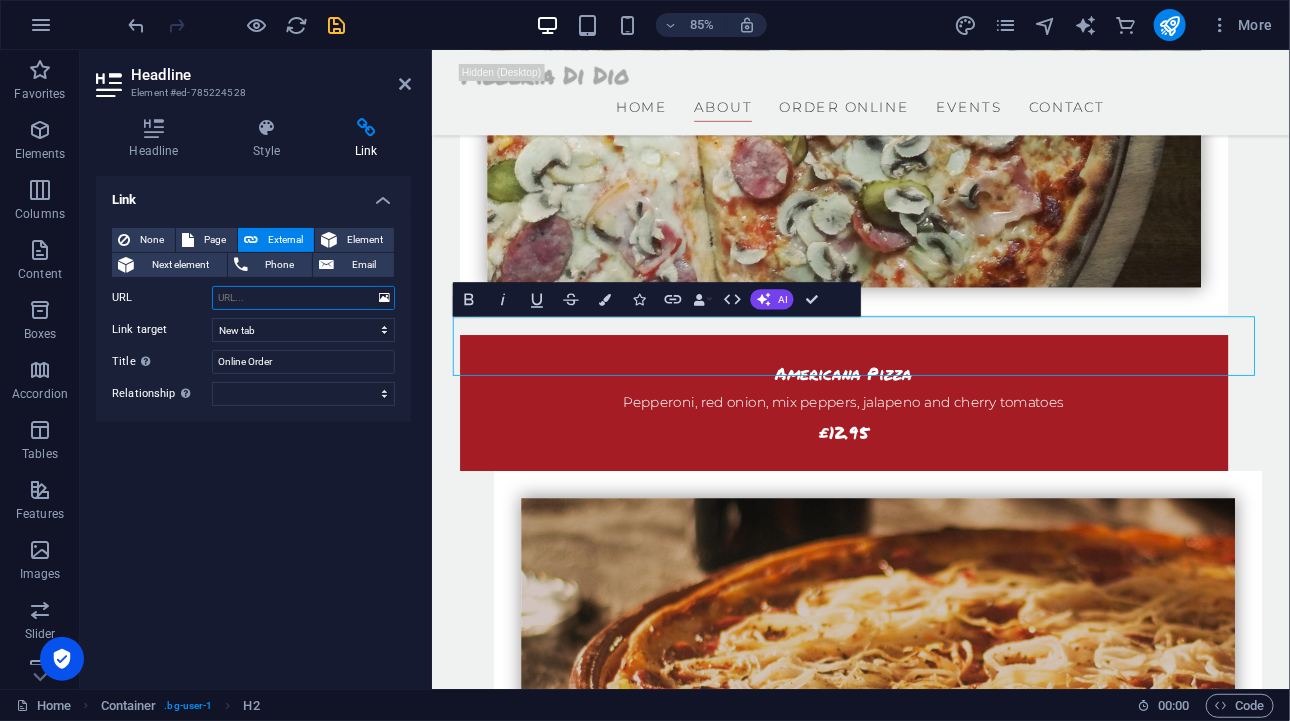 click on "URL" at bounding box center (303, 298) 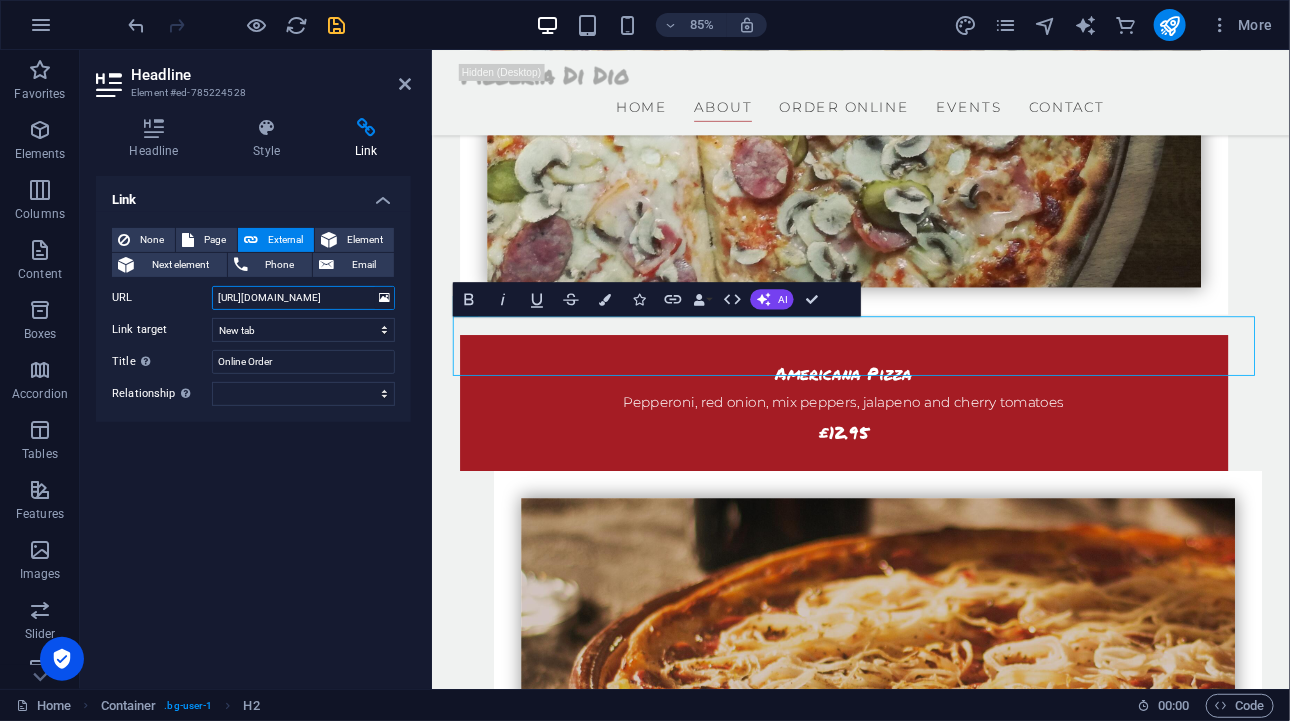 scroll, scrollTop: 0, scrollLeft: 10, axis: horizontal 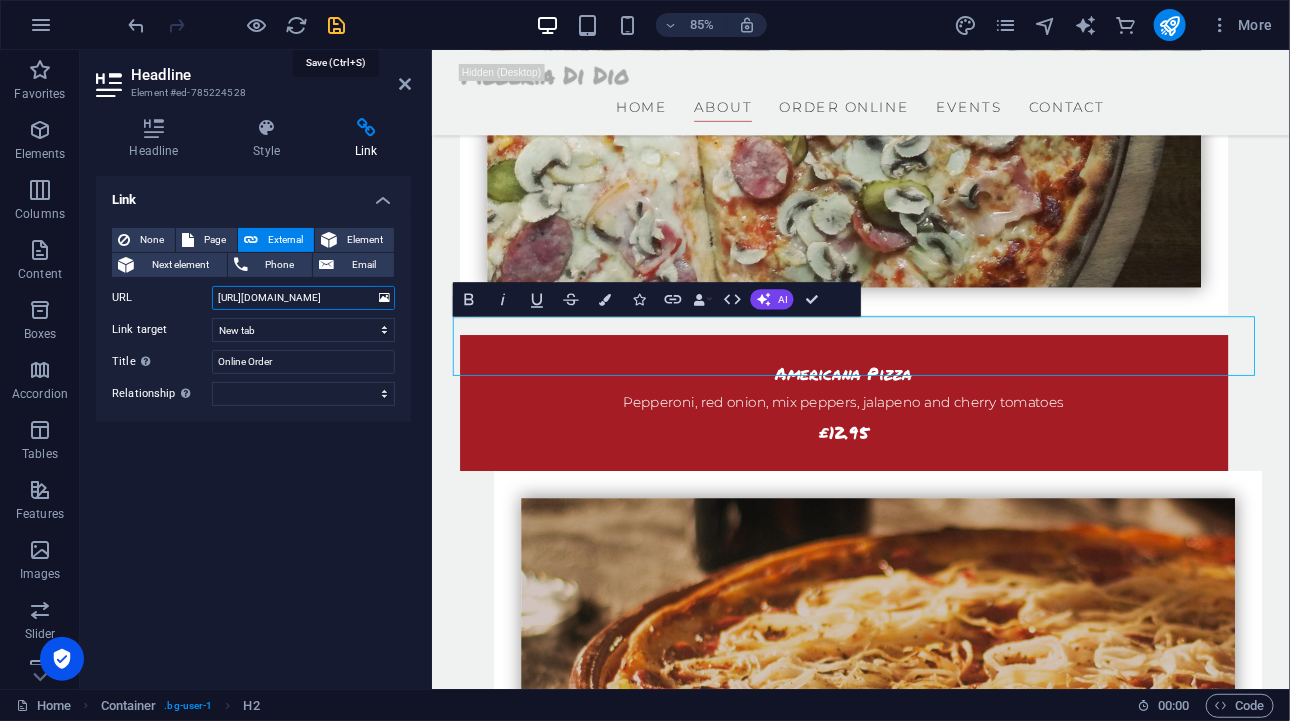type on "[URL][DOMAIN_NAME]" 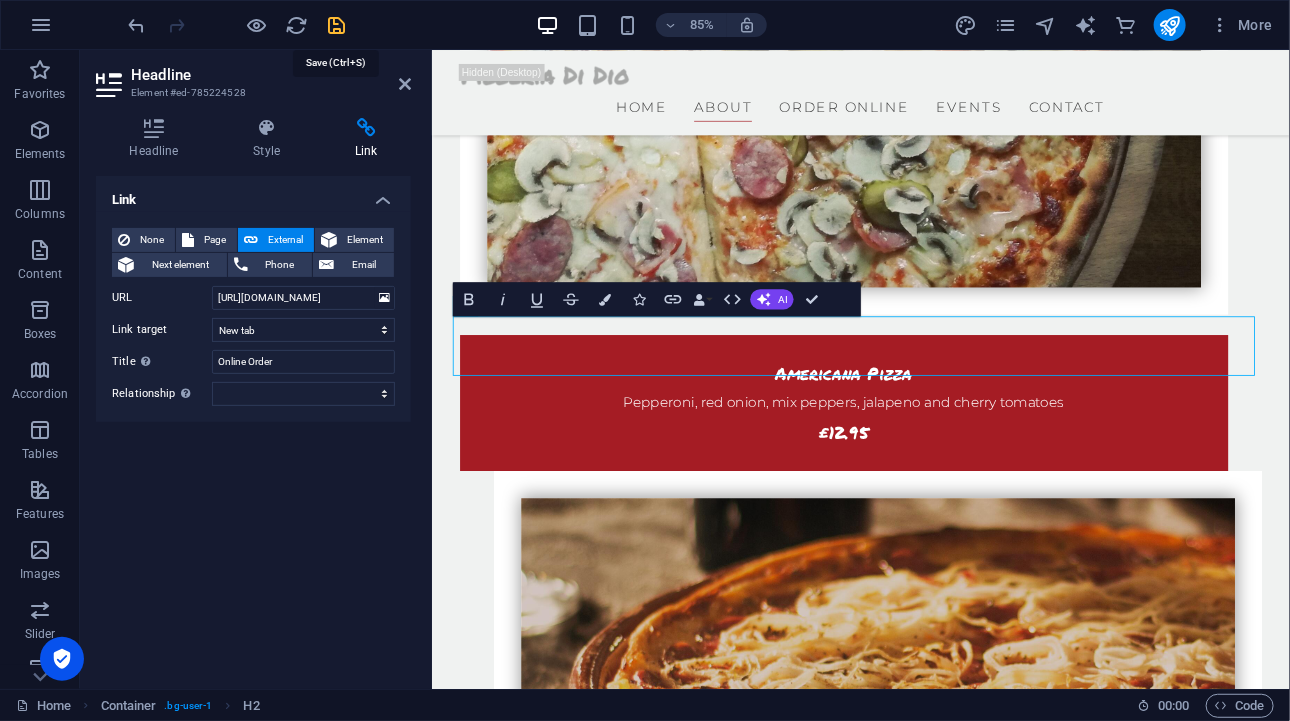 click at bounding box center (337, 25) 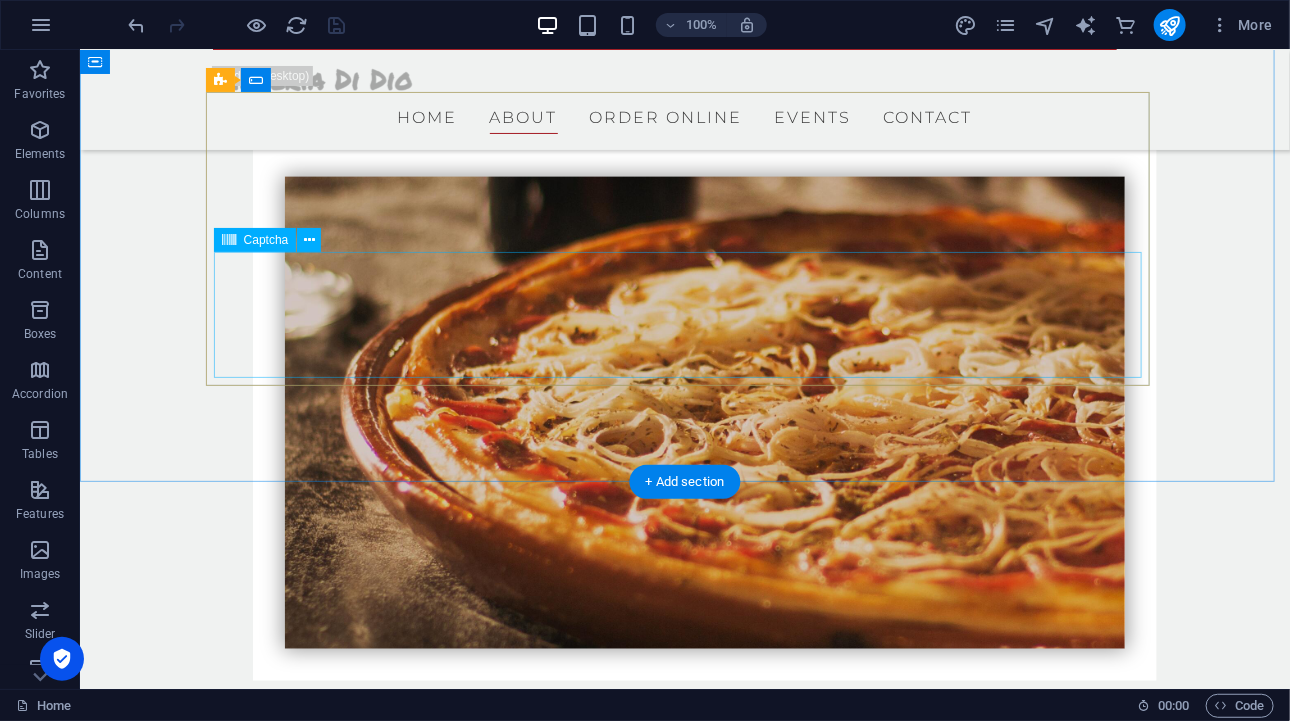 scroll, scrollTop: 3684, scrollLeft: 0, axis: vertical 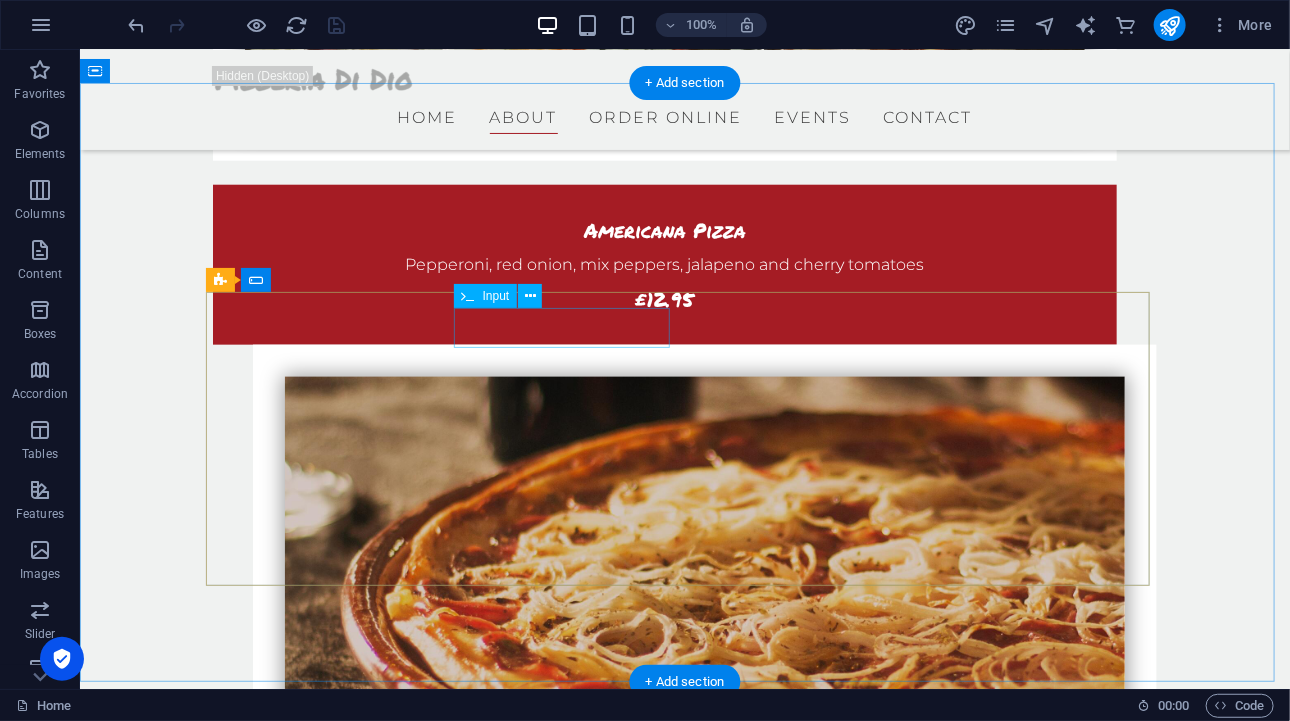 click 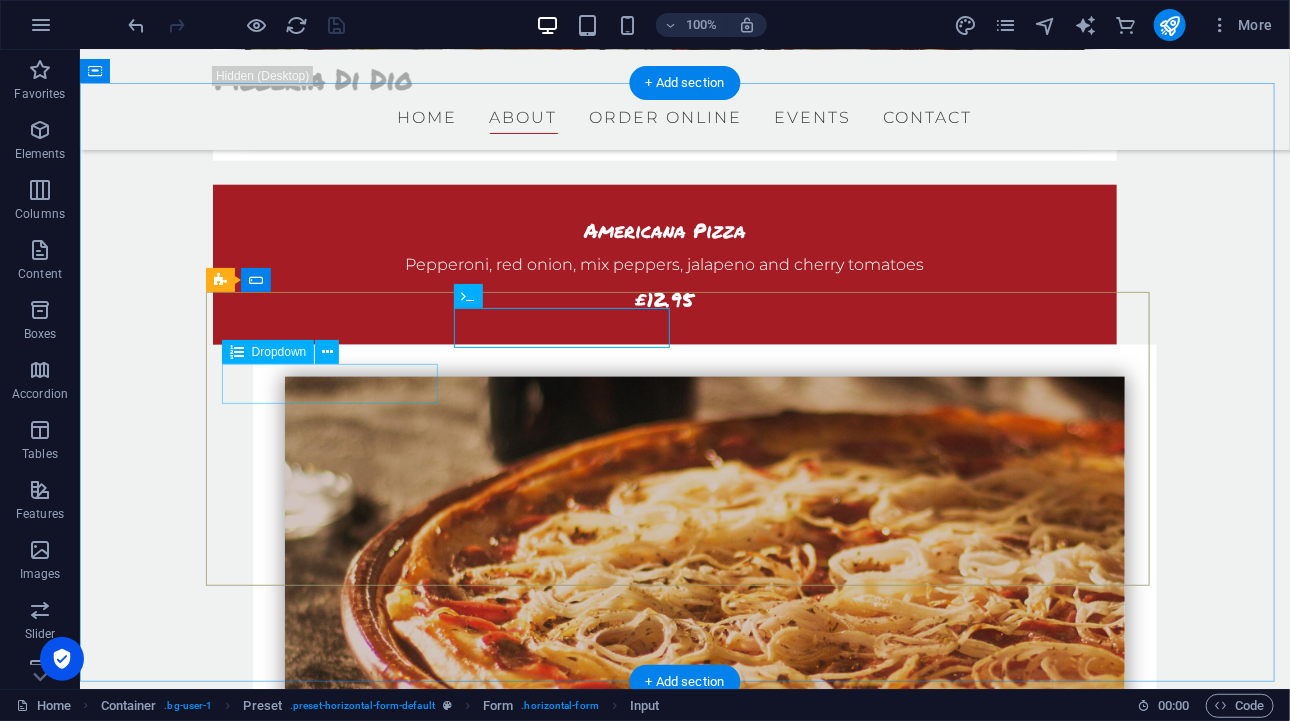 click on "Your Choice
Magherita
Speciale
Tonno
Rucola
Salami
Calzone" 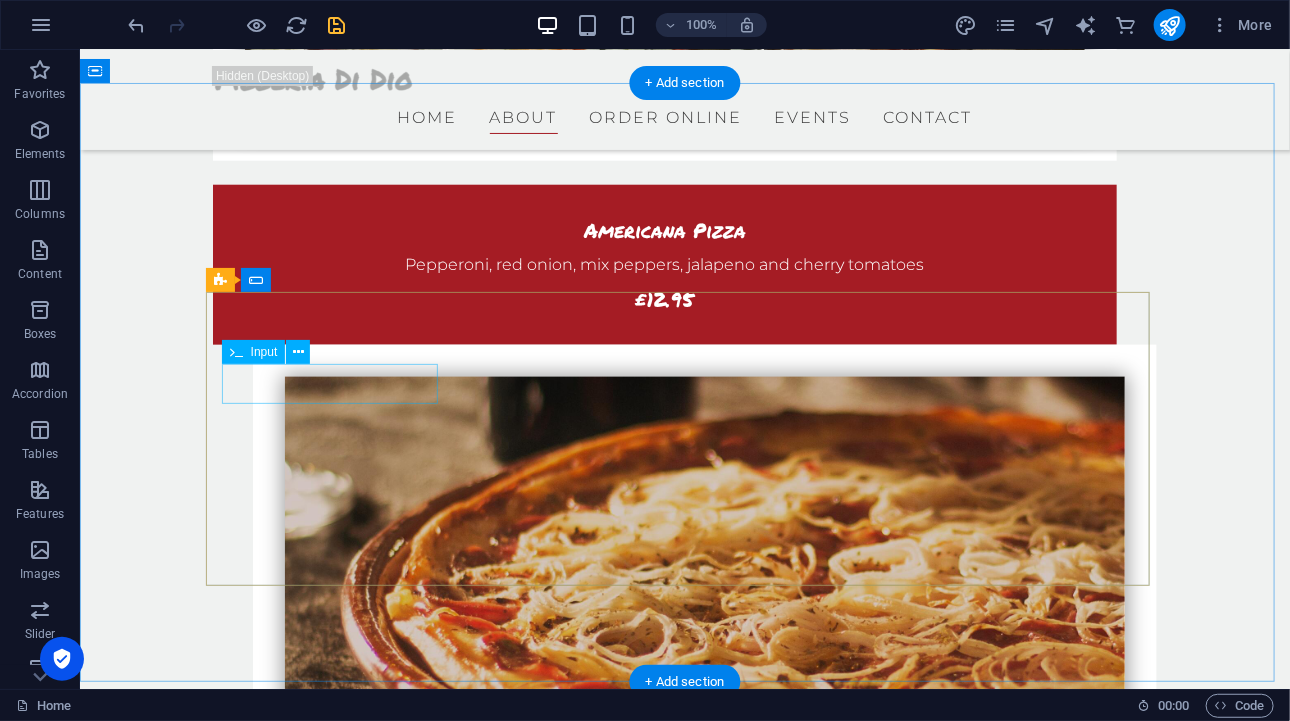 click 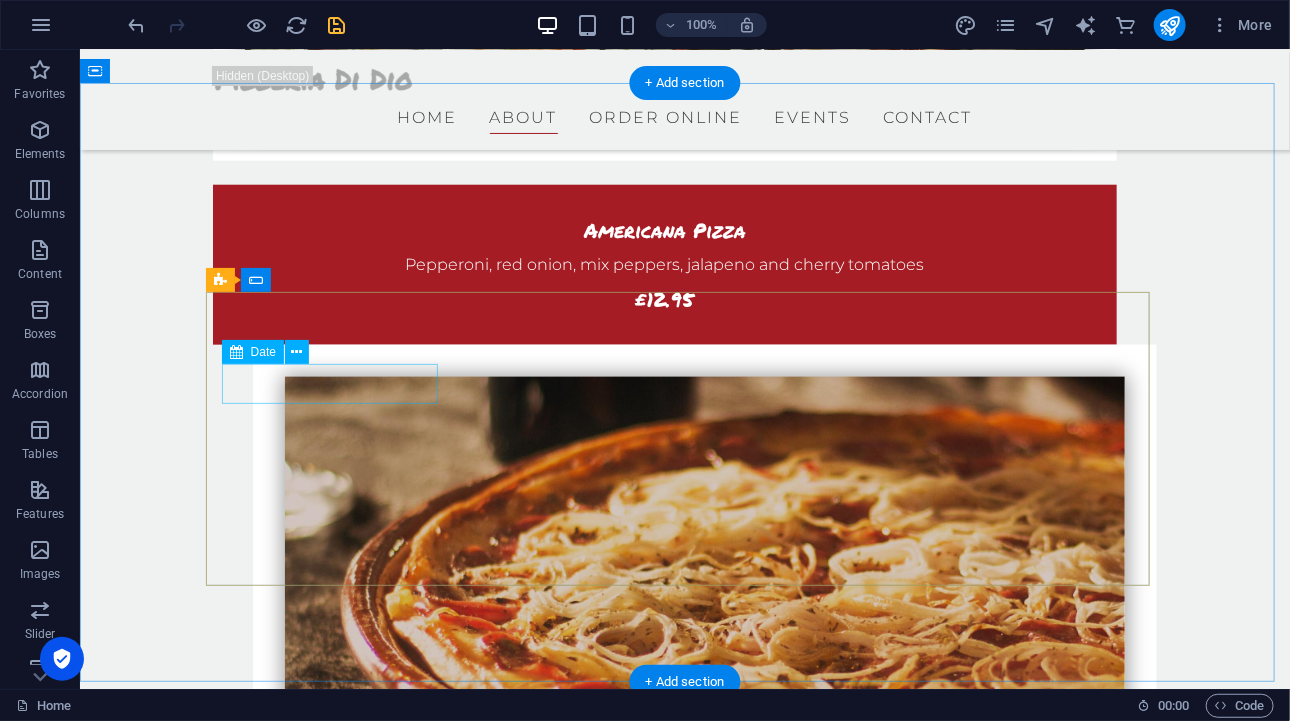 click 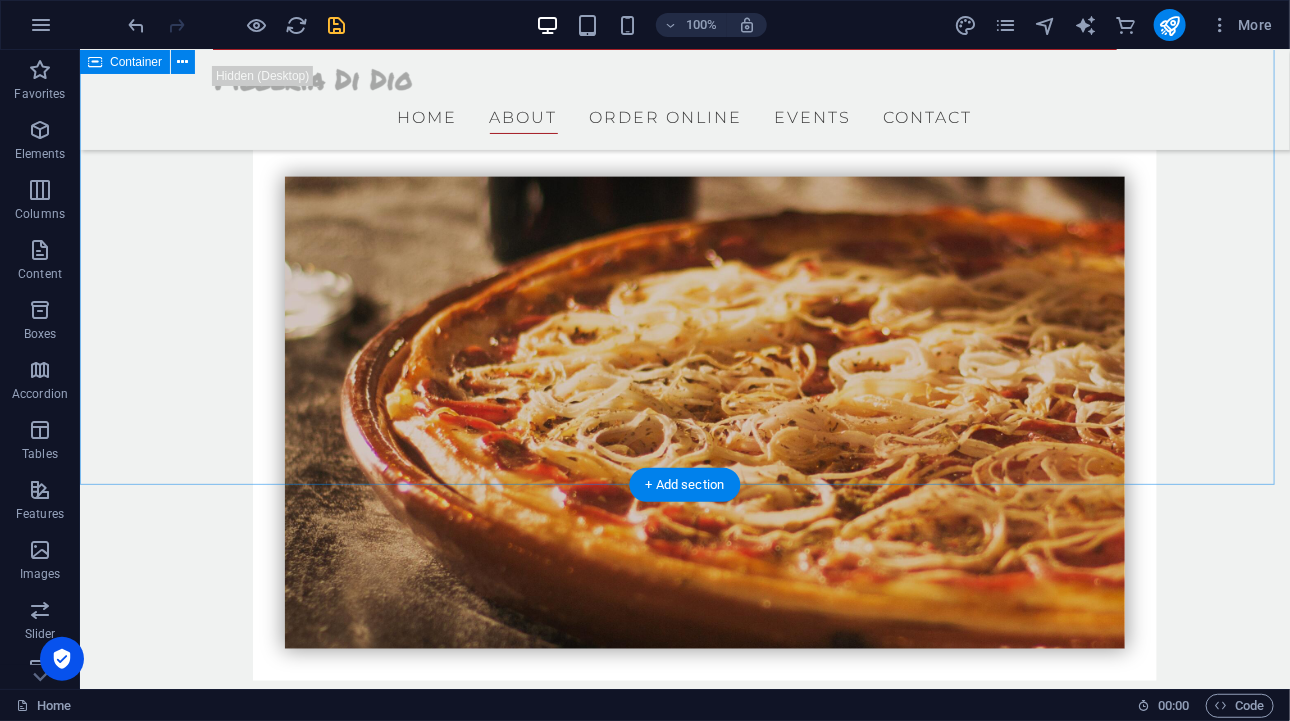 scroll, scrollTop: 3684, scrollLeft: 0, axis: vertical 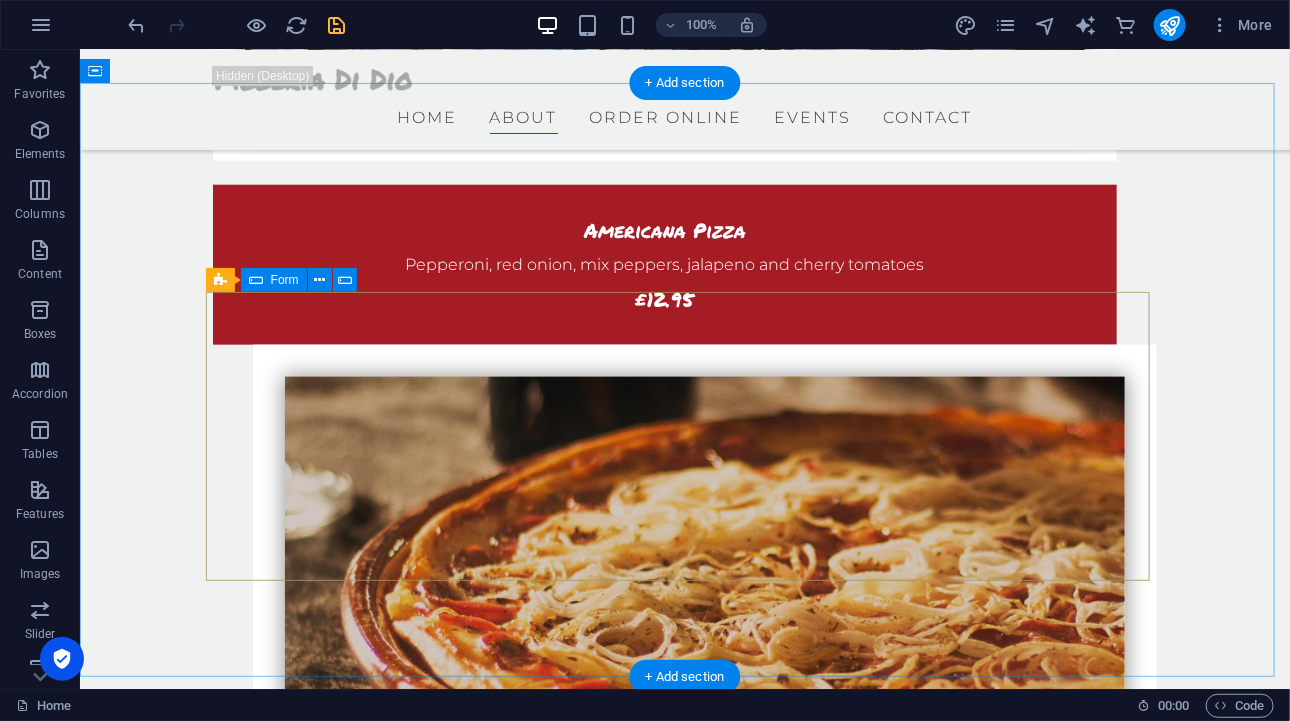 click on "send   I have read and understand the privacy policy. Unreadable? Regenerate" 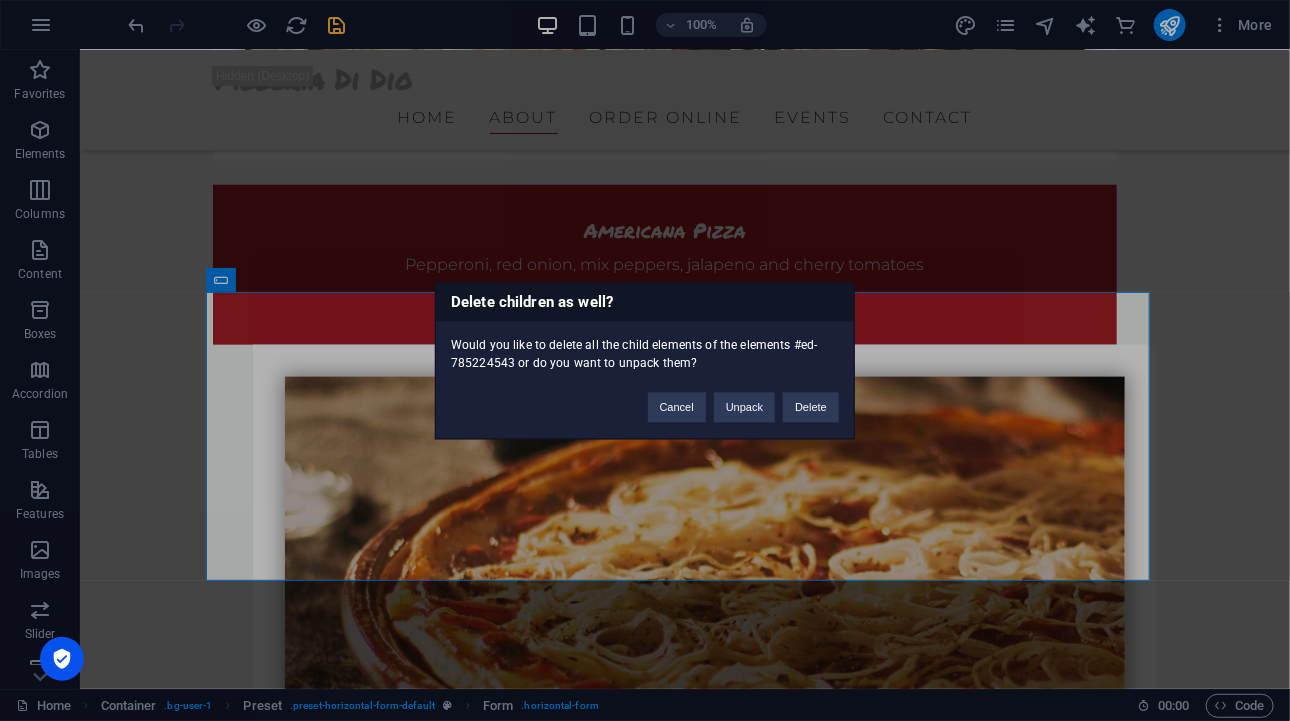 type 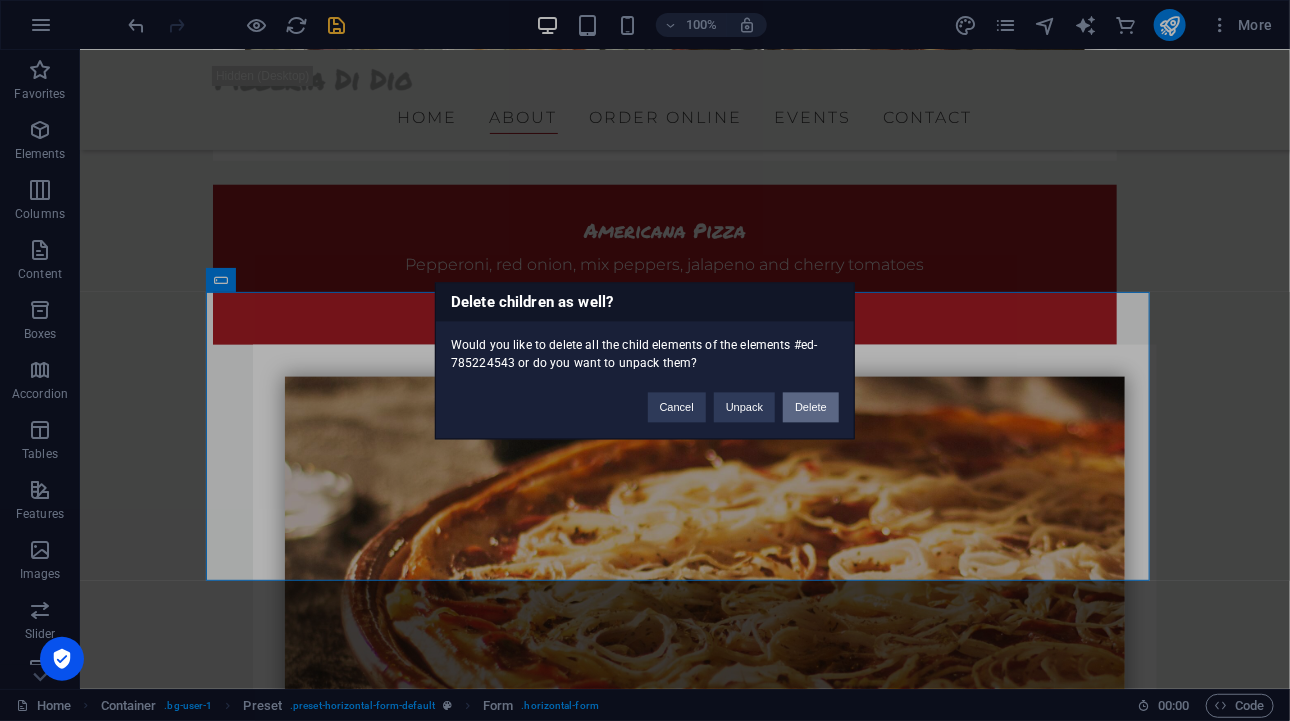 click on "Delete" at bounding box center [811, 407] 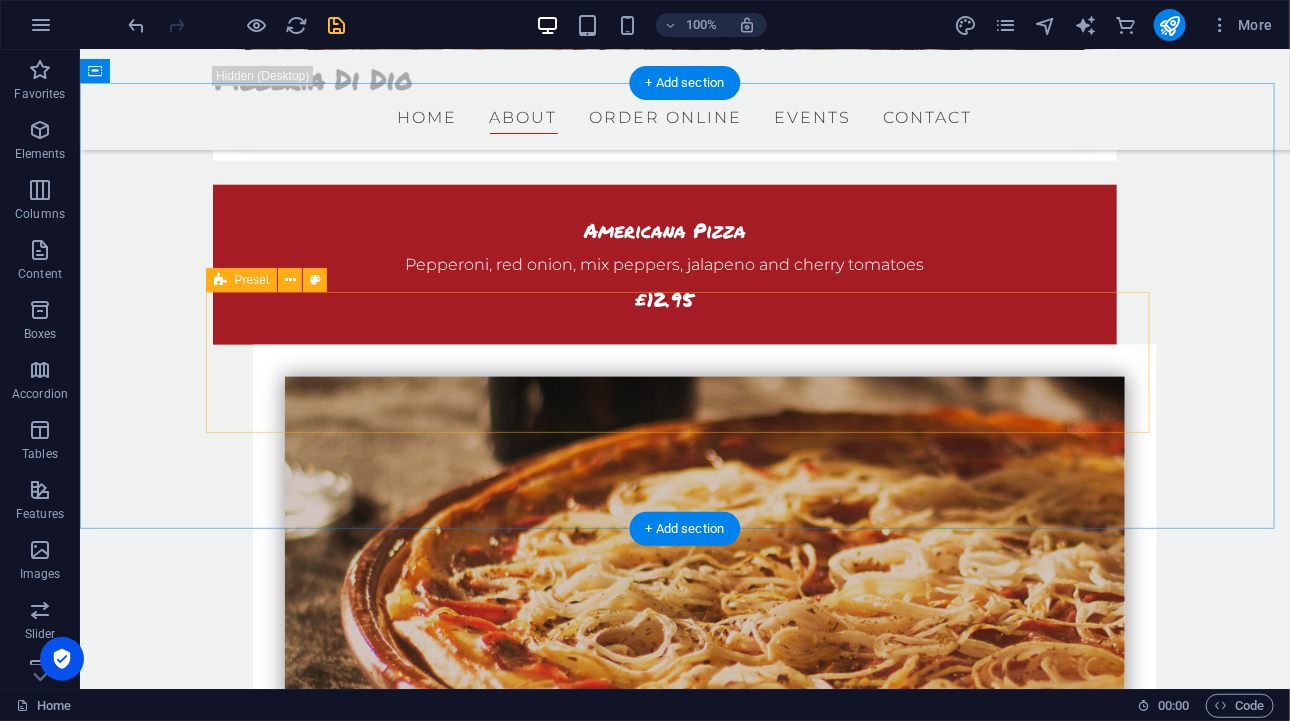 click on "Drop content here or  Add elements  Paste clipboard" at bounding box center [684, 3686] 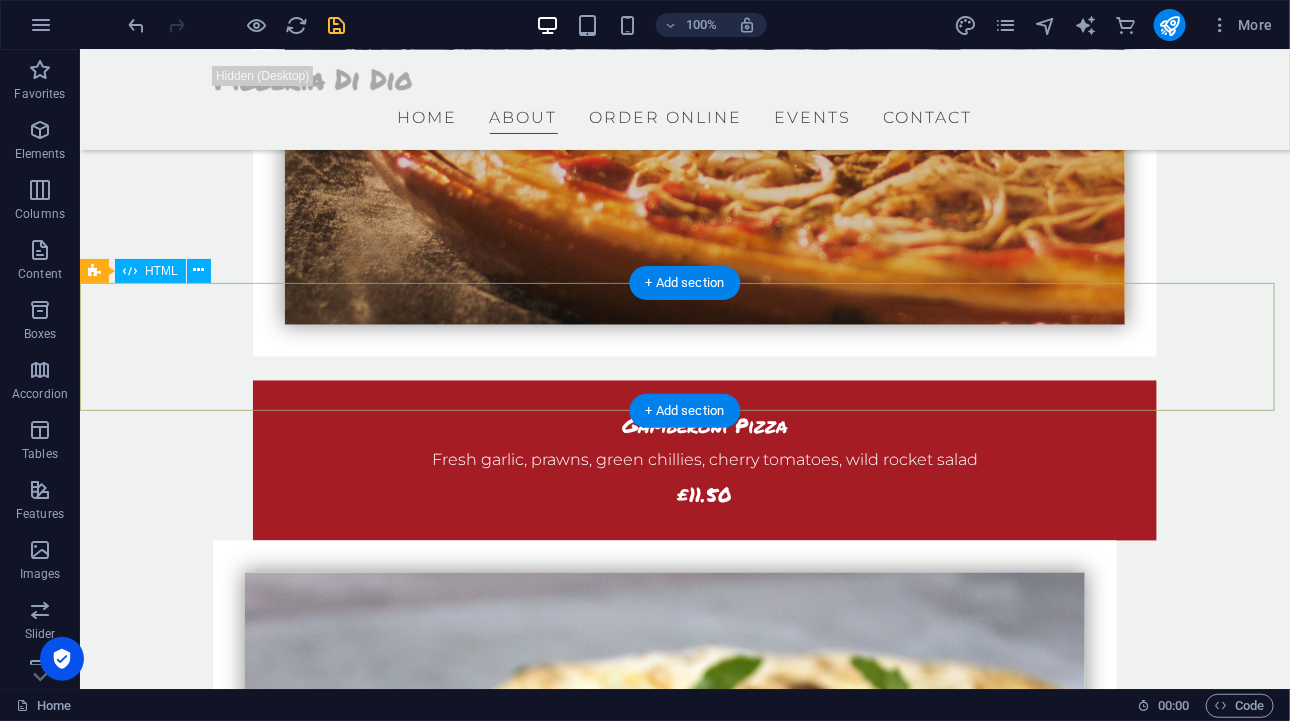 scroll, scrollTop: 4234, scrollLeft: 0, axis: vertical 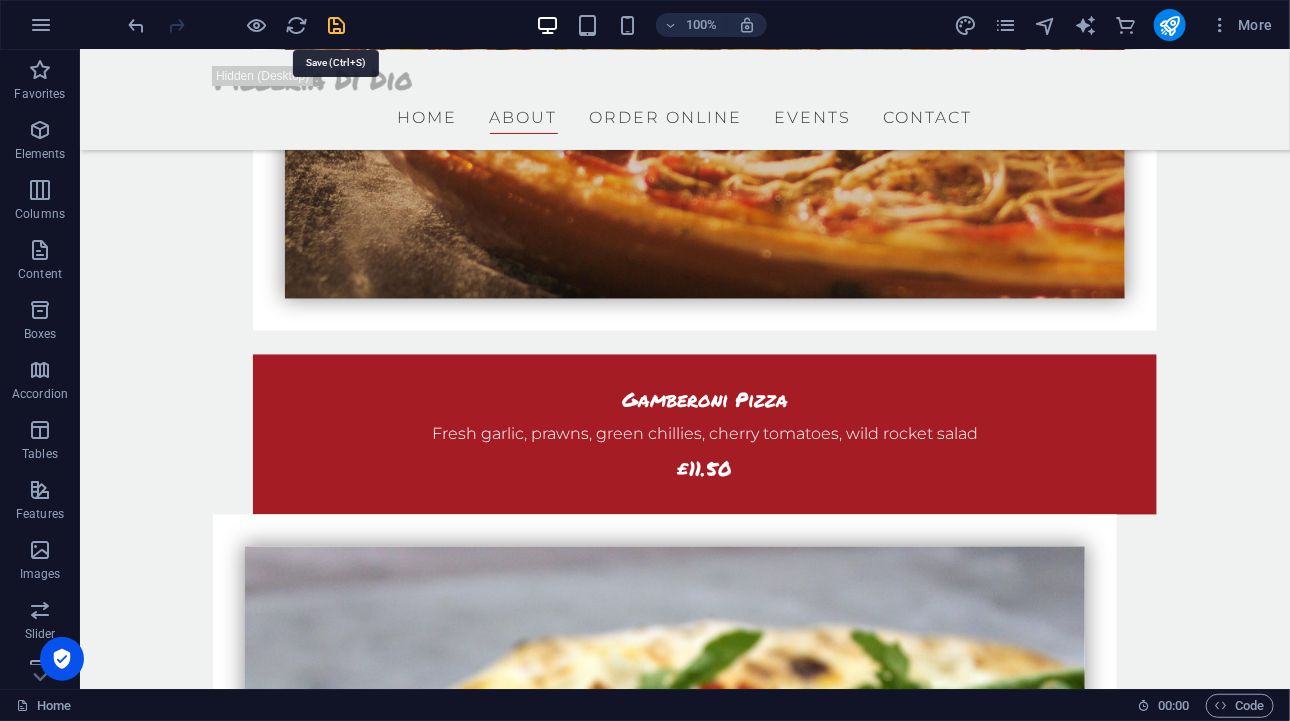 click at bounding box center (337, 25) 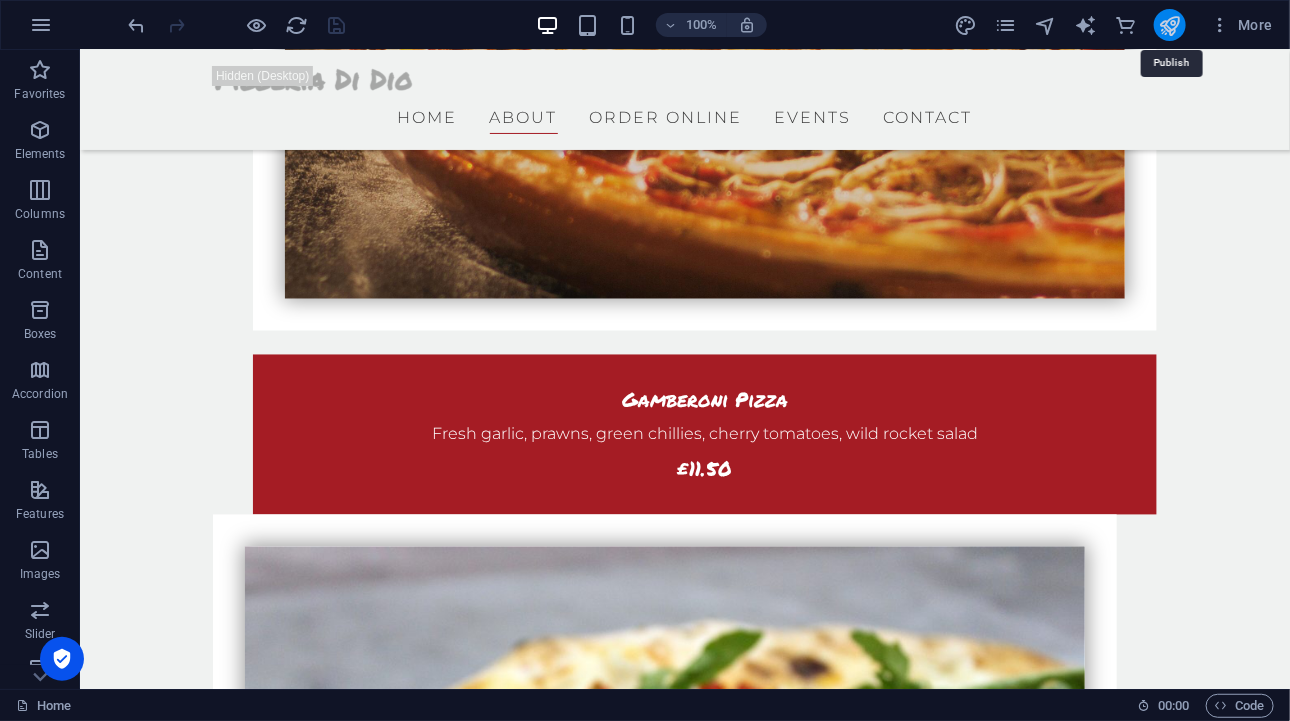 click at bounding box center (1169, 25) 